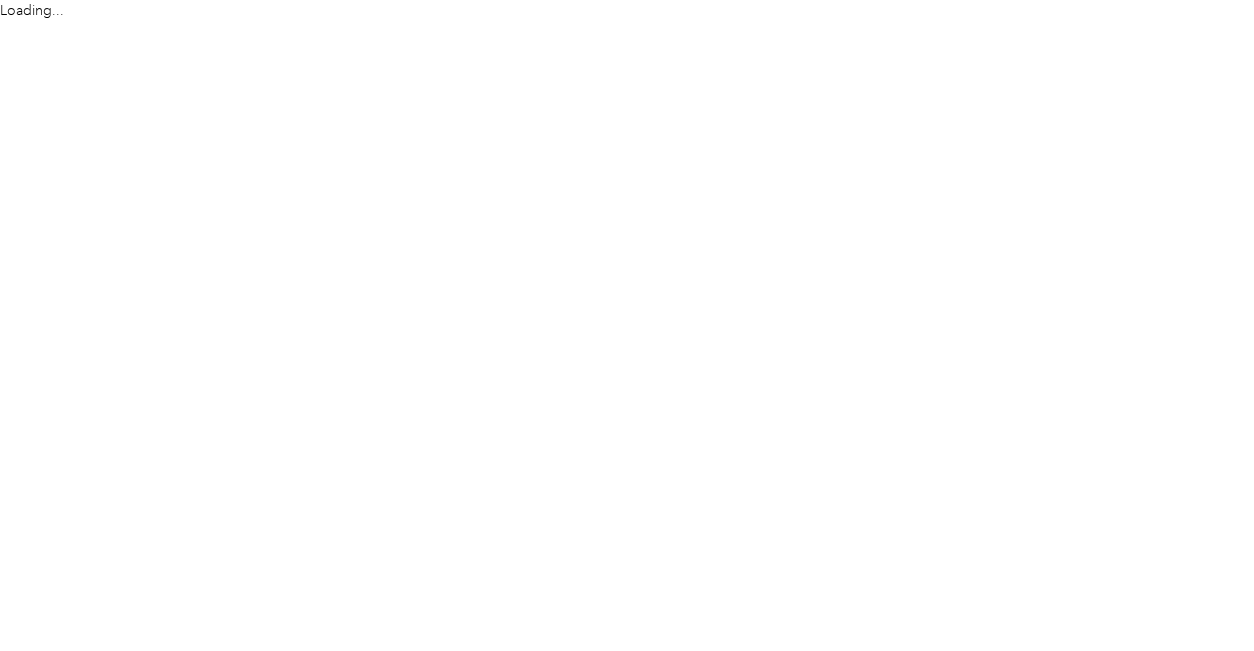 click on "Loading..." at bounding box center (622, 325) 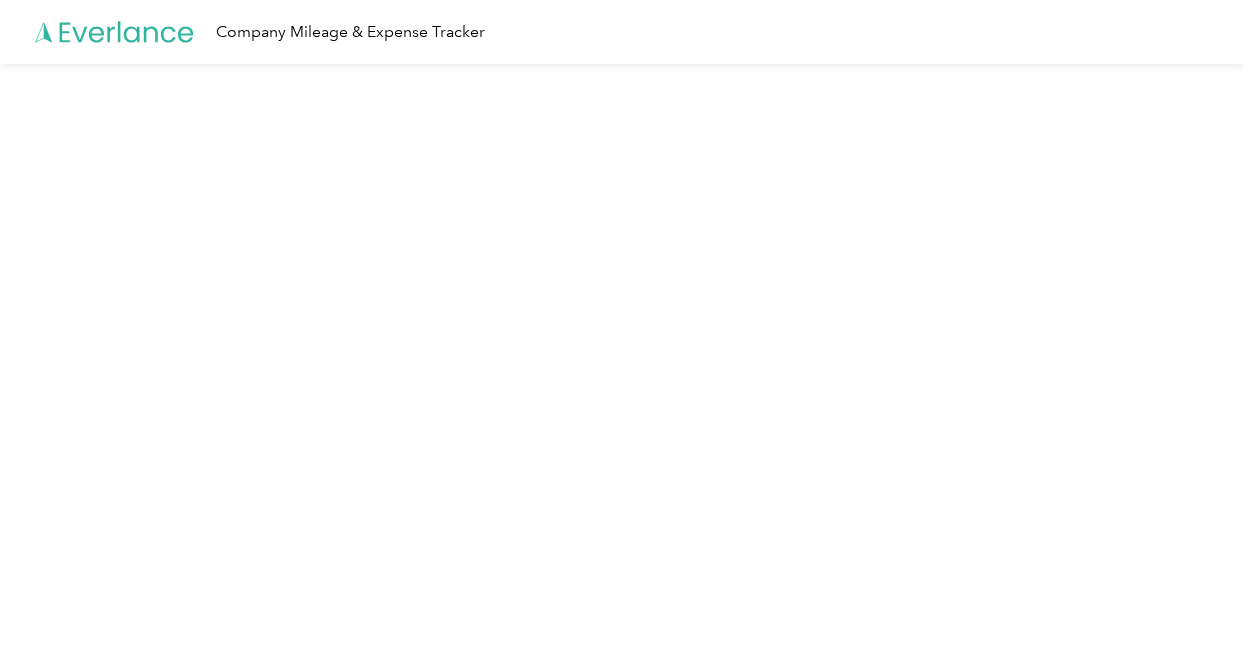 scroll, scrollTop: 0, scrollLeft: 0, axis: both 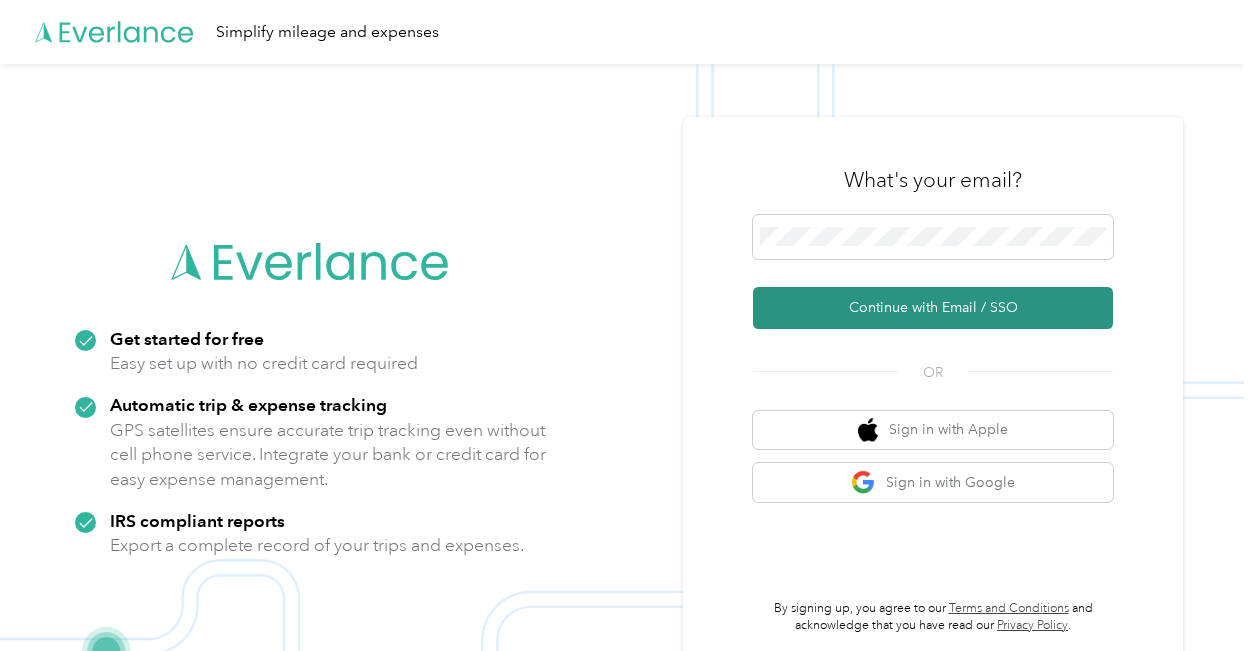 click on "Continue with Email / SSO" at bounding box center (933, 308) 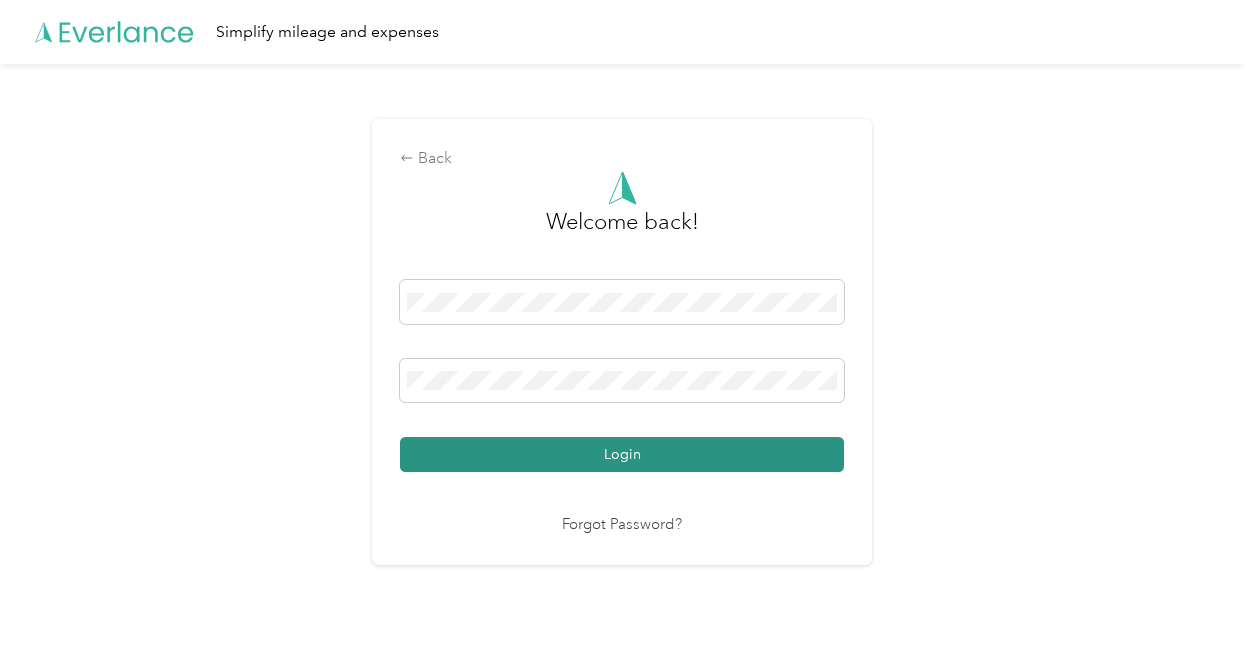 click on "Login" at bounding box center [622, 454] 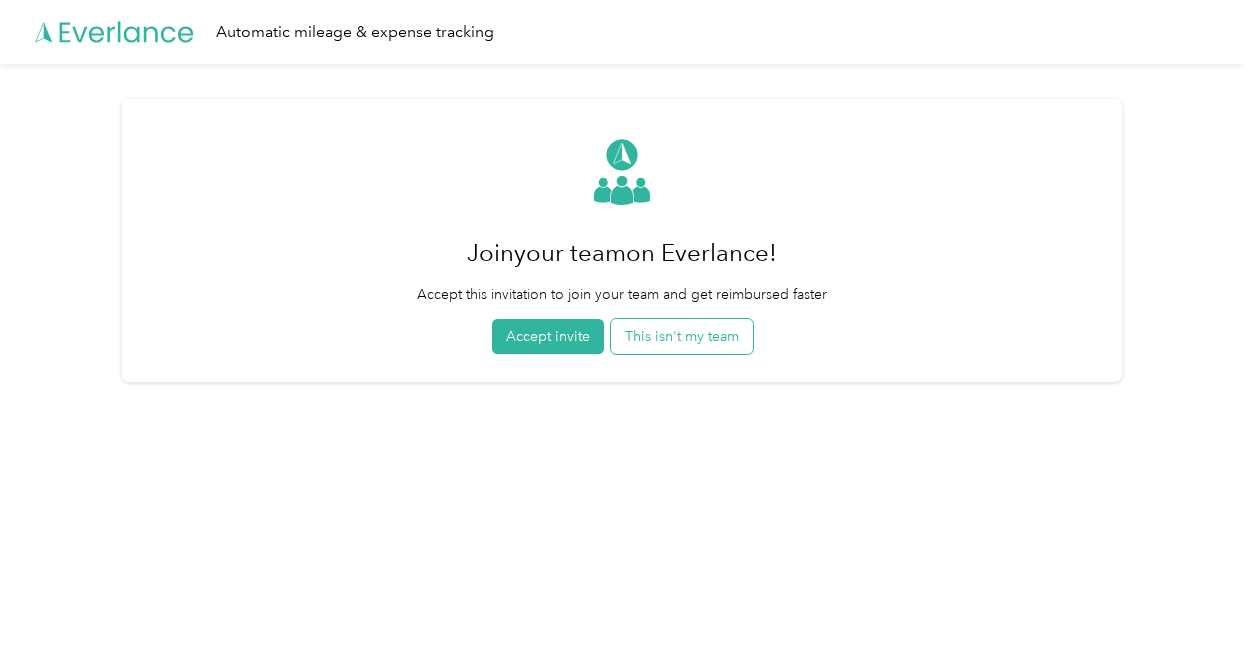 click on "This isn't my team" at bounding box center [682, 336] 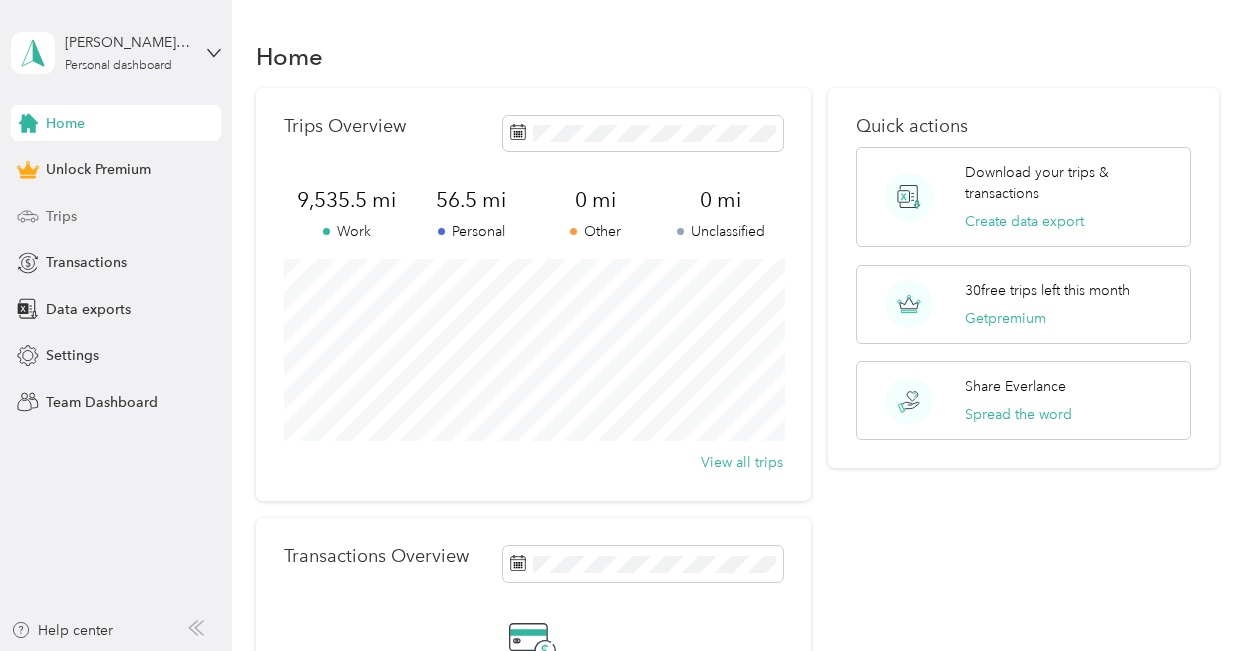 click on "Trips" at bounding box center (61, 216) 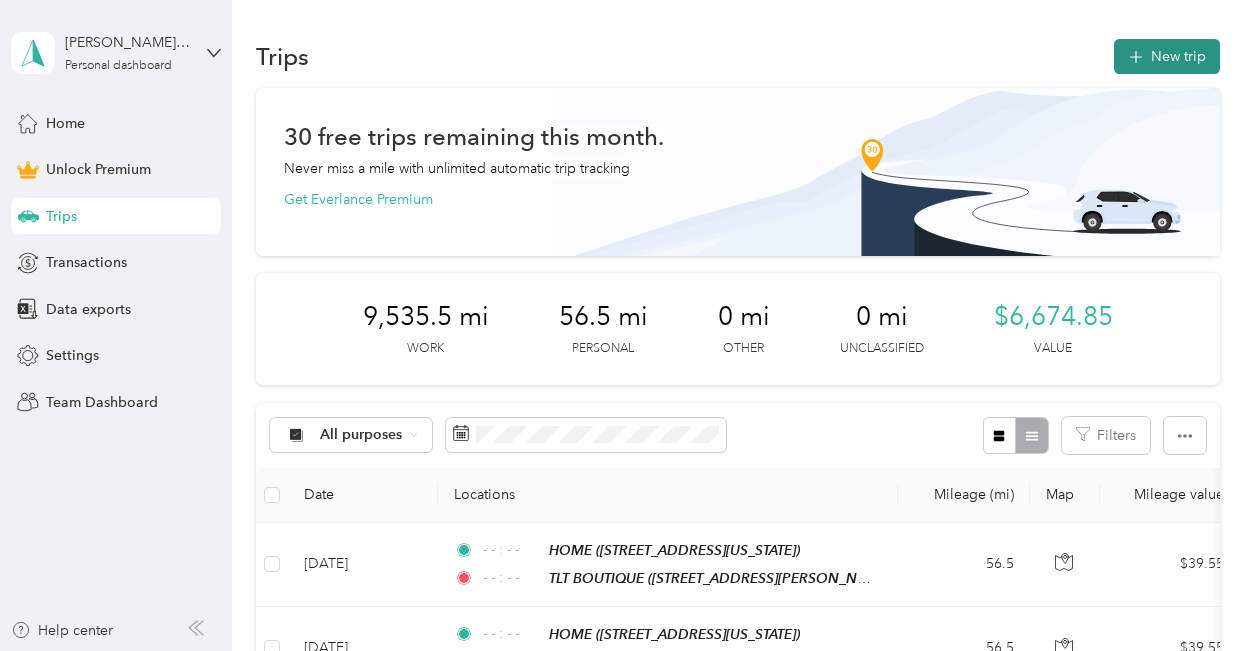 click on "New trip" at bounding box center [1167, 56] 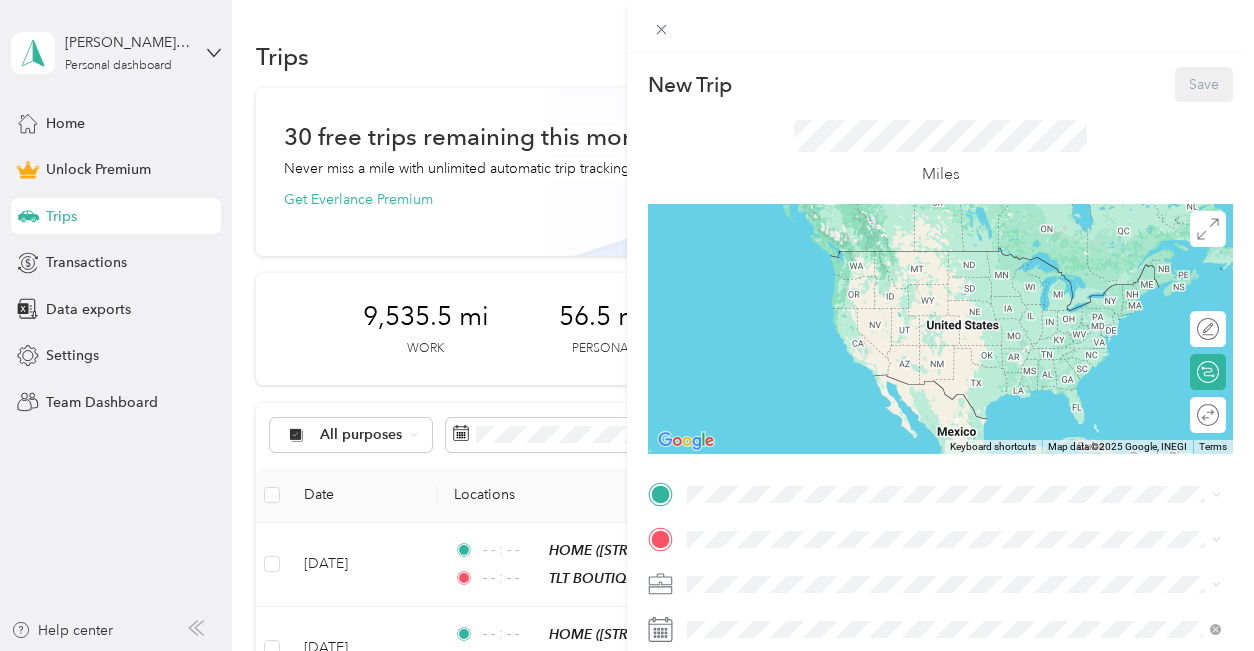click on "HOME [STREET_ADDRESS][US_STATE]" at bounding box center [825, 333] 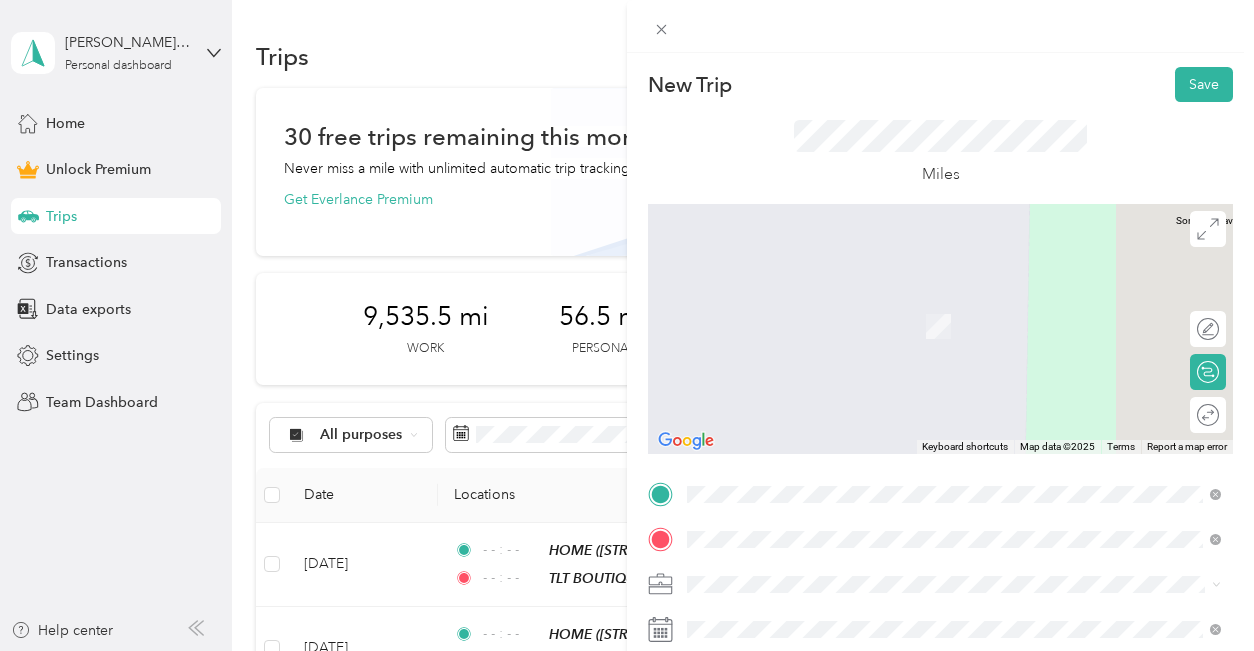 drag, startPoint x: 754, startPoint y: 547, endPoint x: 863, endPoint y: 323, distance: 249.11243 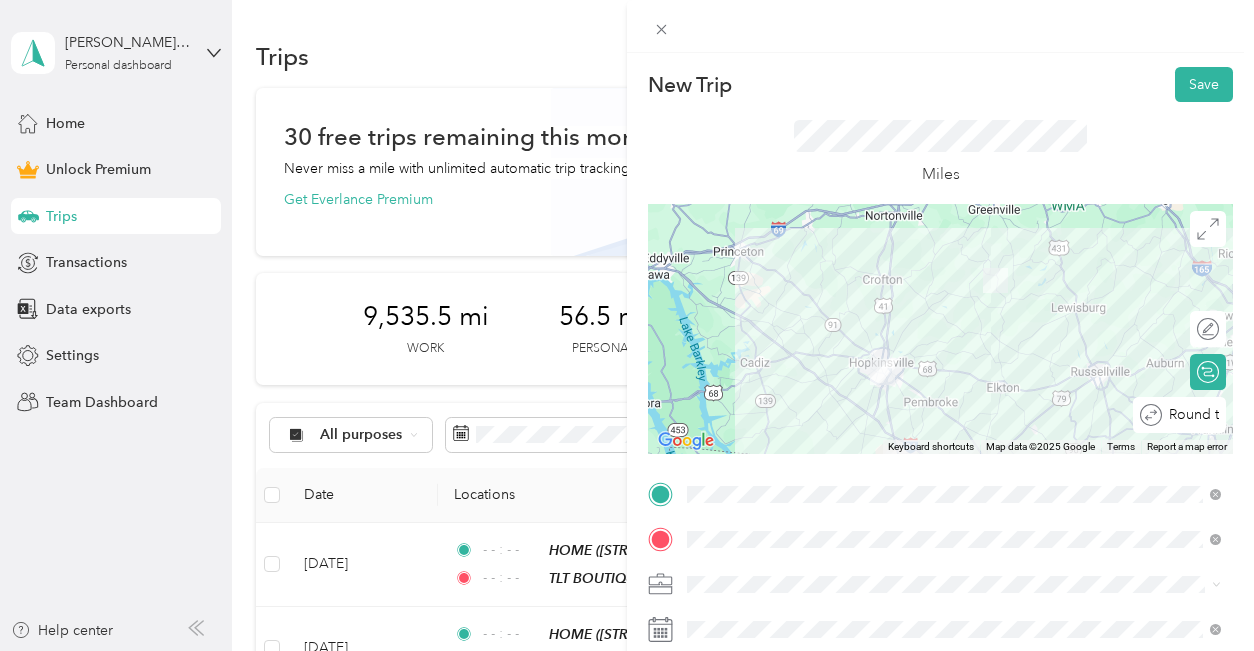 click on "Round trip" at bounding box center (1179, 415) 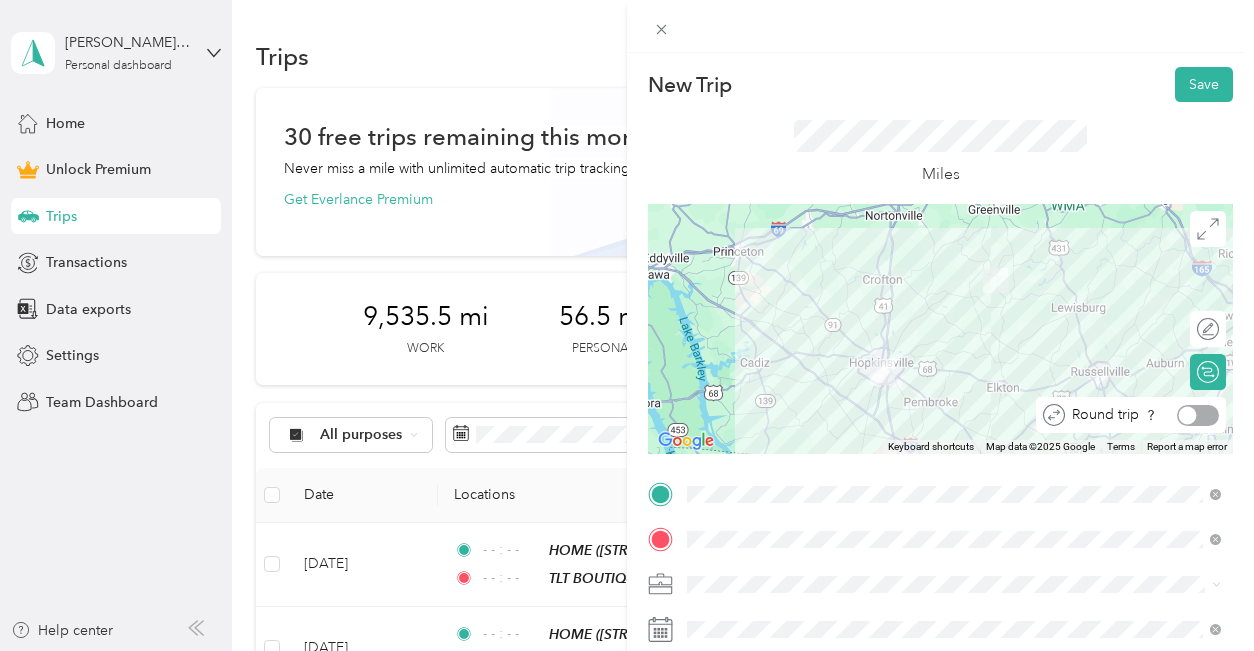 click at bounding box center [1198, 415] 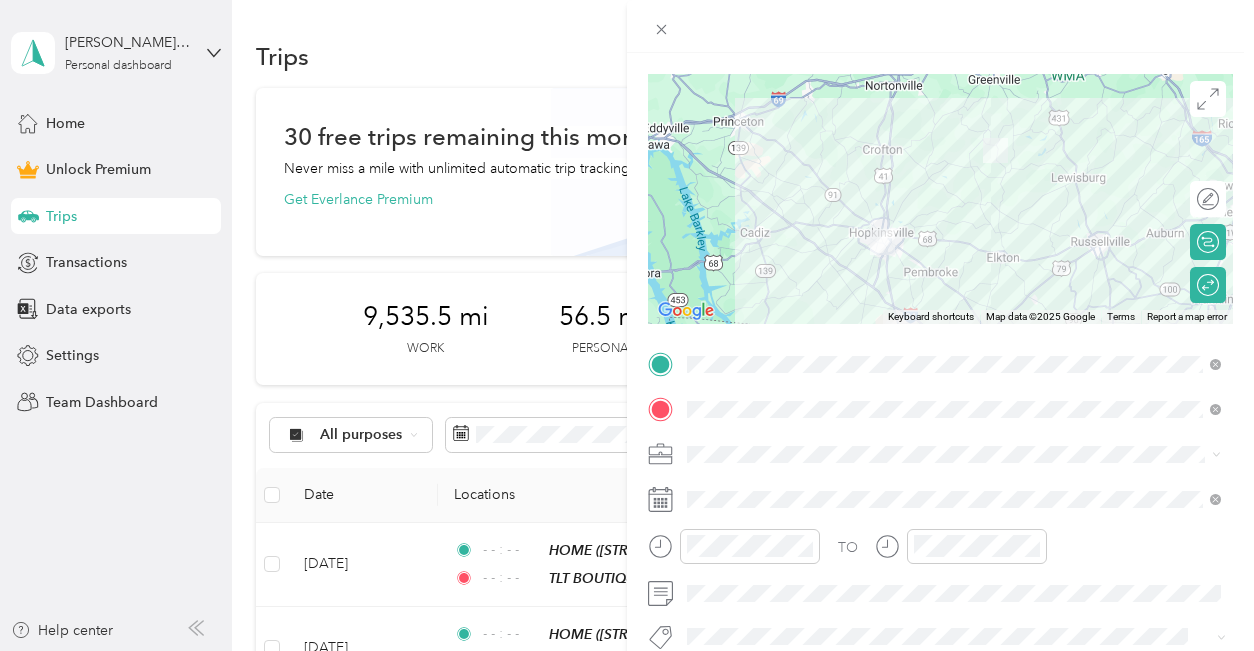scroll, scrollTop: 128, scrollLeft: 0, axis: vertical 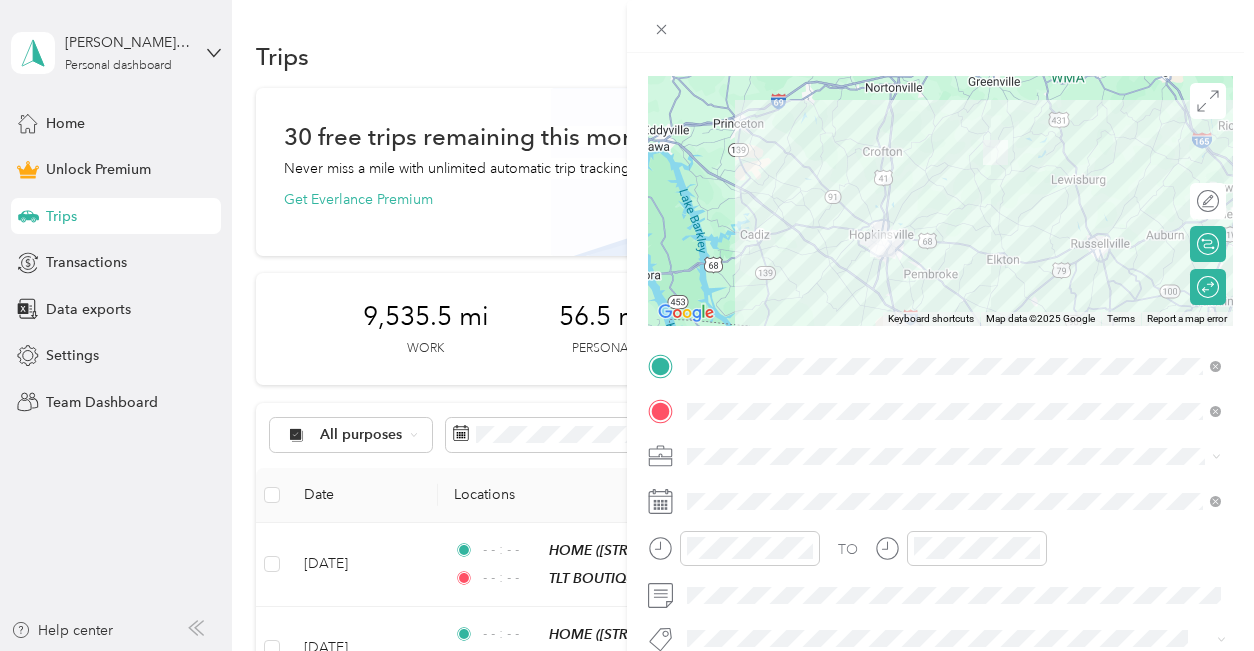 click on "Boutique Business" at bounding box center (752, 245) 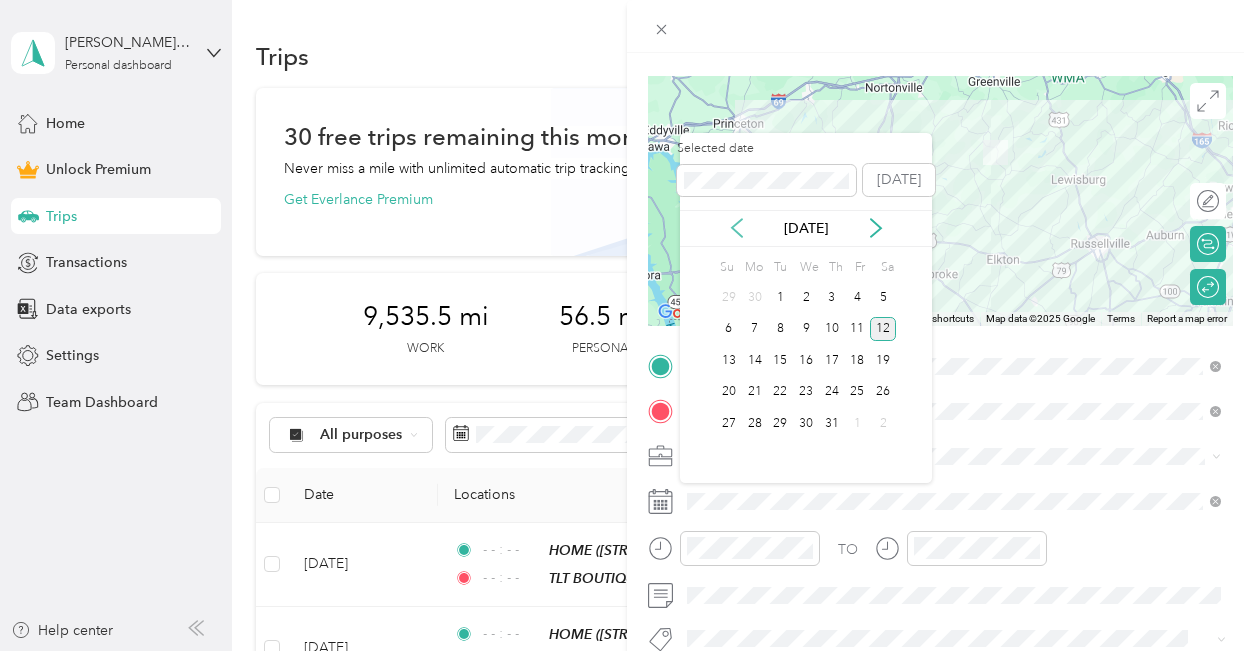click 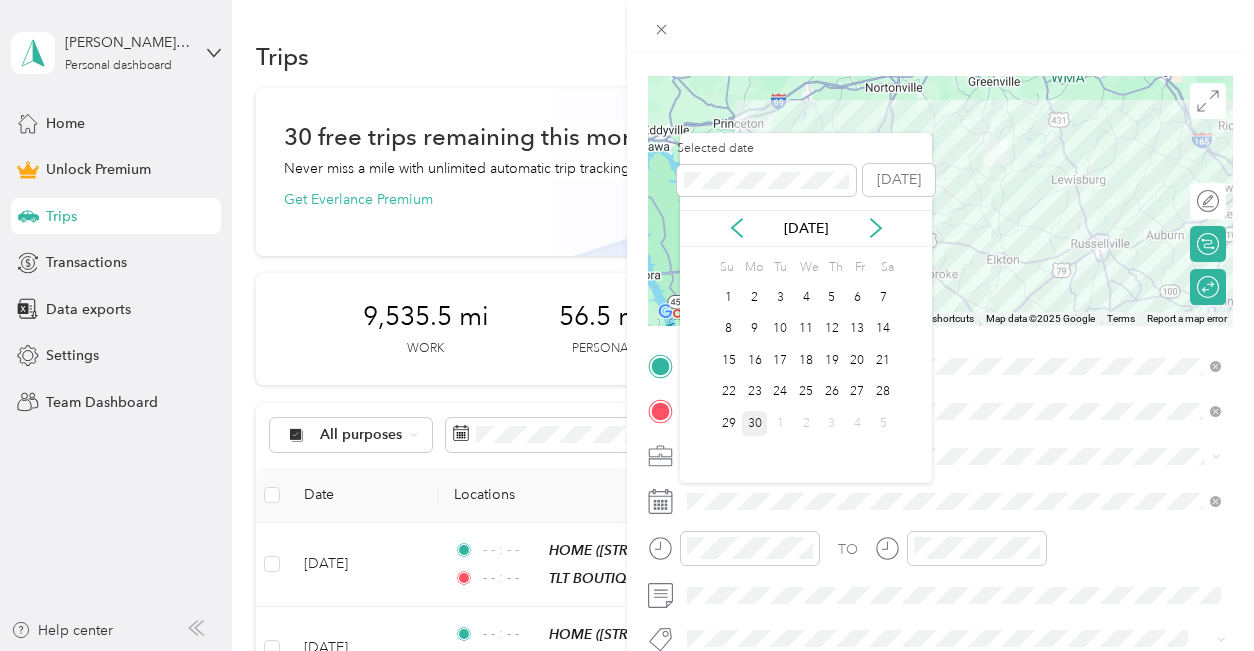 click on "30" at bounding box center [755, 423] 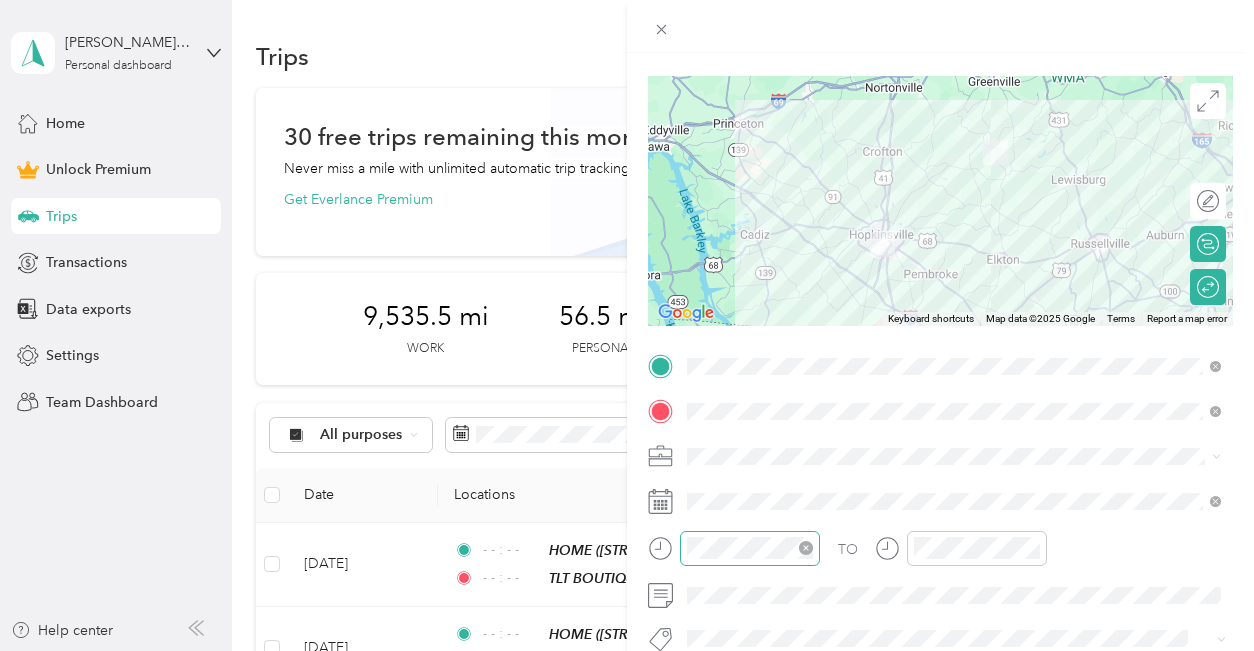 click 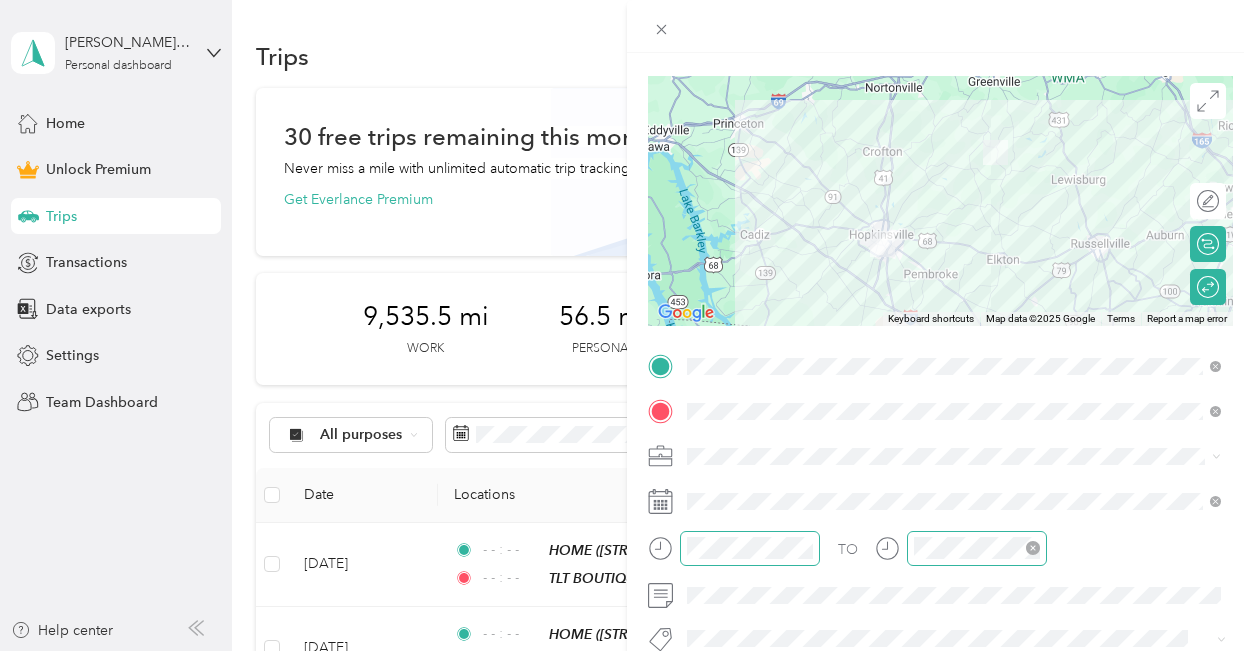 click 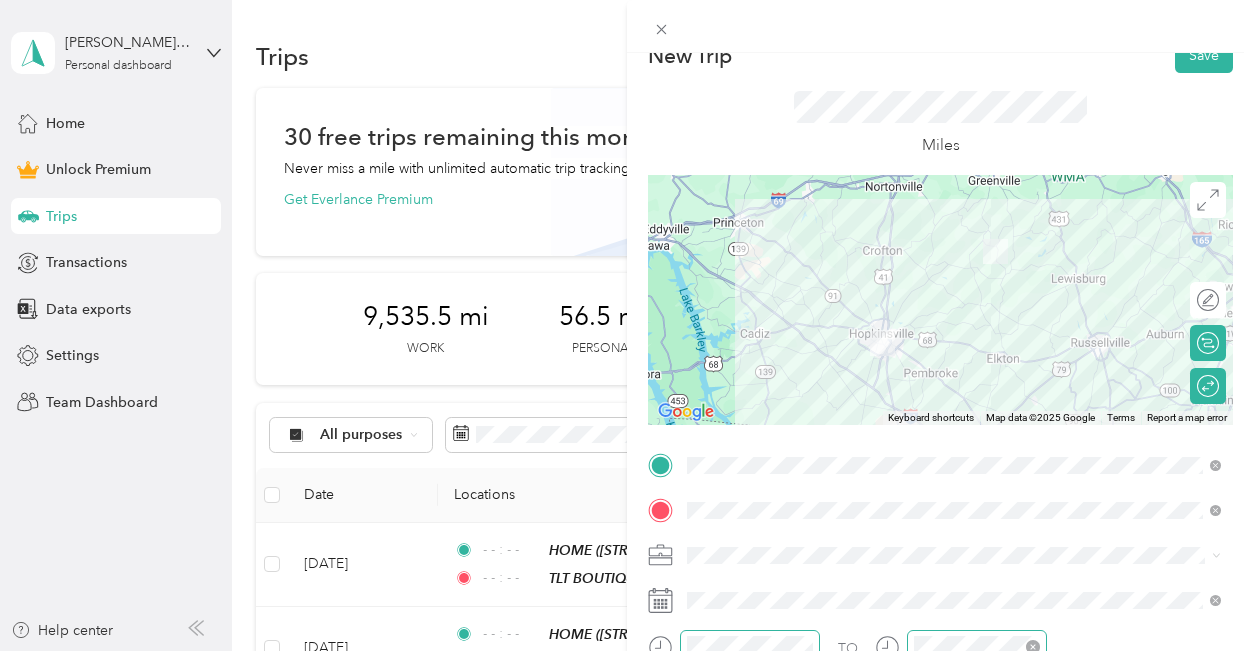 scroll, scrollTop: 0, scrollLeft: 0, axis: both 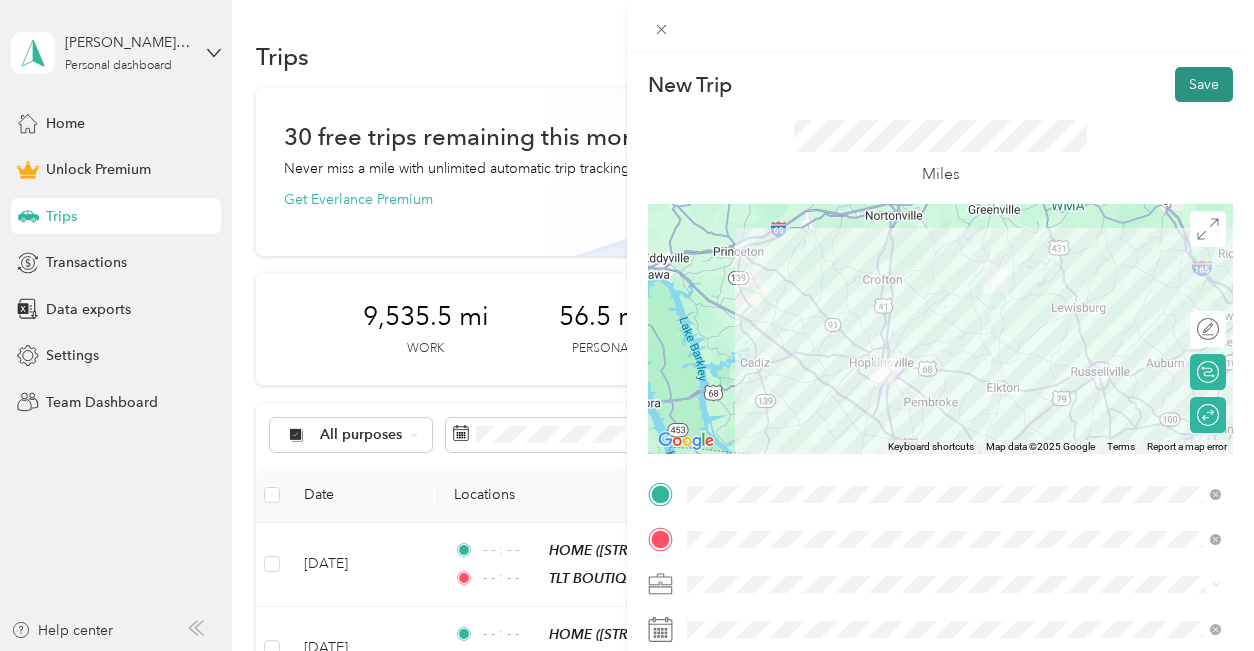 click on "Save" at bounding box center (1204, 84) 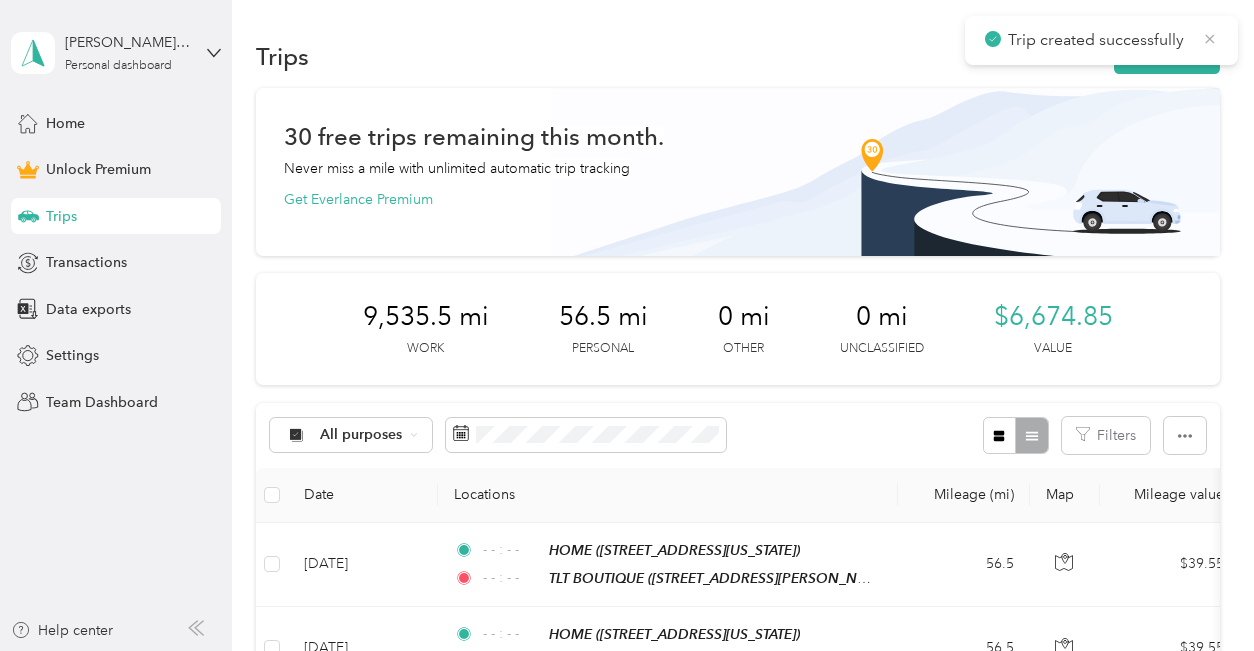 click 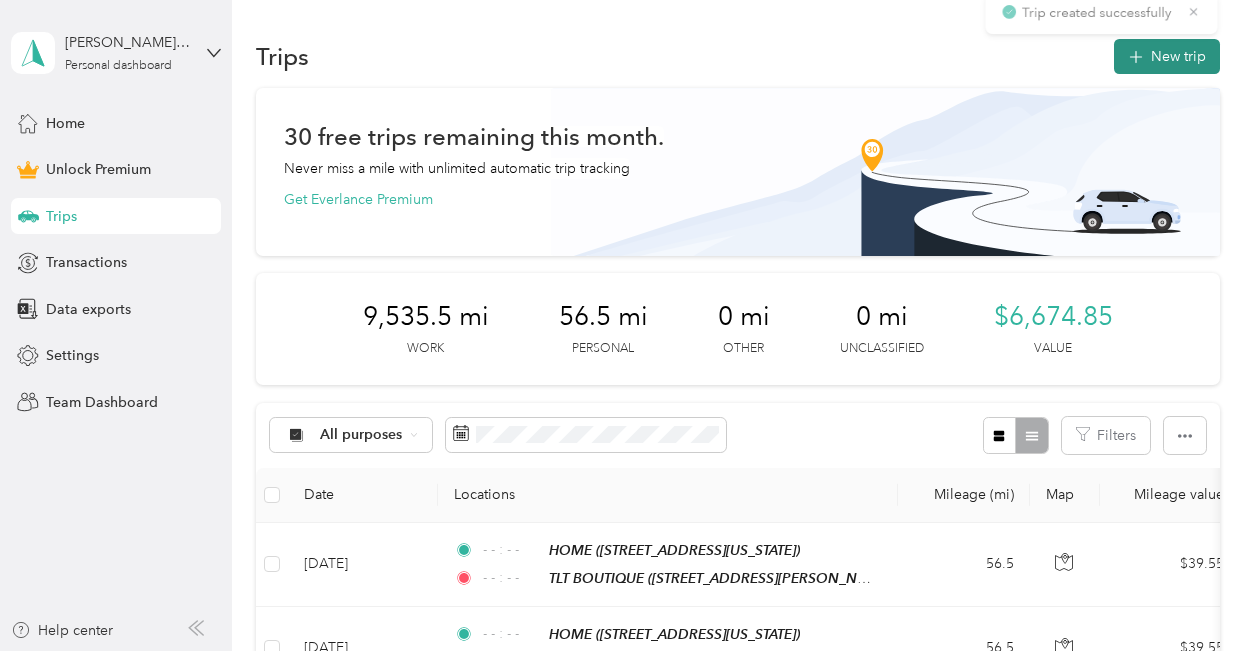 click on "New trip" at bounding box center (1167, 56) 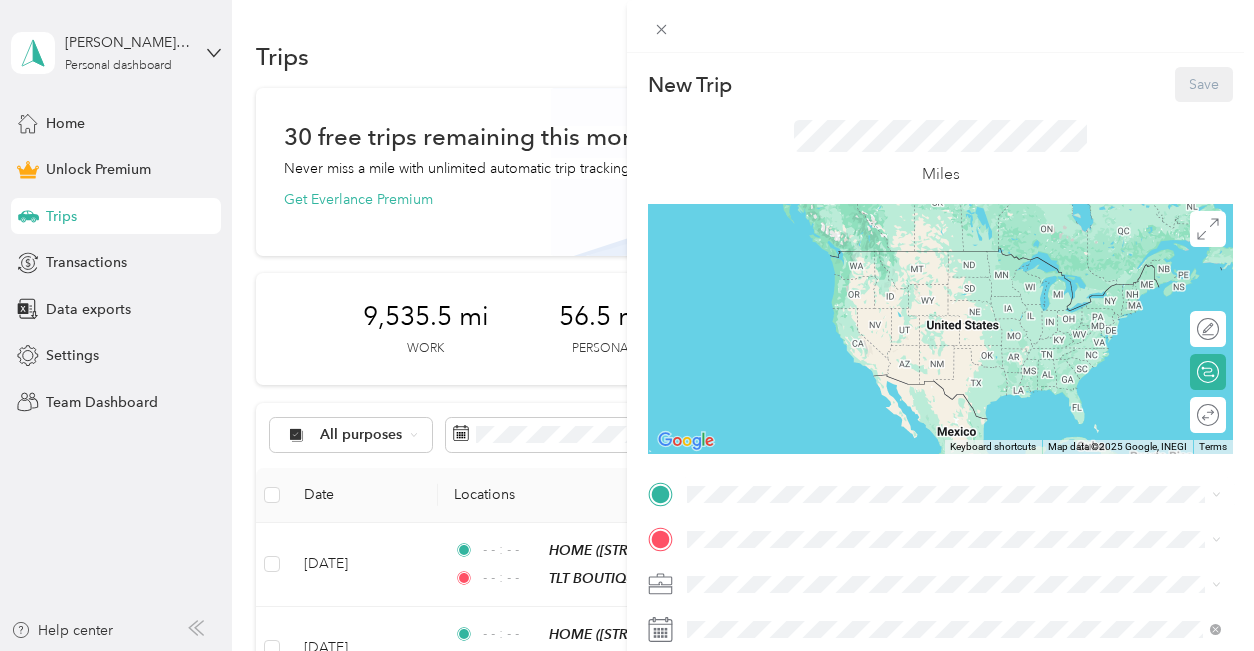 click on "HOME [STREET_ADDRESS][US_STATE]" at bounding box center [954, 332] 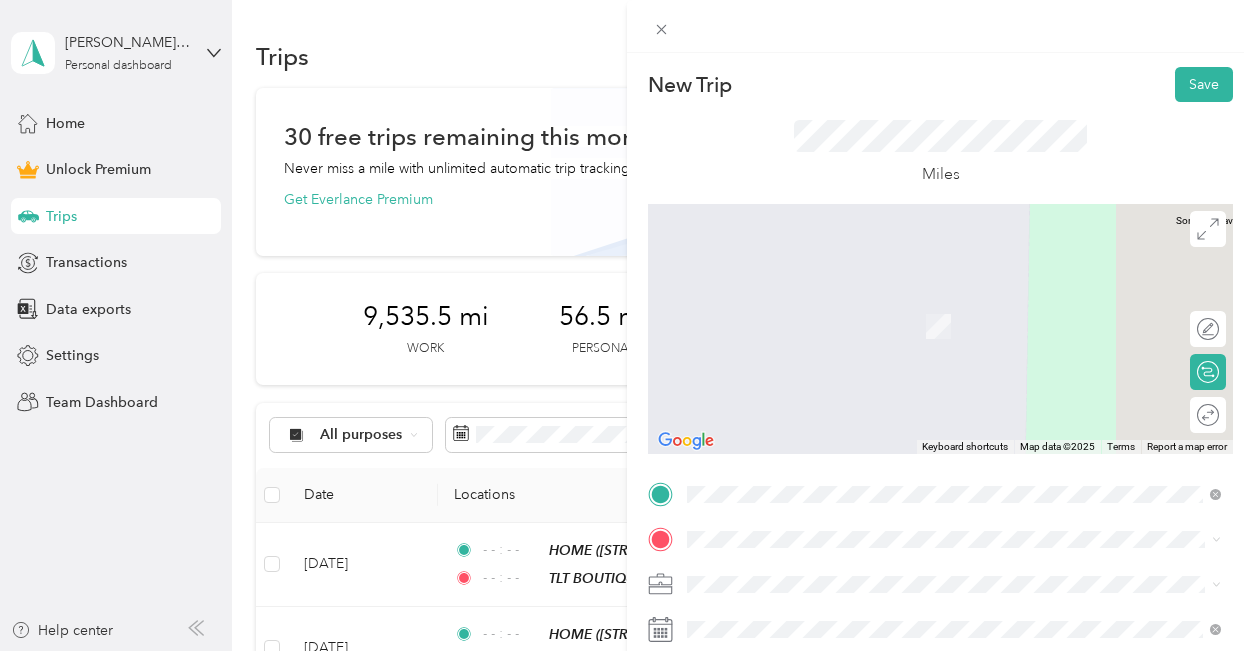 drag, startPoint x: 714, startPoint y: 529, endPoint x: 807, endPoint y: 304, distance: 243.46252 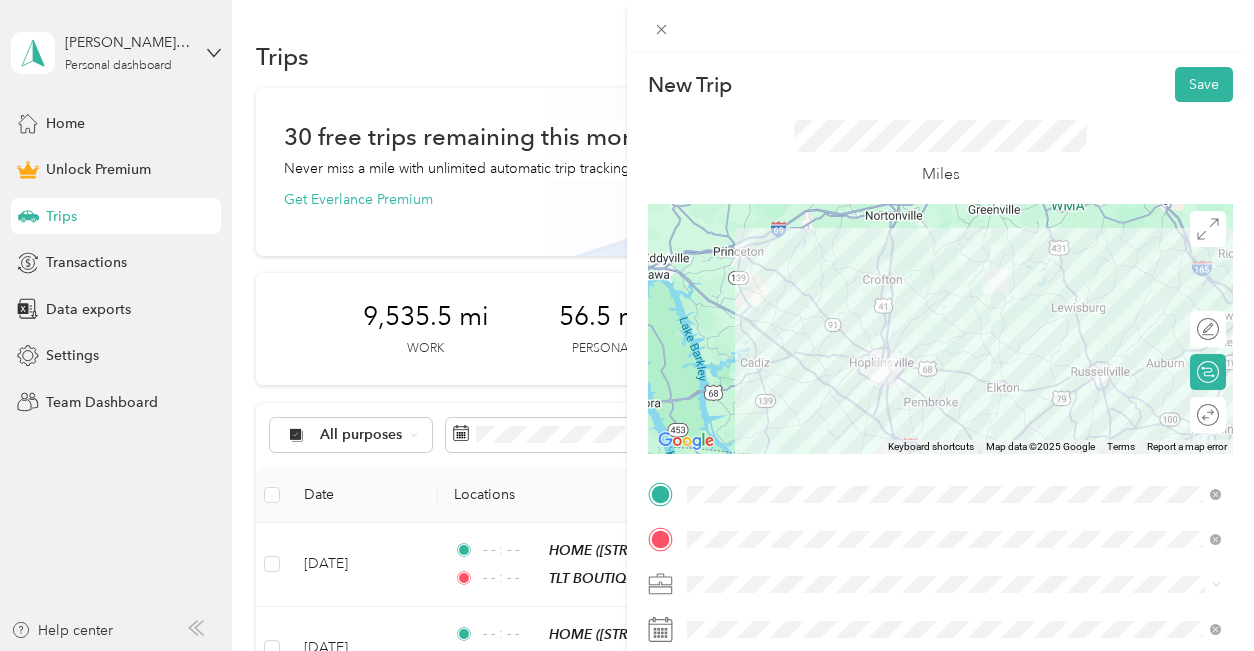 click on "Round trip" at bounding box center (1208, 415) 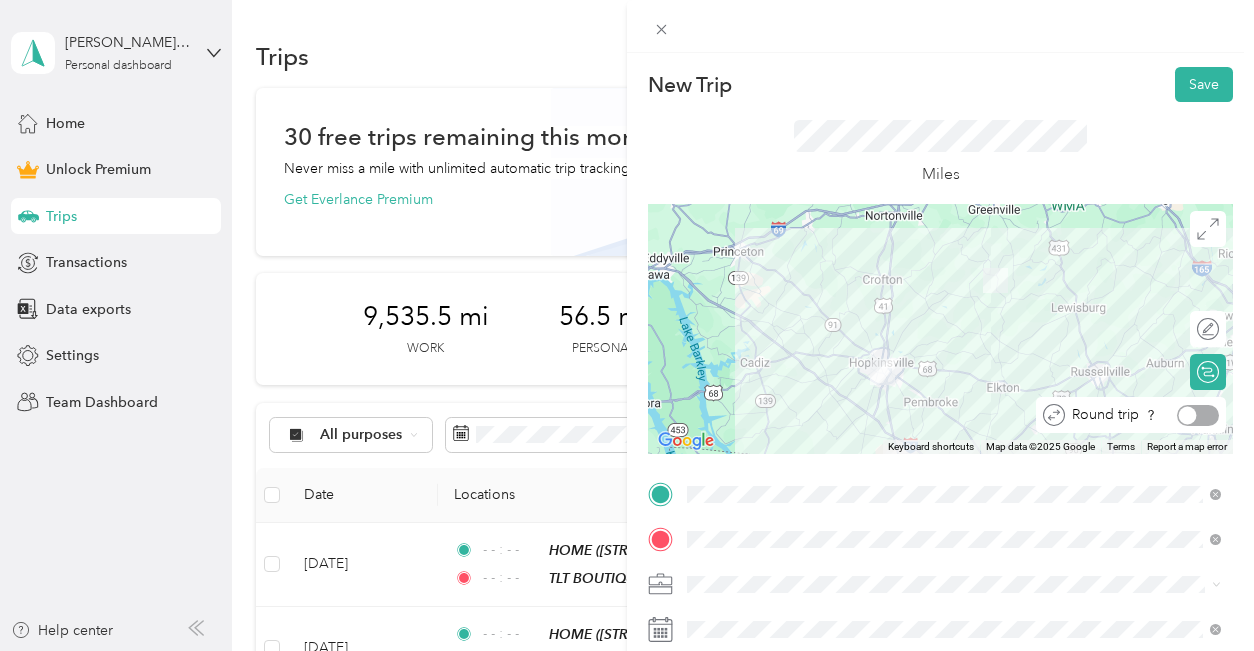click at bounding box center (1198, 415) 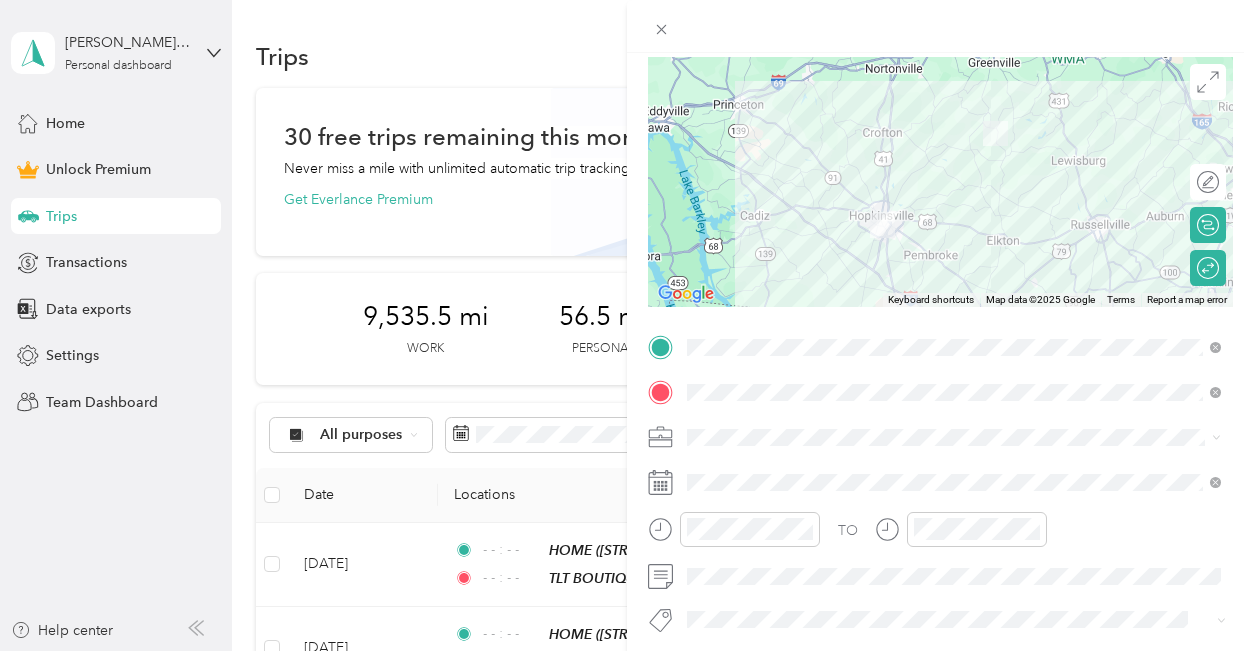 scroll, scrollTop: 145, scrollLeft: 0, axis: vertical 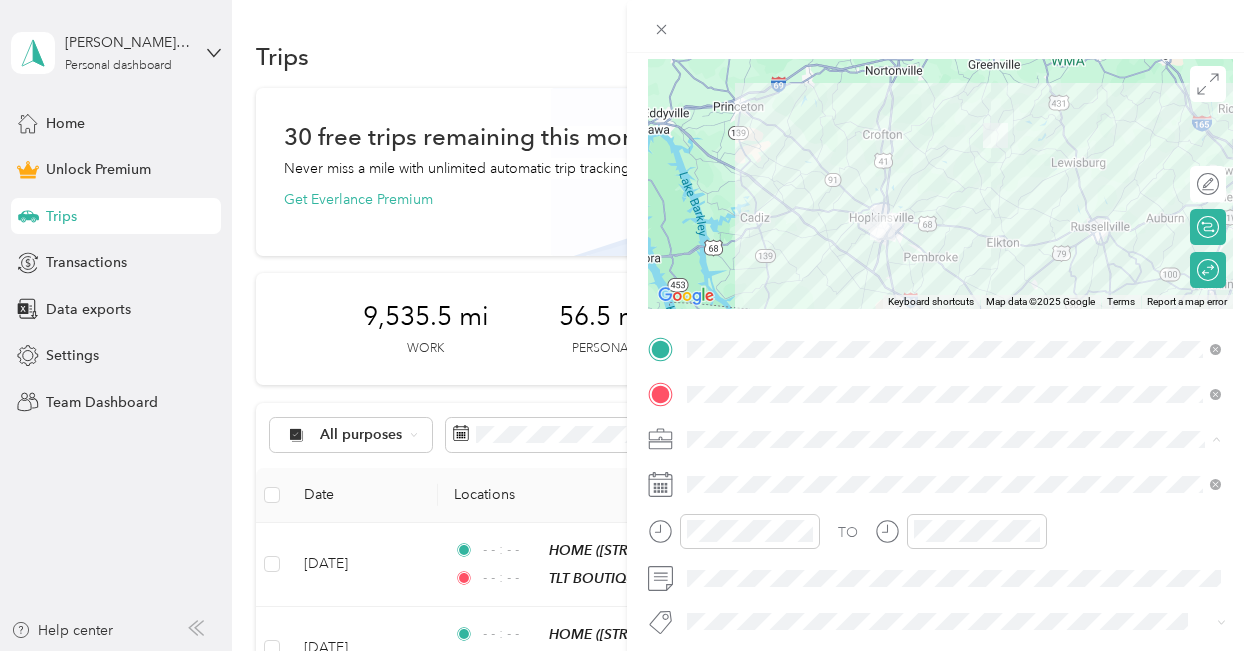click on "Boutique Business" at bounding box center (954, 228) 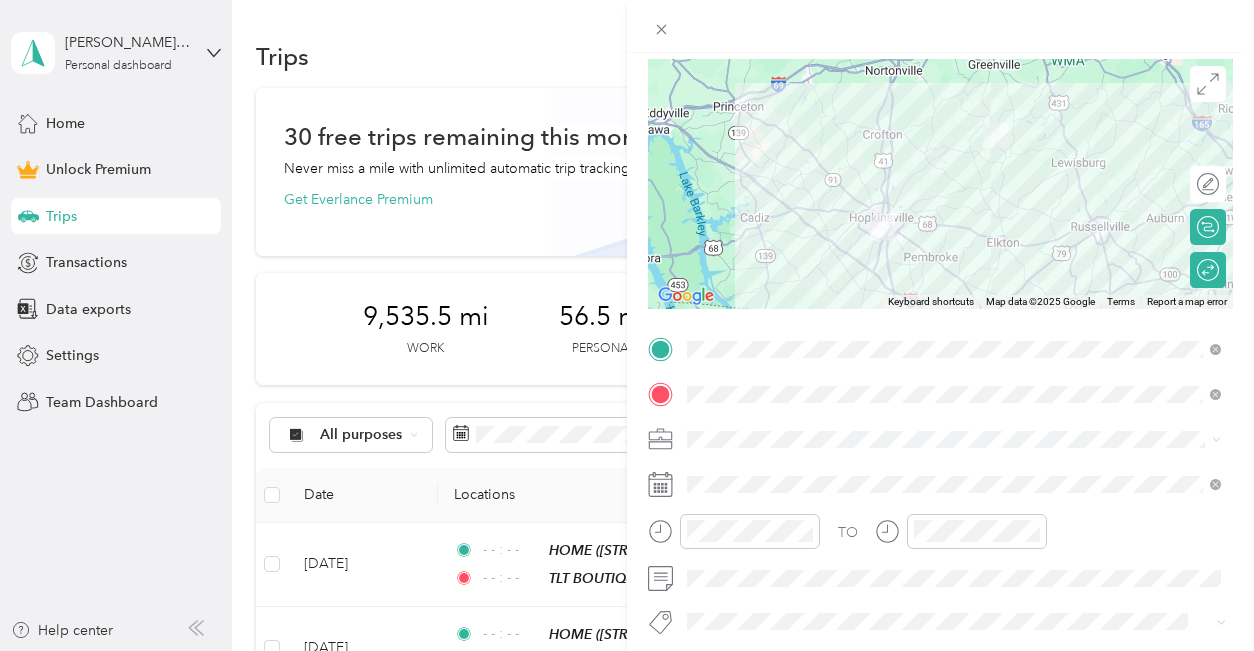 click 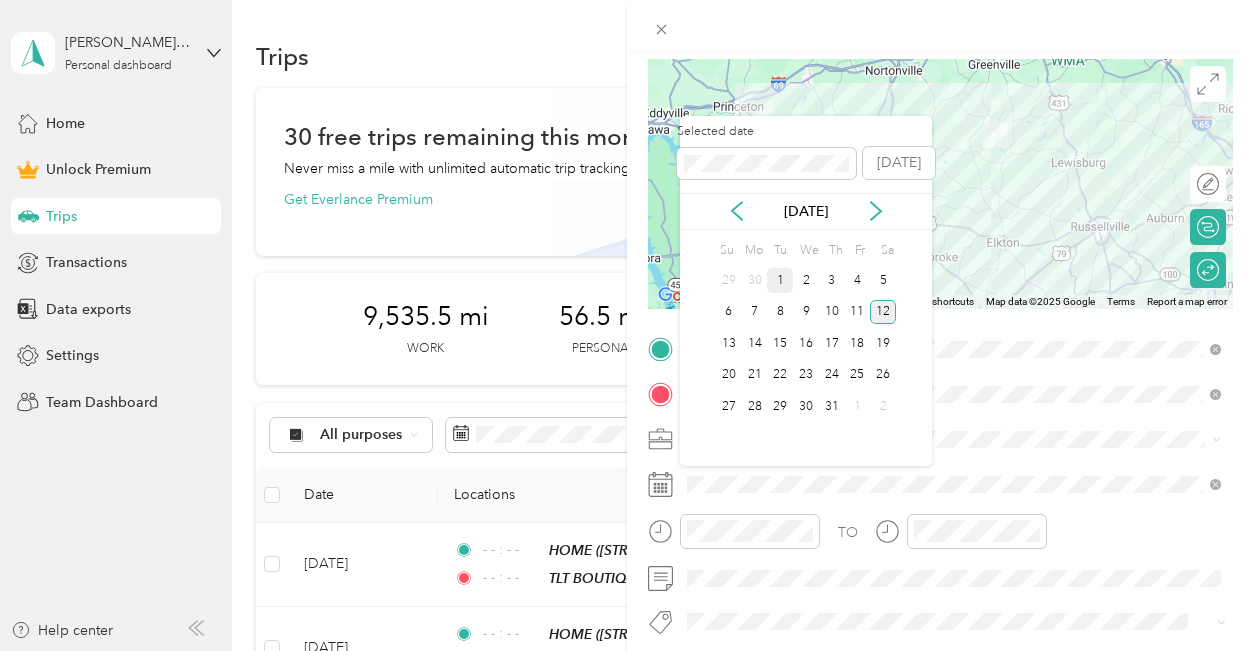 click on "1" at bounding box center (780, 280) 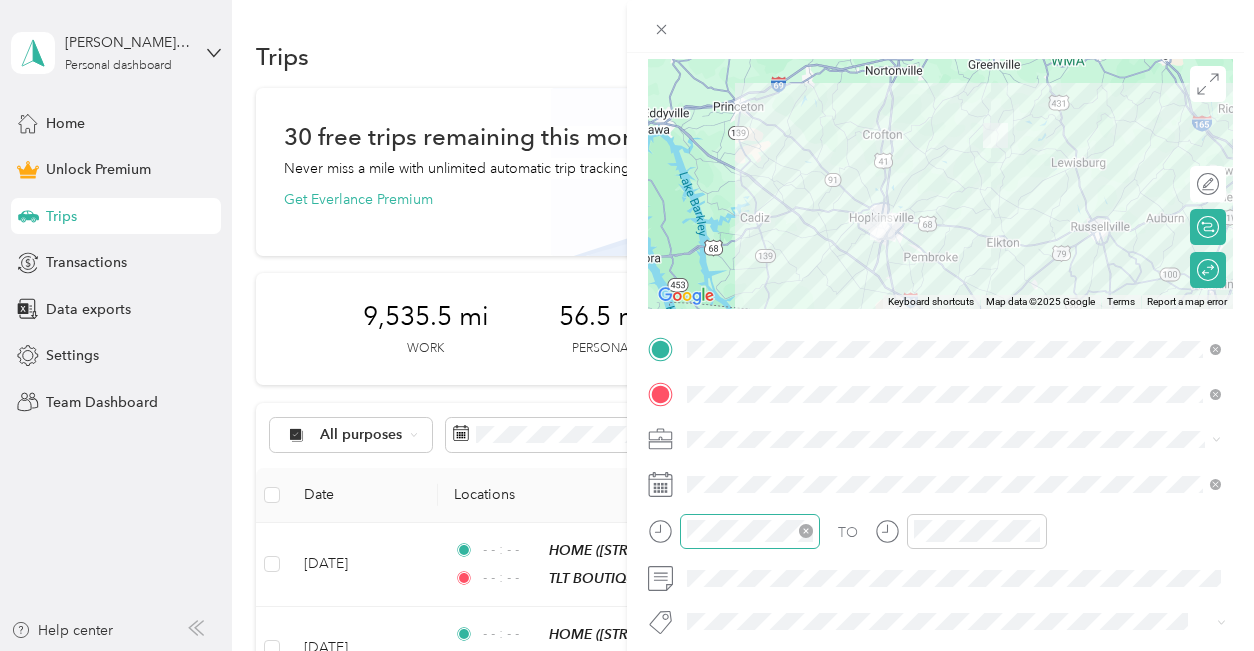 click 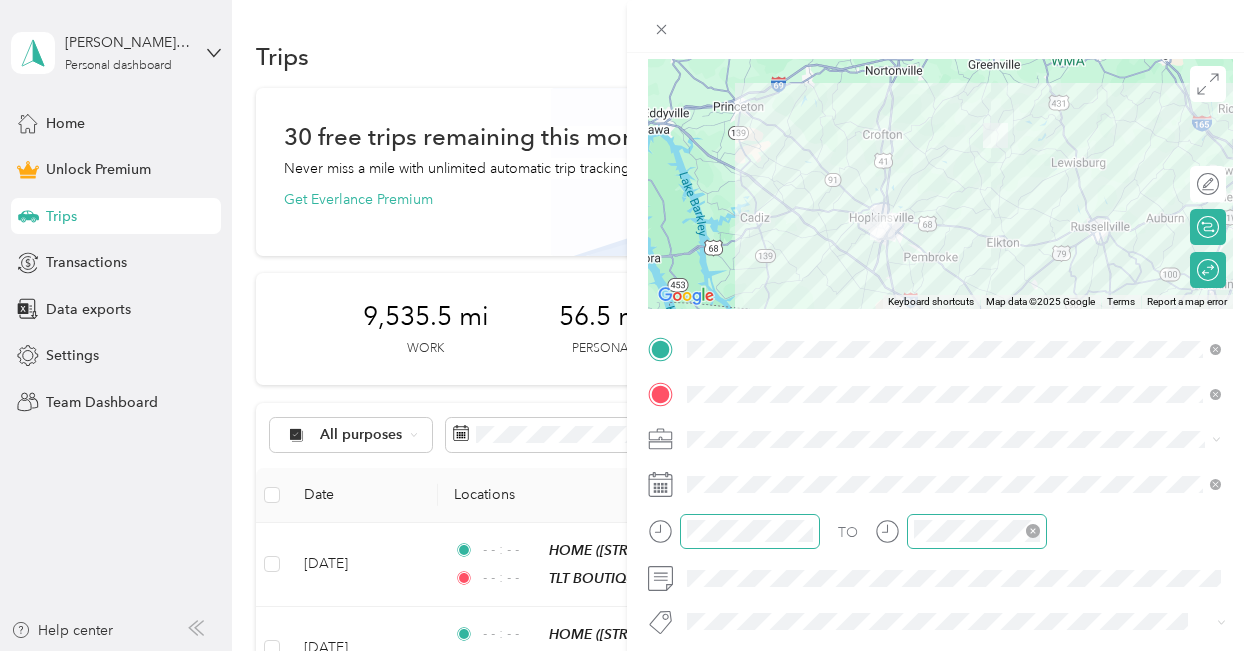 click 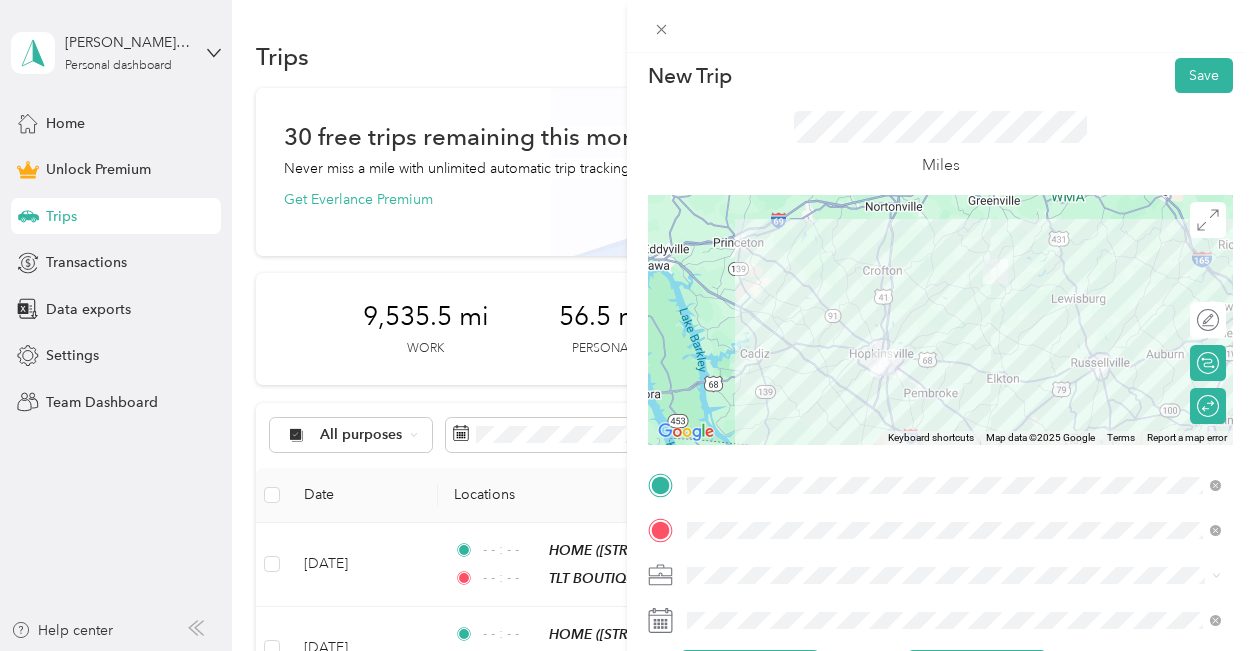 scroll, scrollTop: 0, scrollLeft: 0, axis: both 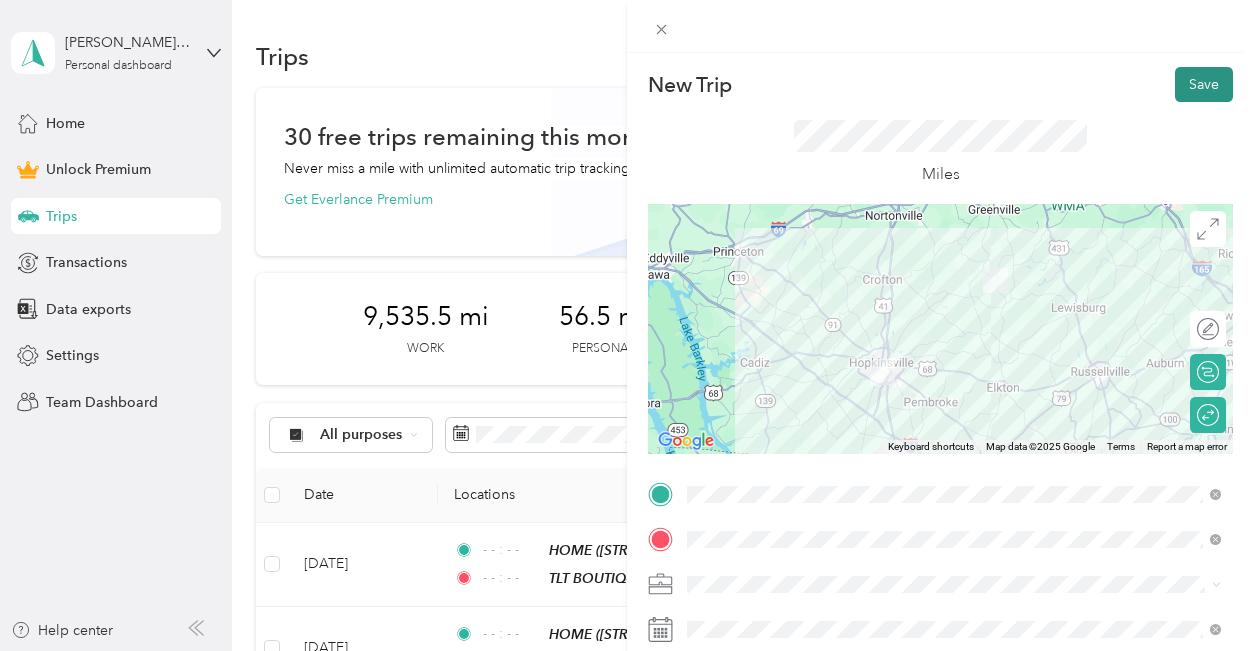 click on "Save" at bounding box center (1204, 84) 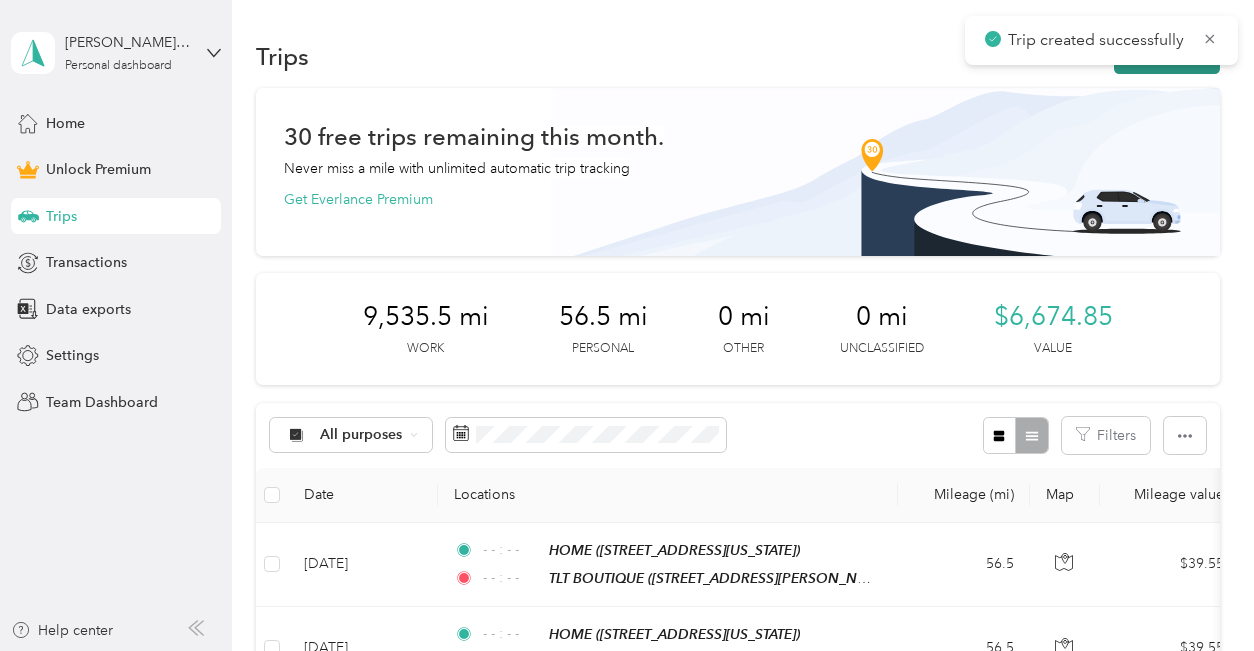 click on "New trip" at bounding box center [1167, 56] 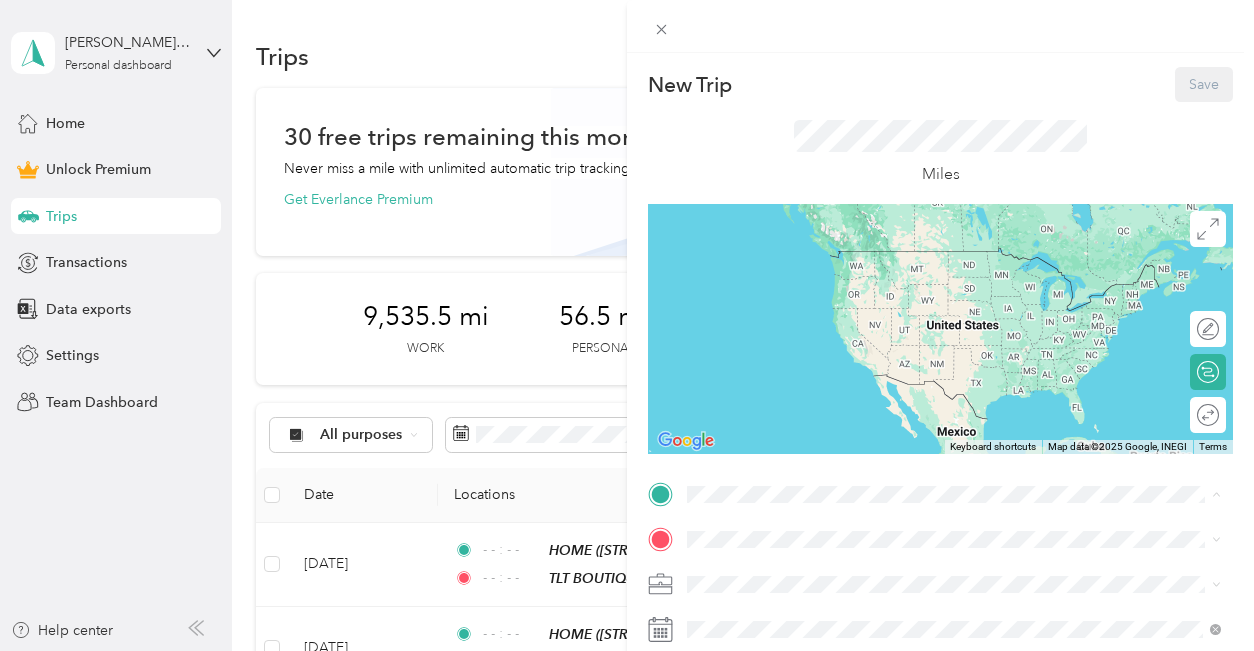 click on "[STREET_ADDRESS][US_STATE]" at bounding box center (825, 343) 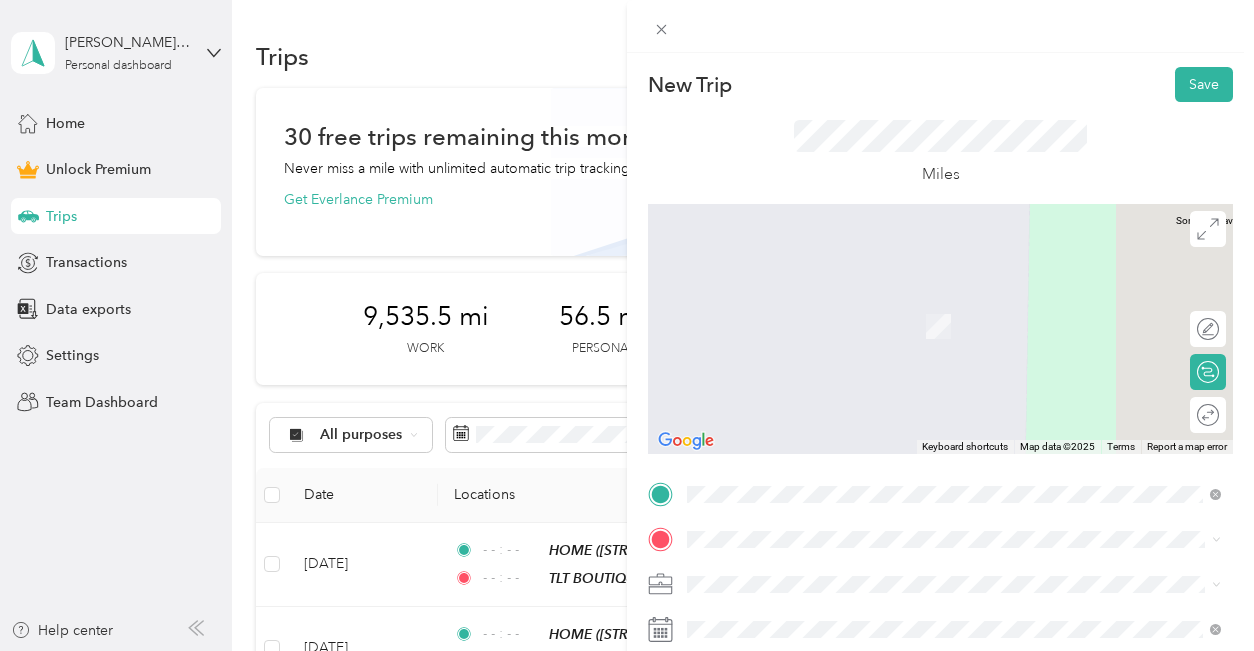 drag, startPoint x: 743, startPoint y: 529, endPoint x: 821, endPoint y: 301, distance: 240.97302 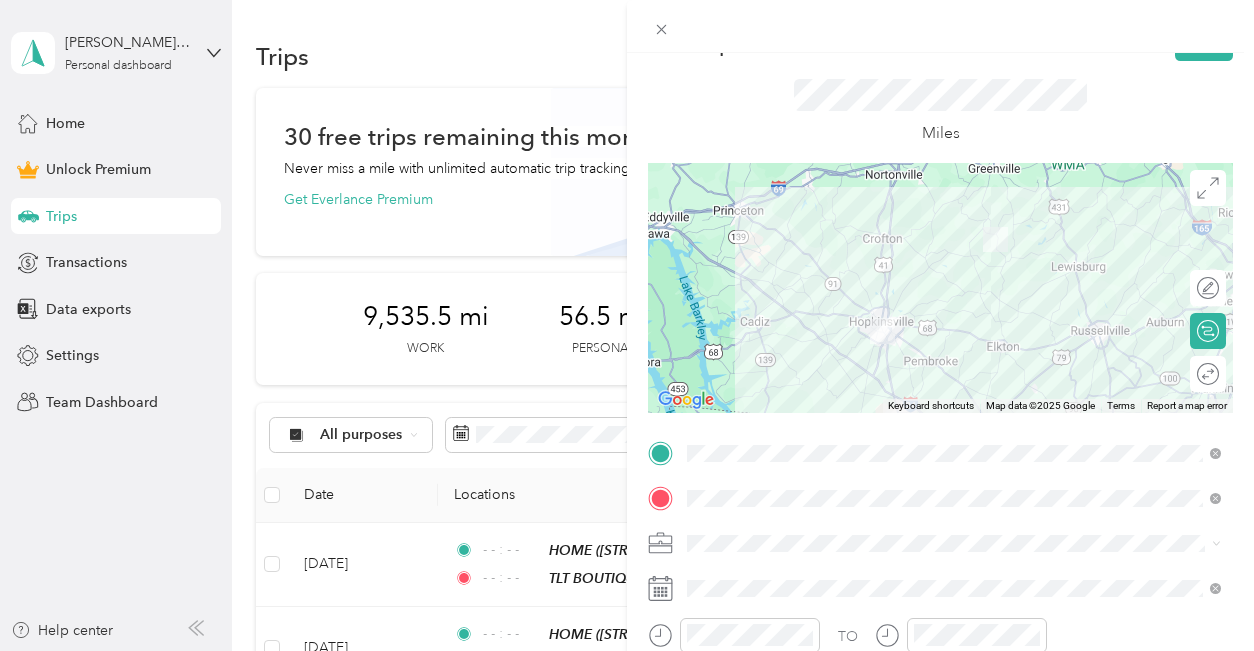 scroll, scrollTop: 64, scrollLeft: 0, axis: vertical 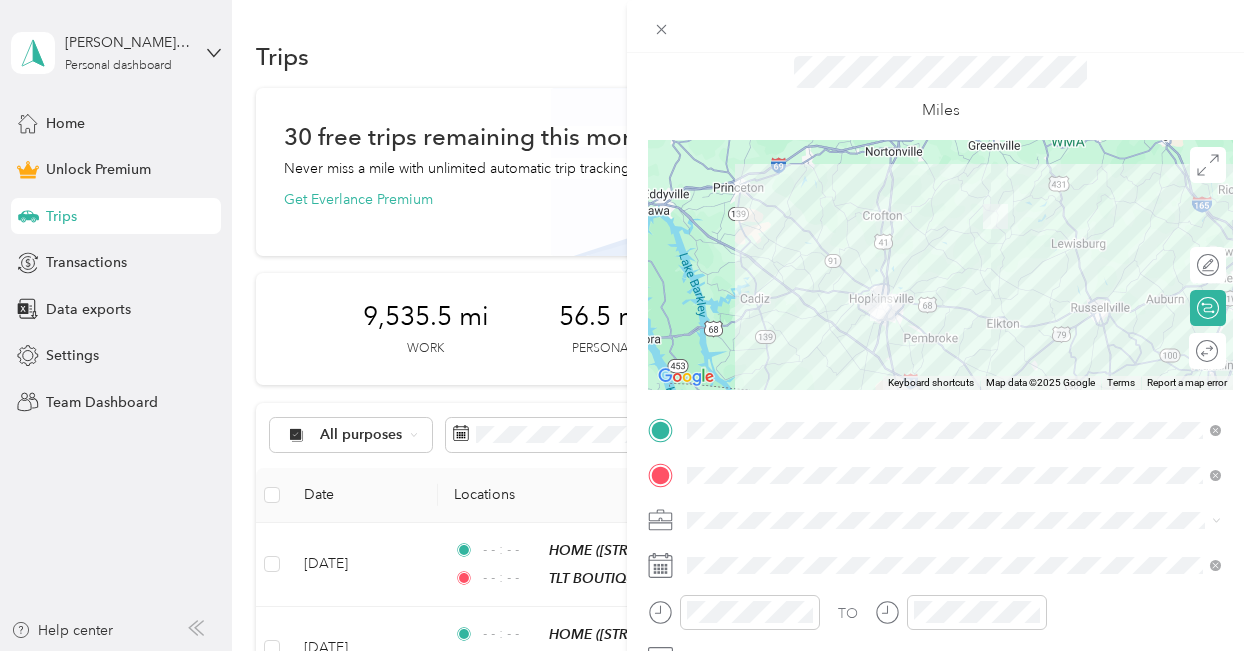 click on "Round trip" at bounding box center [1207, 351] 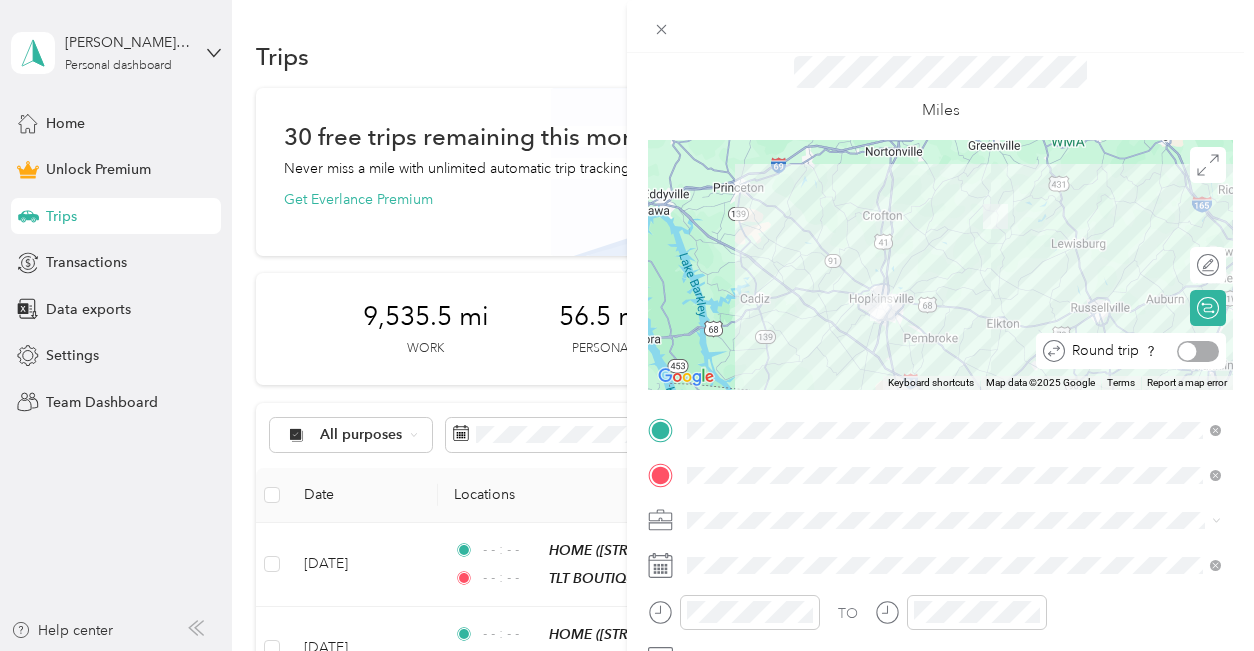 click at bounding box center (1198, 351) 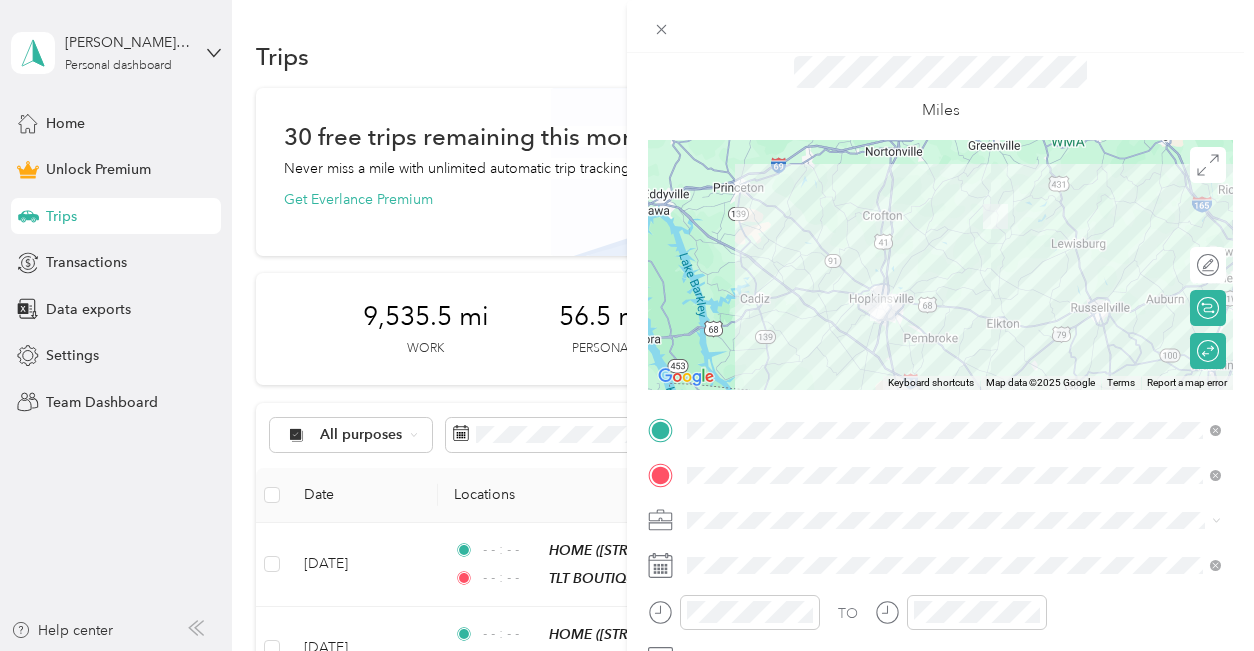 click on "Work Personal Boutique Business Traveling Technologist Other Charity Medical Moving Commute" at bounding box center (954, 361) 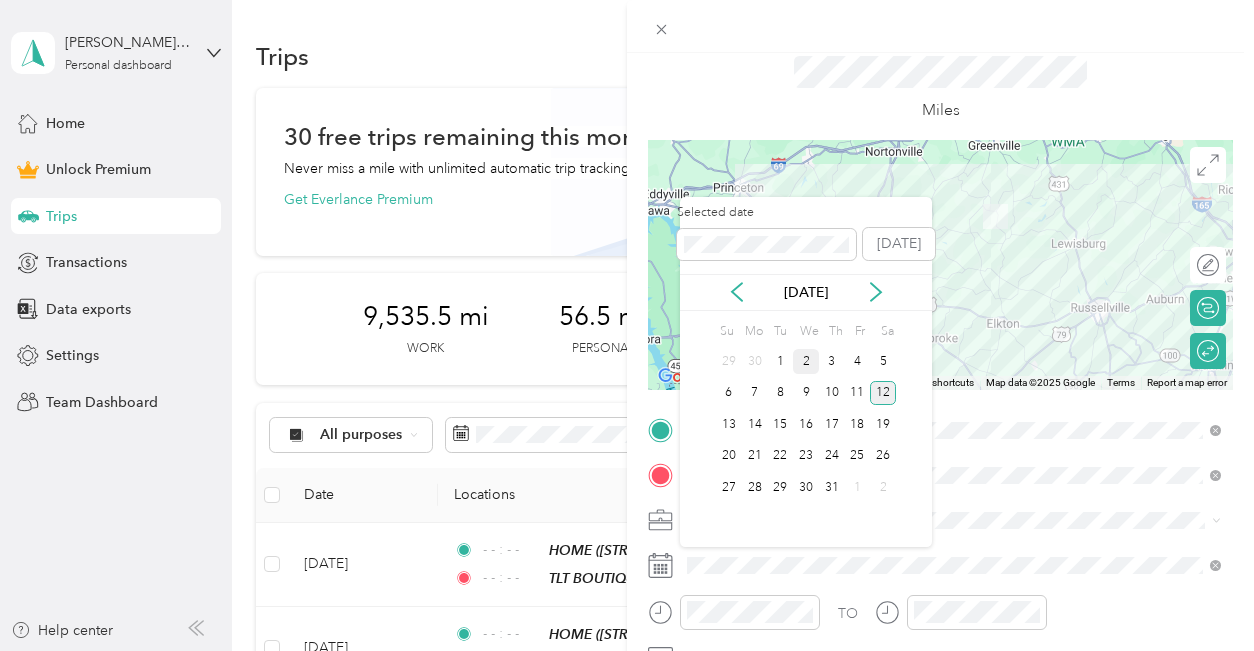 click on "2" at bounding box center (806, 361) 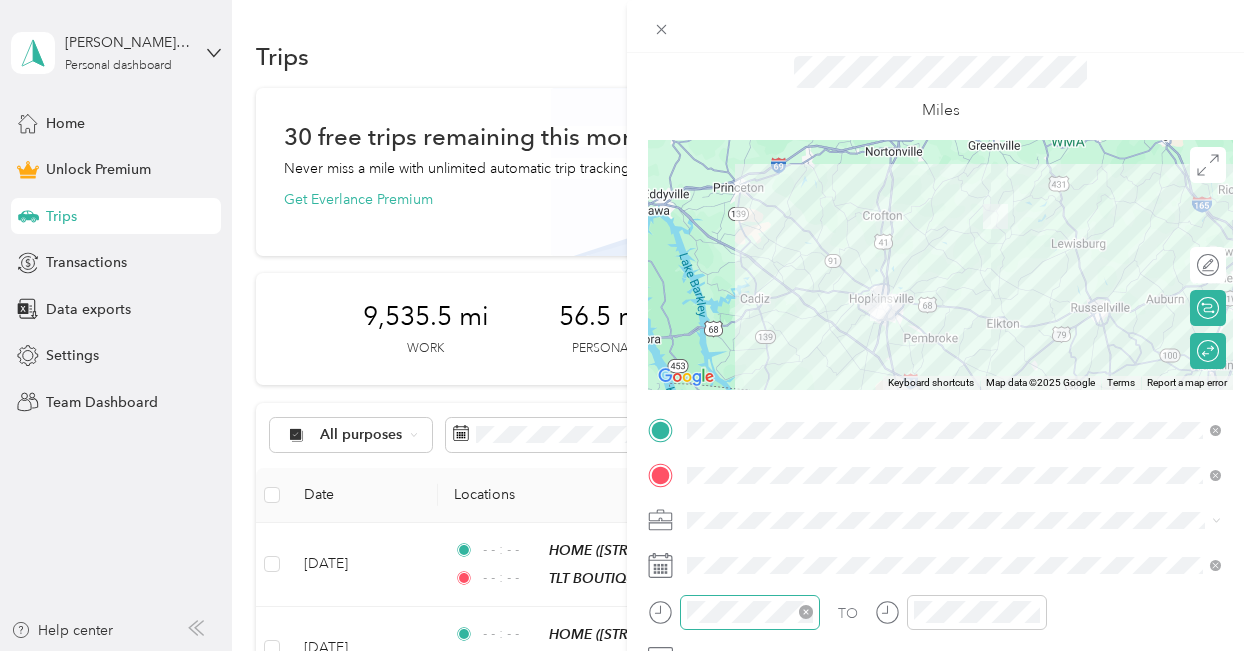 click 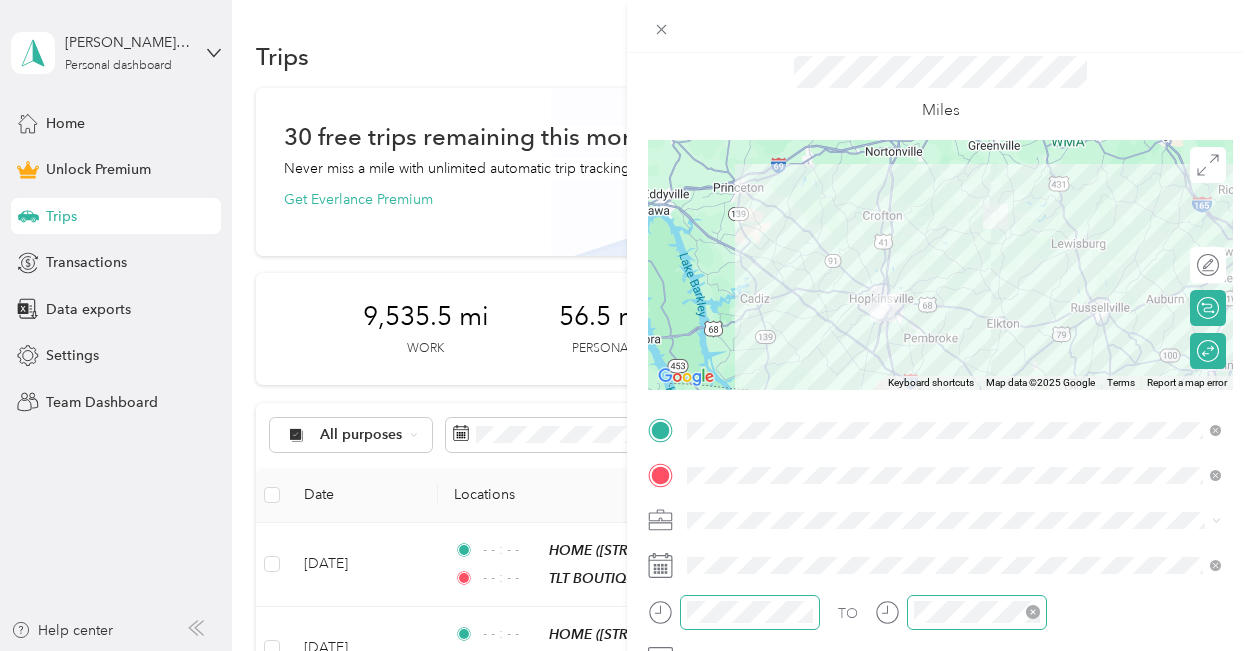 click 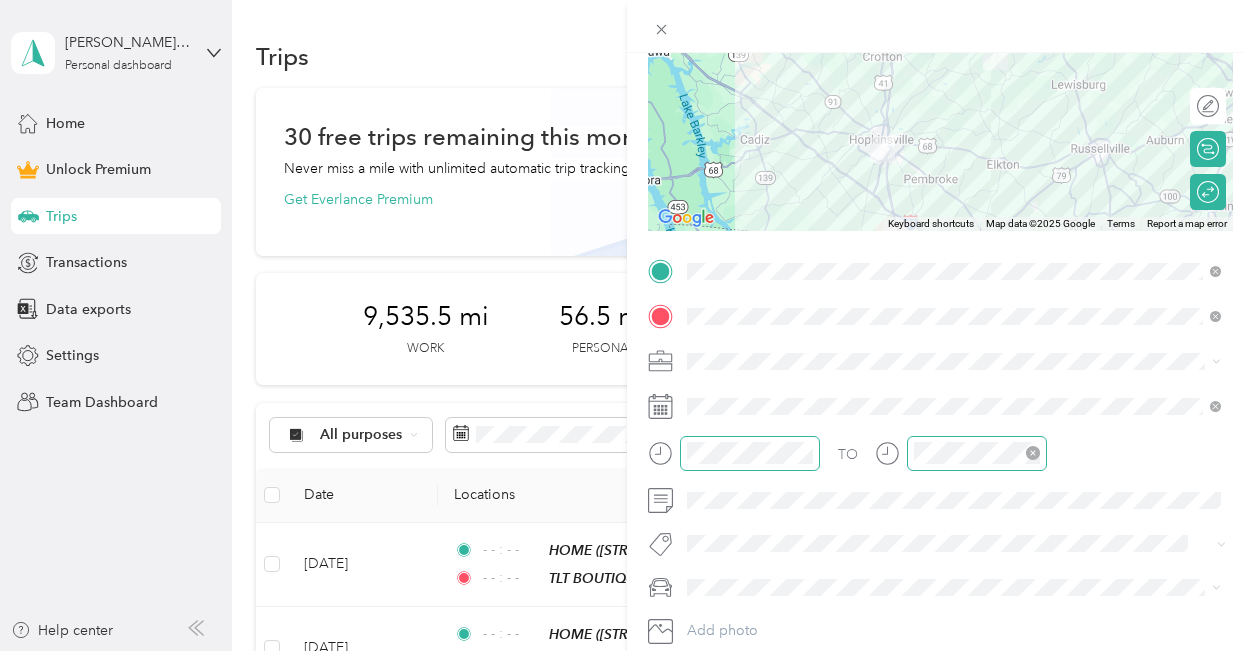 scroll, scrollTop: 224, scrollLeft: 0, axis: vertical 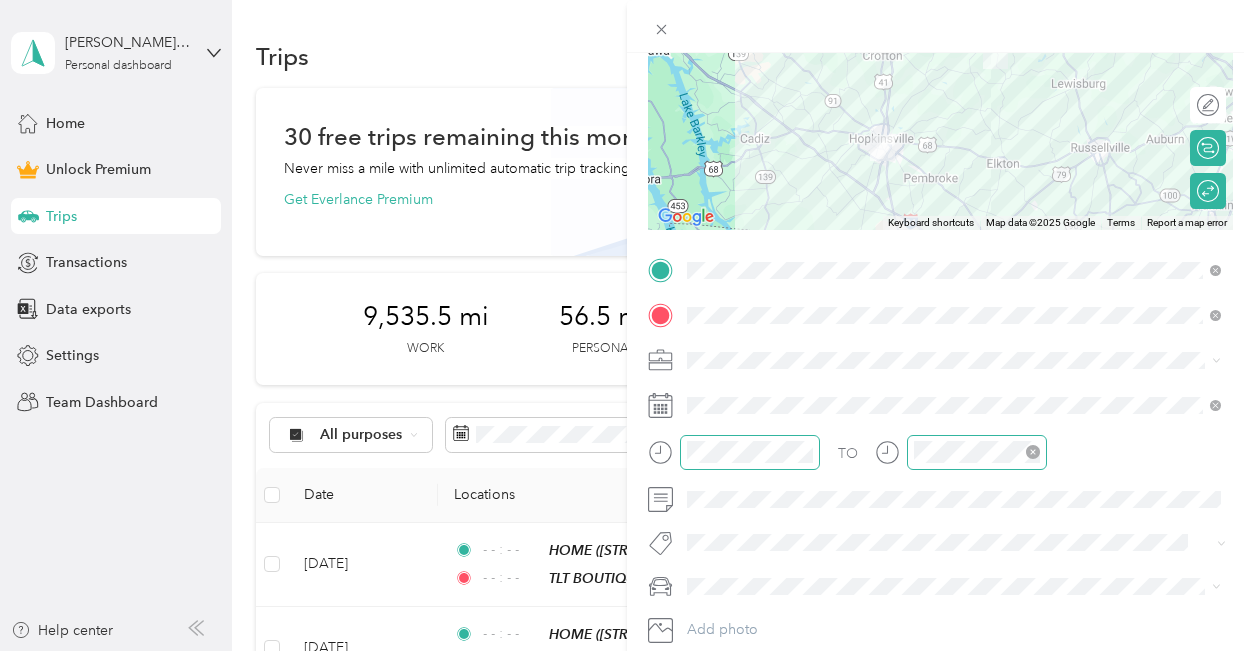 click on "Boutique Business" at bounding box center [752, 149] 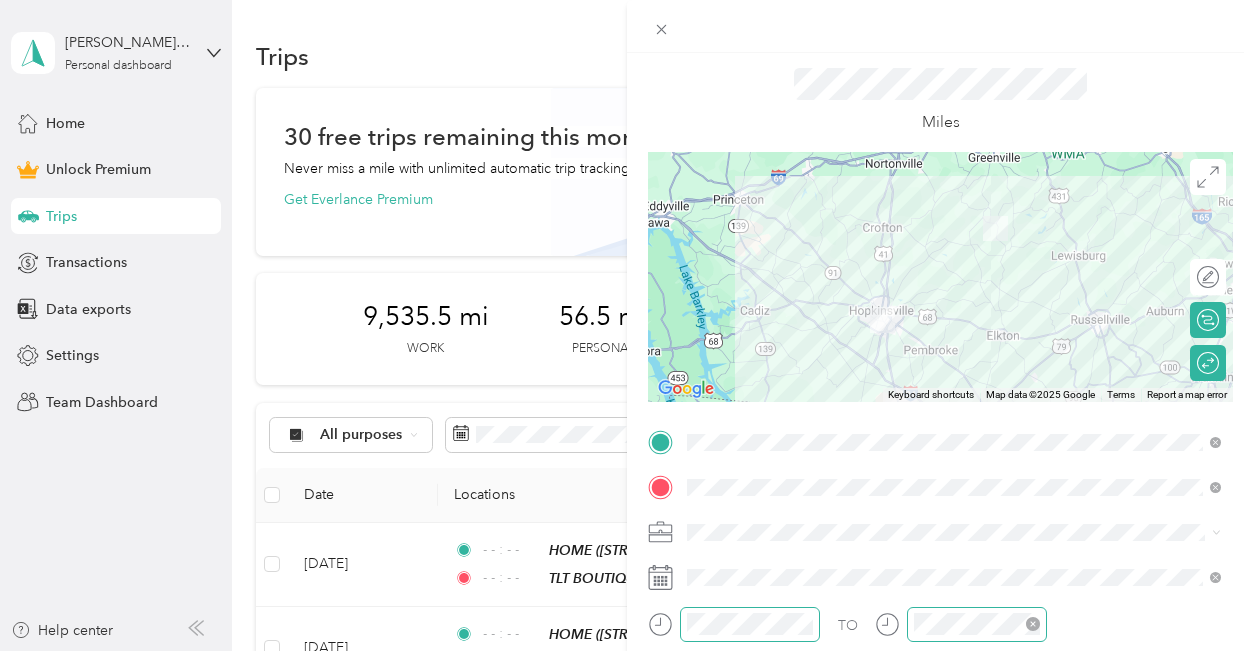 scroll, scrollTop: 0, scrollLeft: 0, axis: both 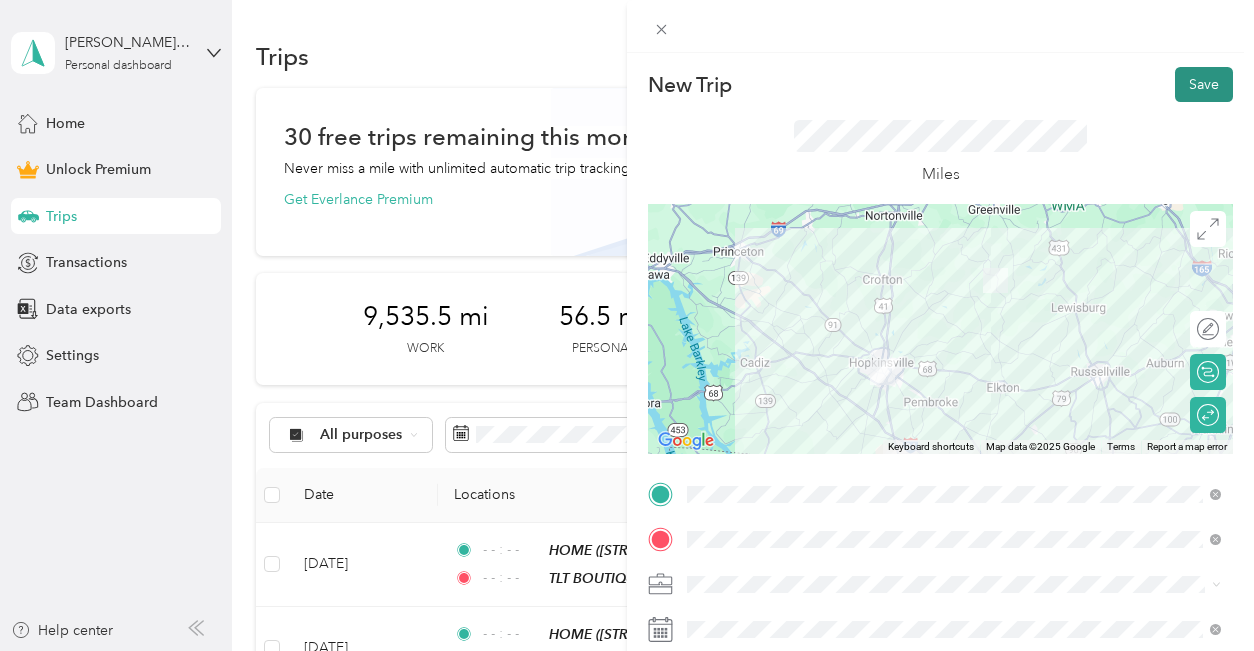 click on "Save" at bounding box center (1204, 84) 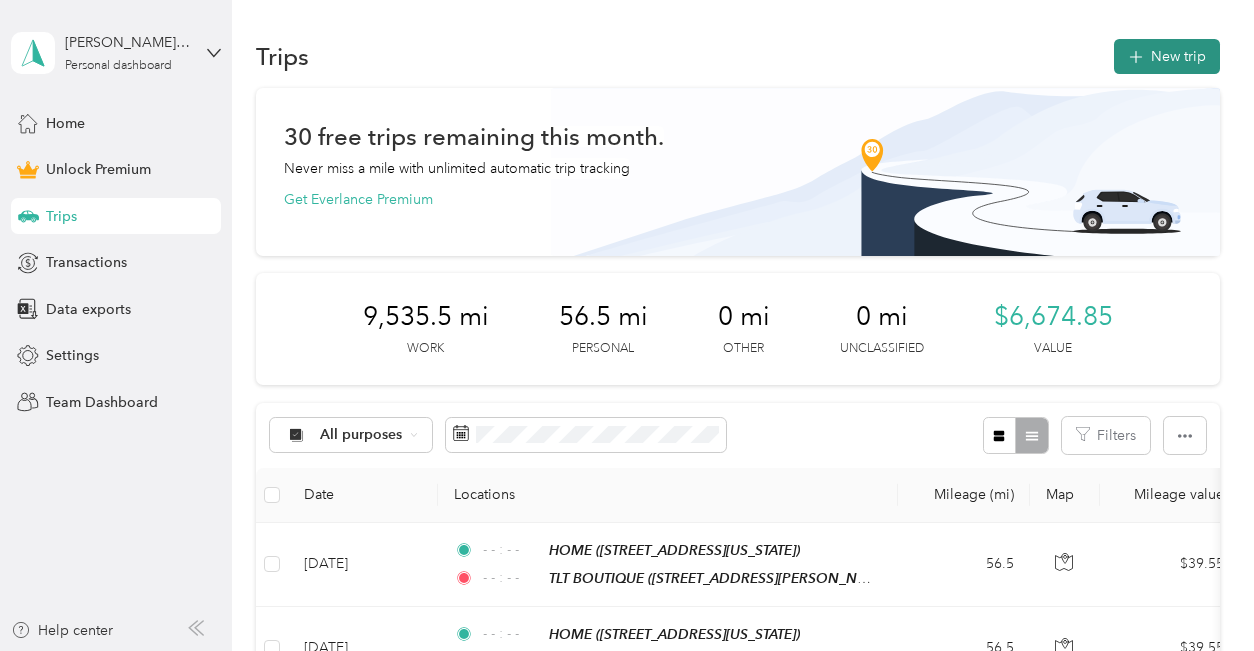 click on "New trip" at bounding box center [1167, 56] 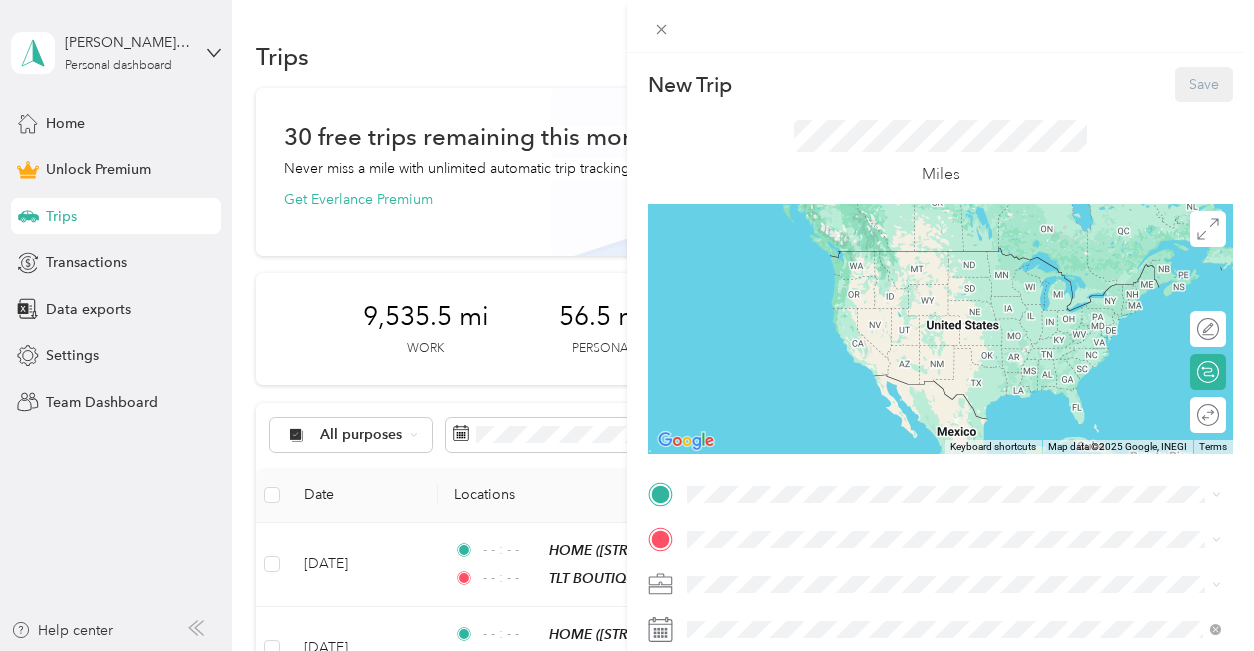 click on "HOME" at bounding box center (825, 321) 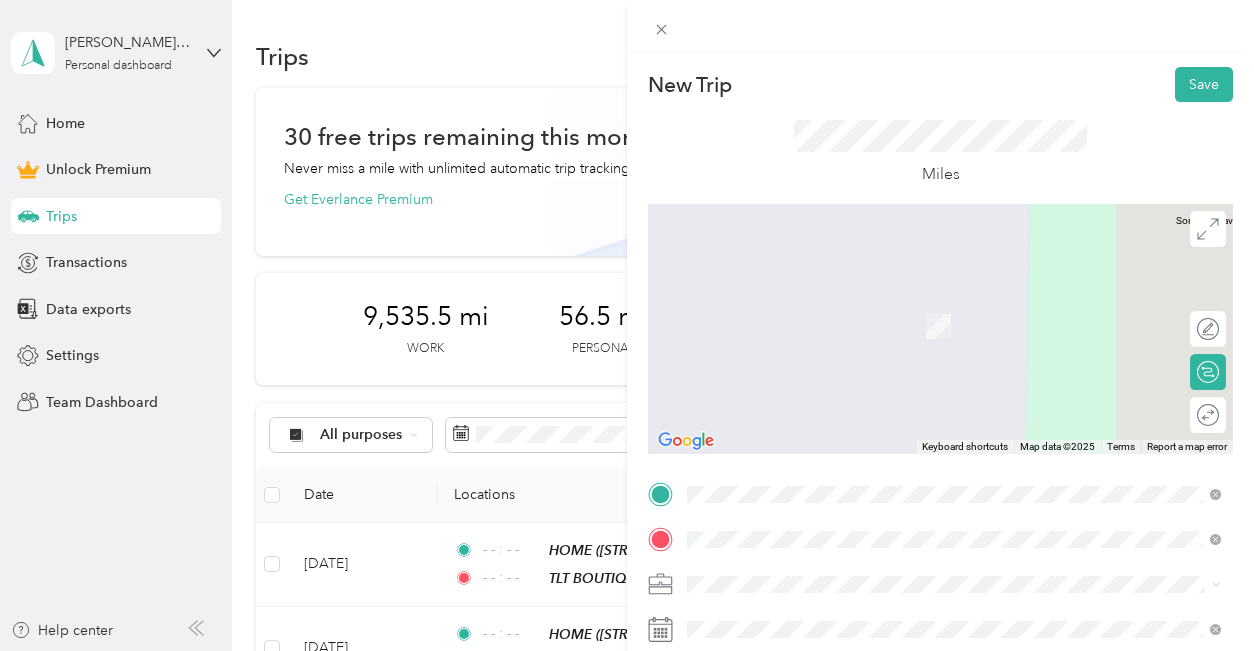 drag, startPoint x: 749, startPoint y: 529, endPoint x: 877, endPoint y: 331, distance: 235.77107 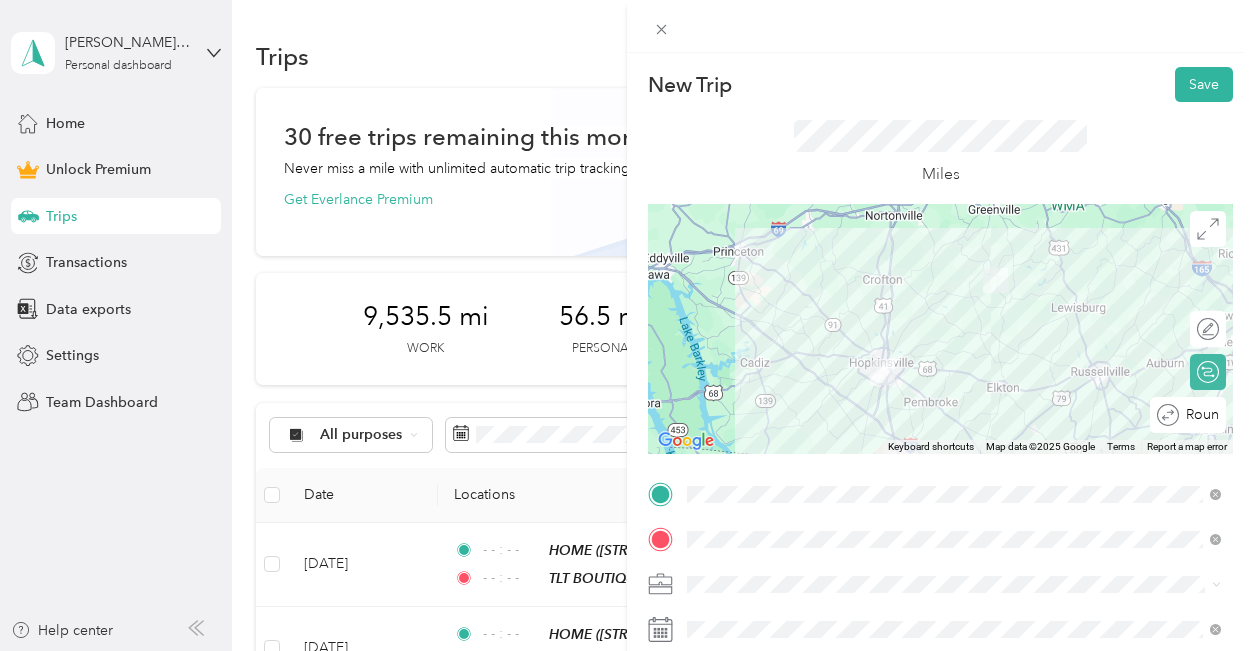 click on "Round trip" at bounding box center [1199, 415] 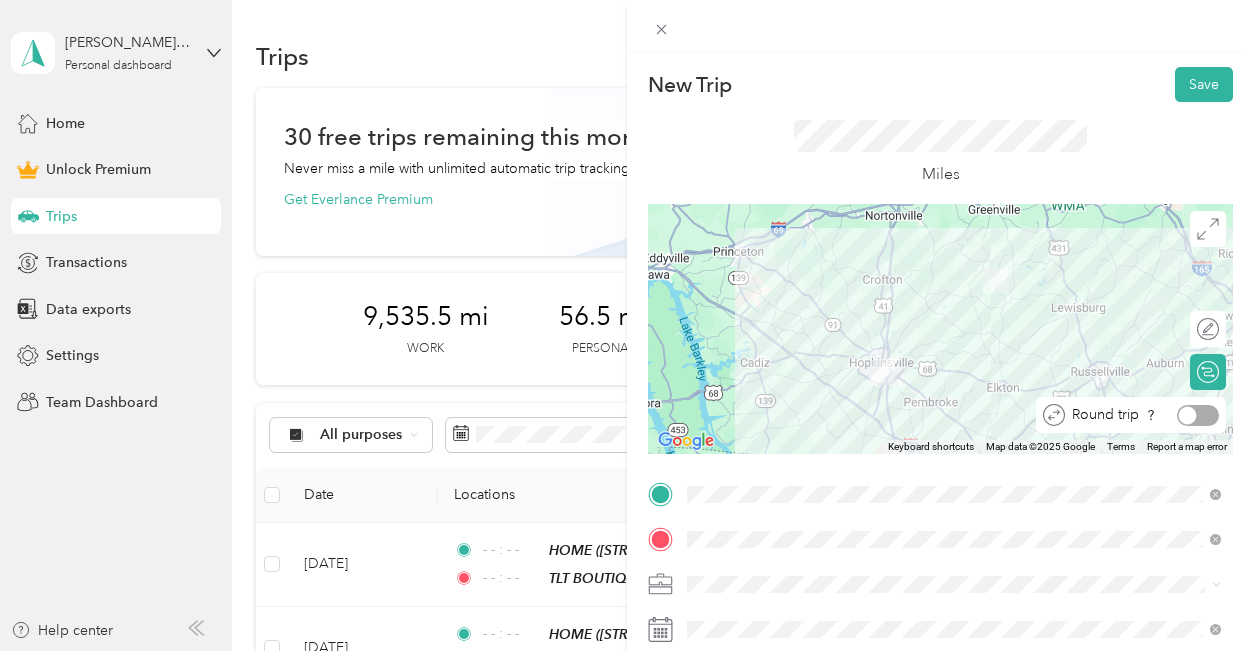 click at bounding box center (1198, 415) 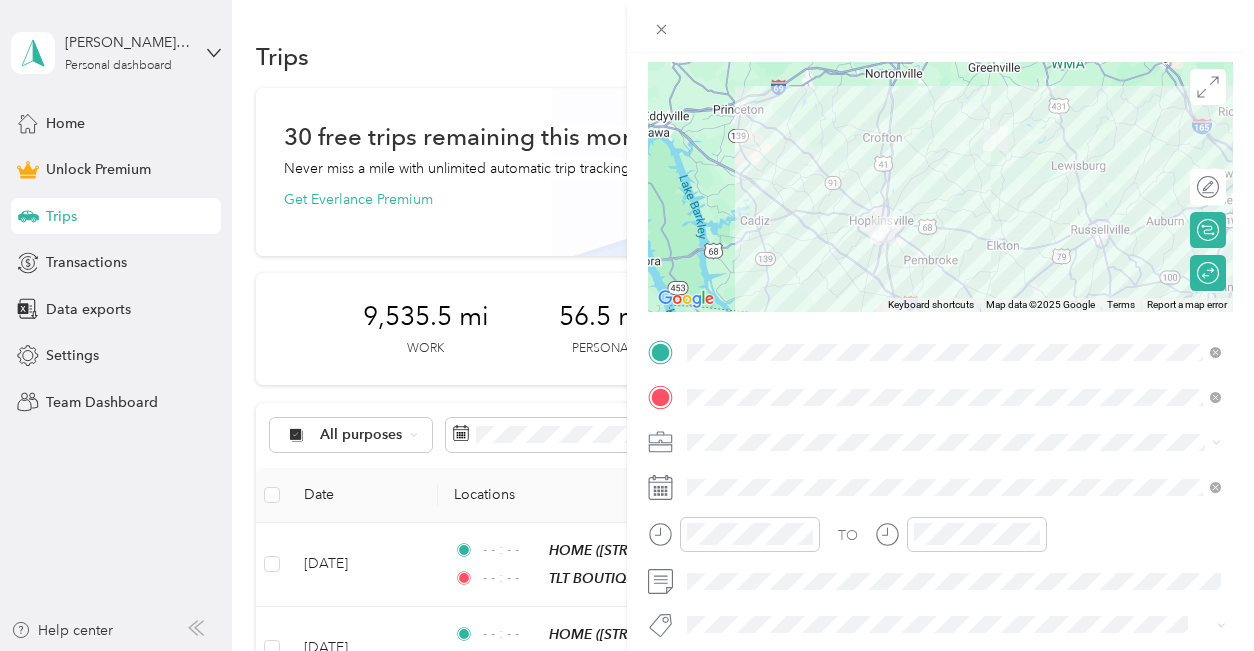 scroll, scrollTop: 183, scrollLeft: 0, axis: vertical 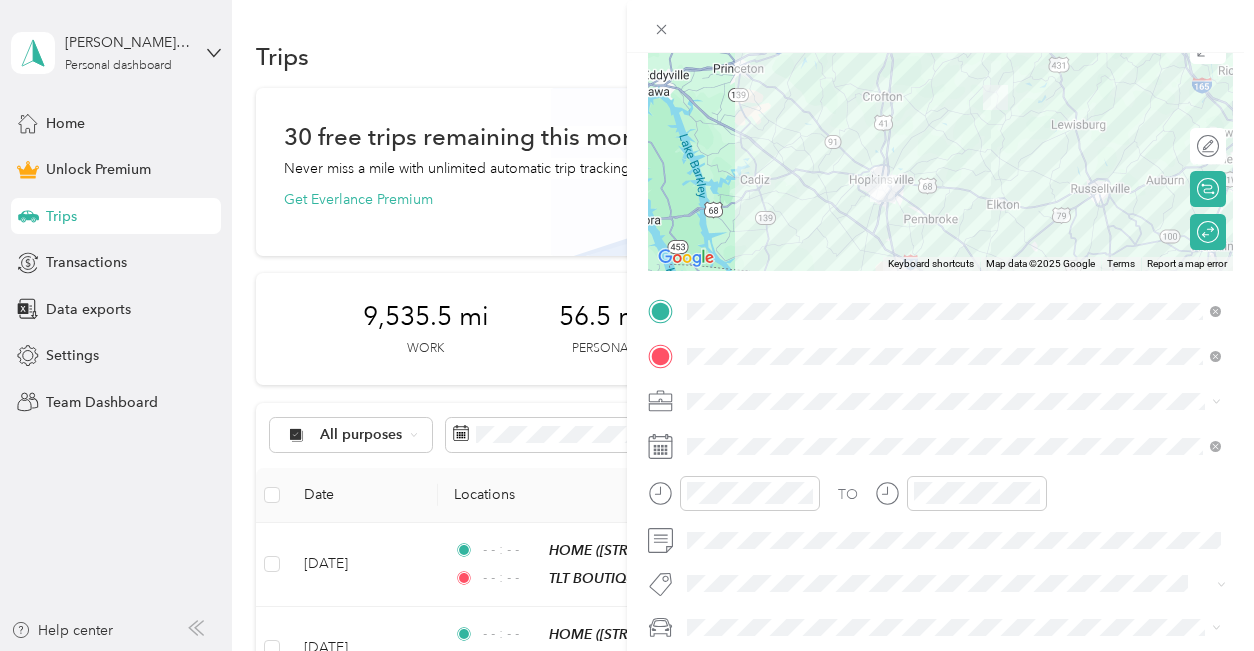 click at bounding box center (940, 401) 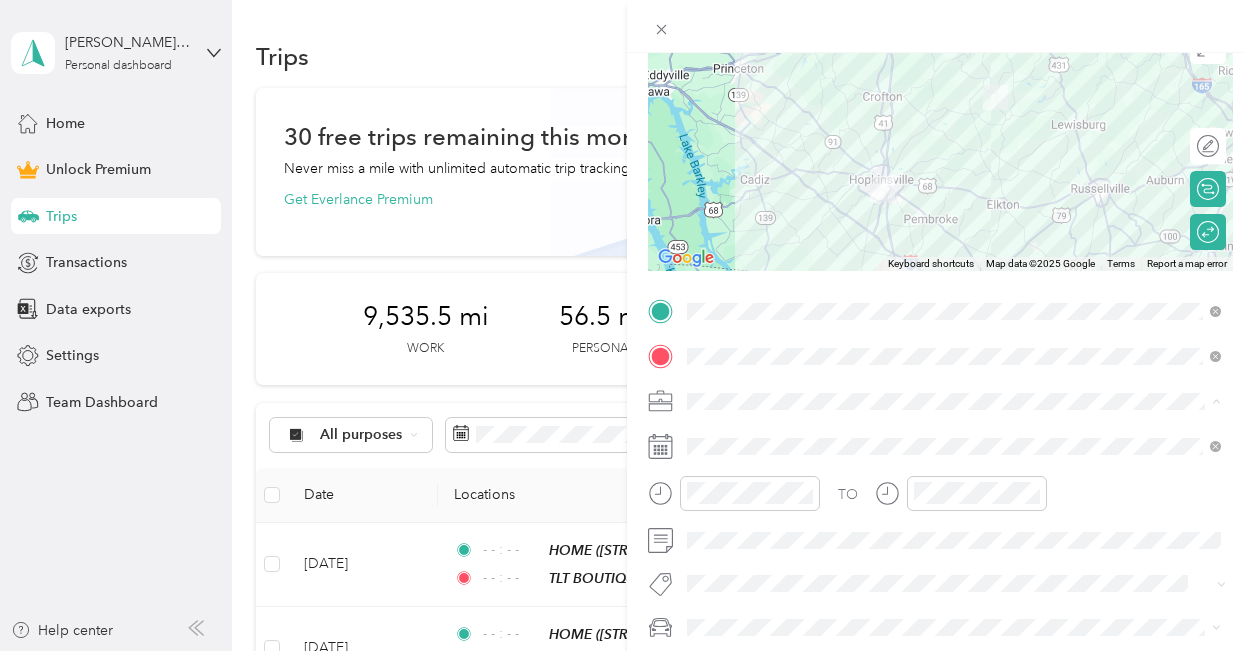 click on "Boutique Business" at bounding box center (954, 190) 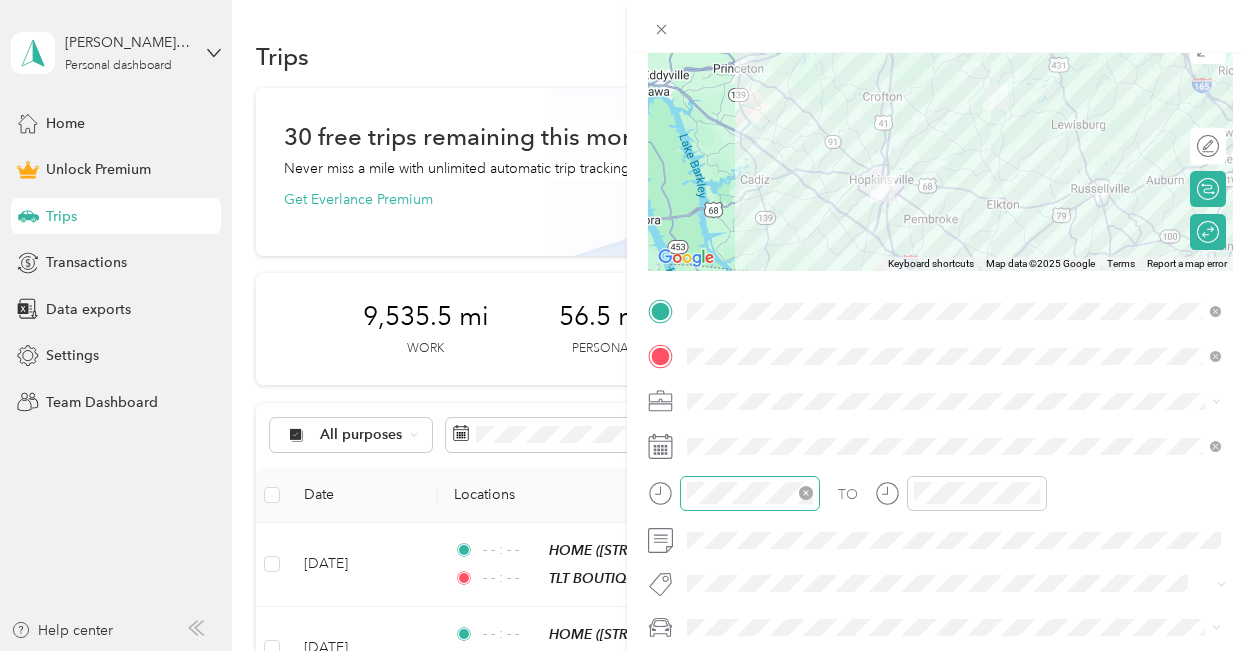 click 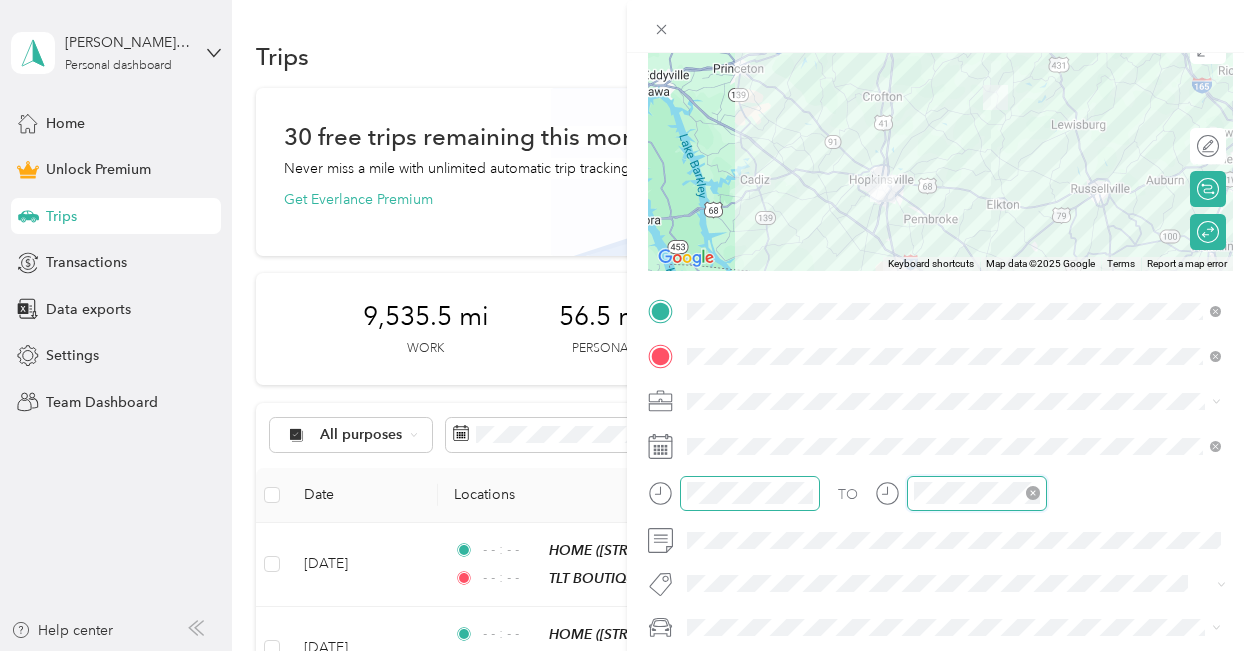 scroll, scrollTop: 120, scrollLeft: 0, axis: vertical 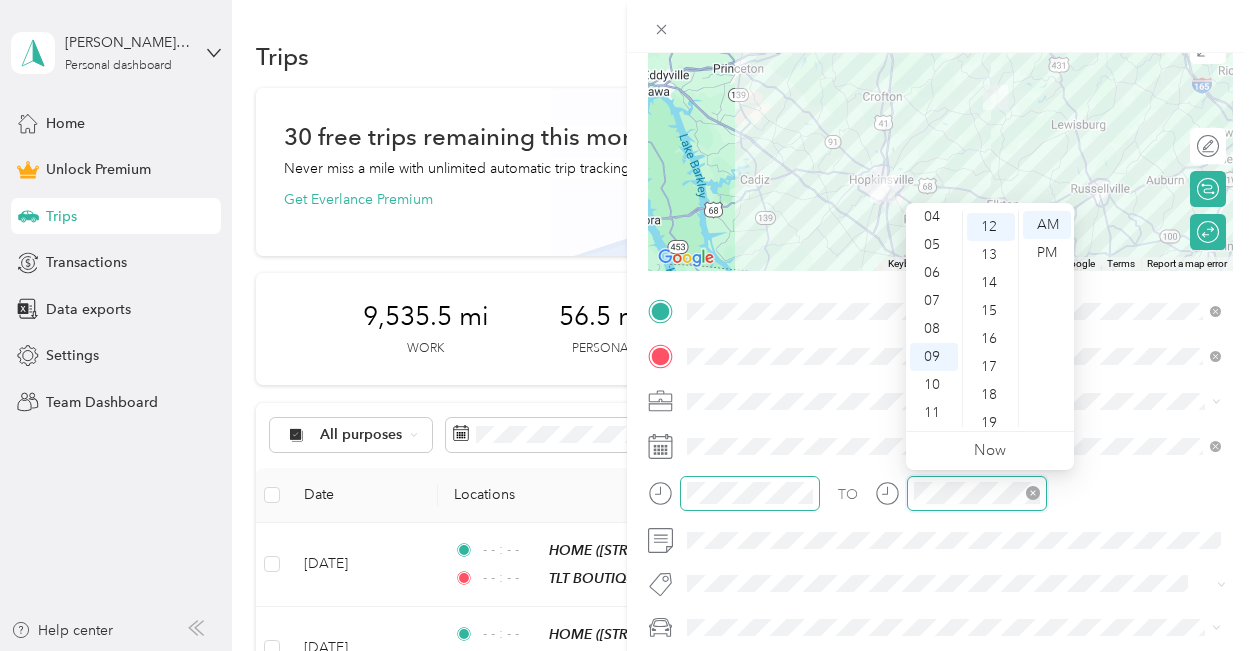 click 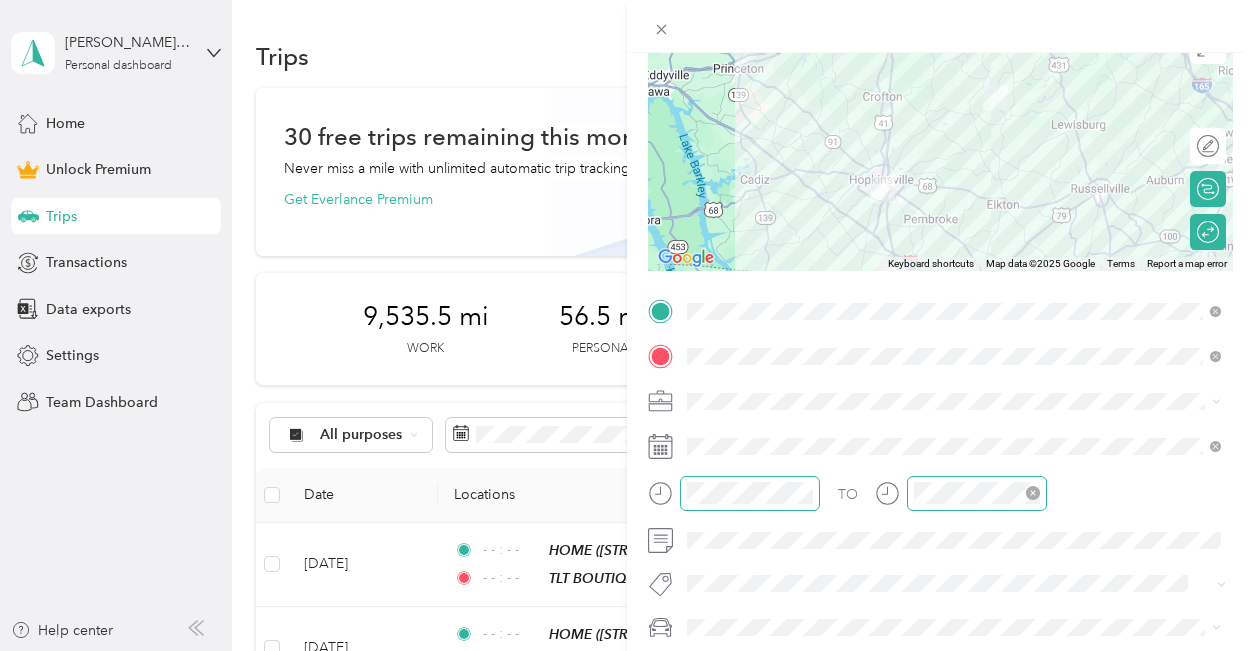 drag, startPoint x: 1247, startPoint y: 308, endPoint x: 1247, endPoint y: 217, distance: 91 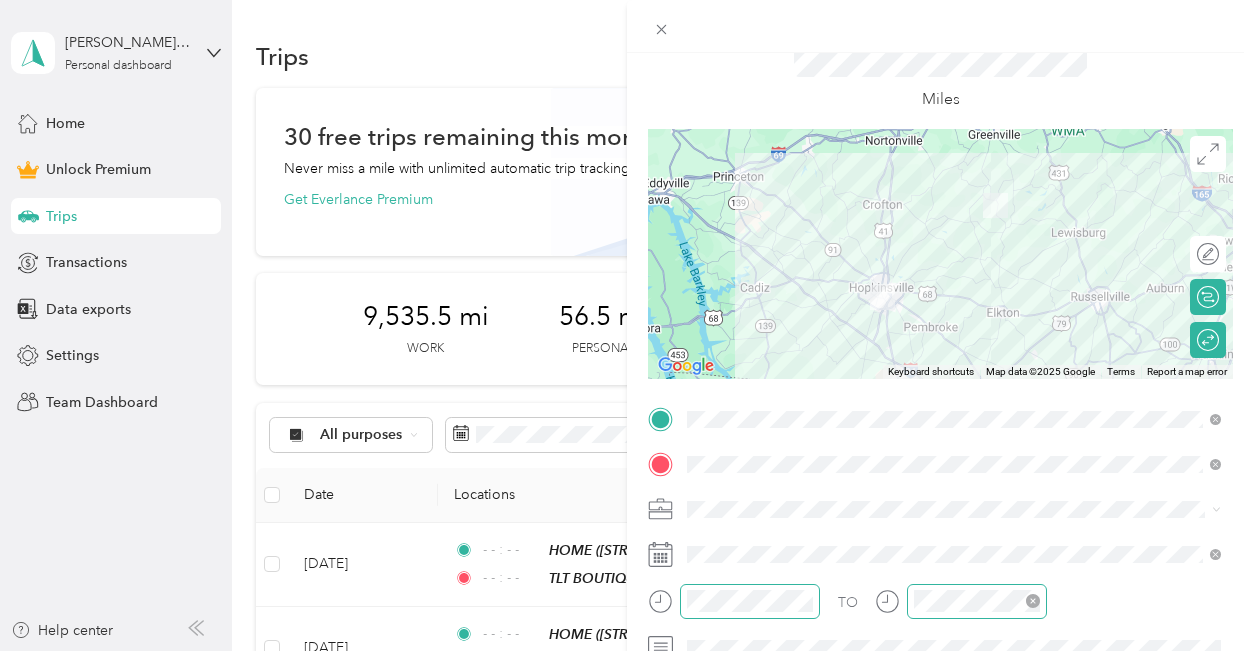 scroll, scrollTop: 0, scrollLeft: 0, axis: both 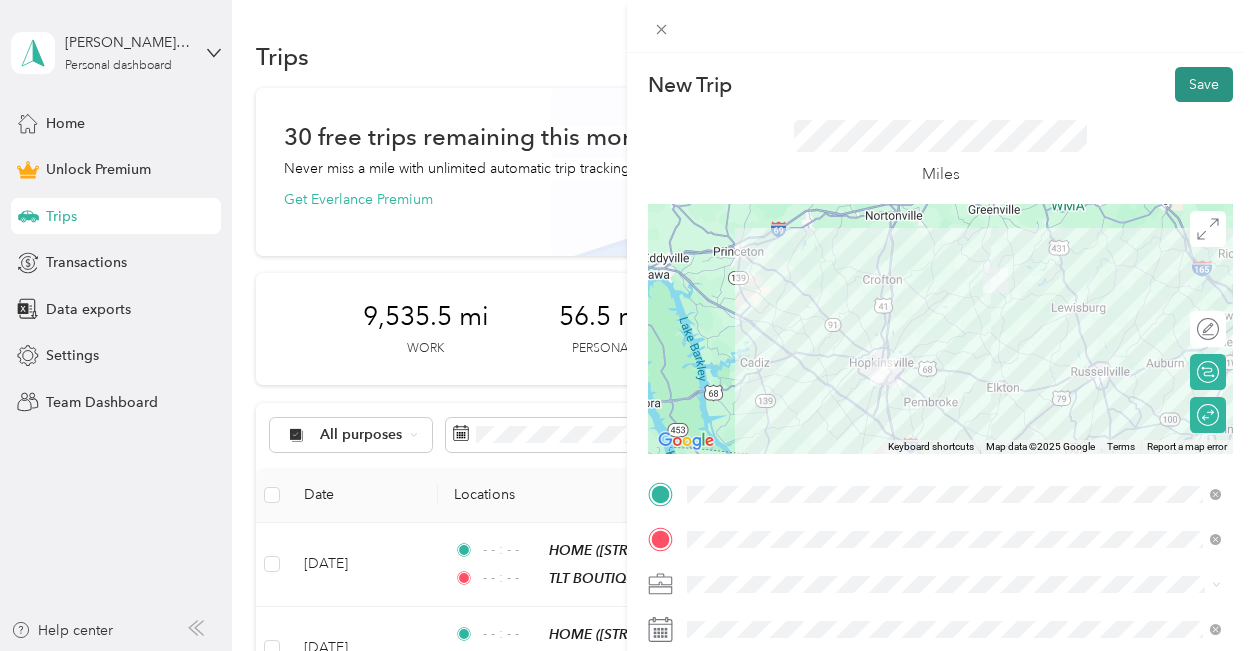 click on "Save" at bounding box center (1204, 84) 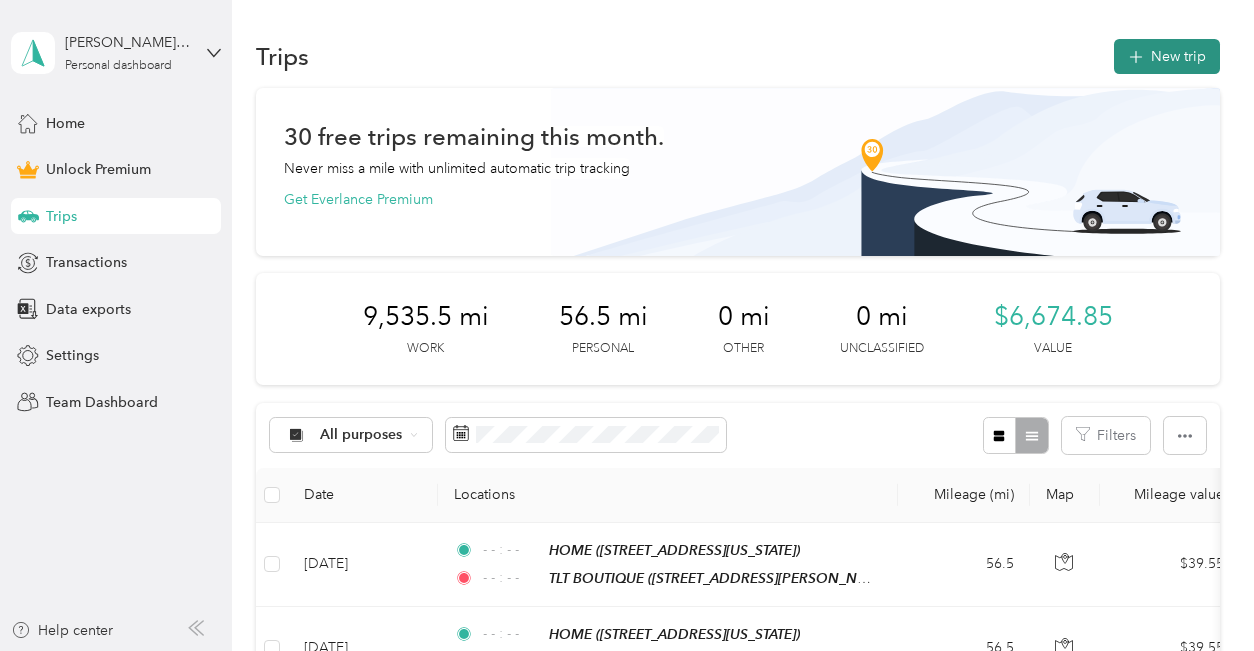 click on "New trip" at bounding box center (1167, 56) 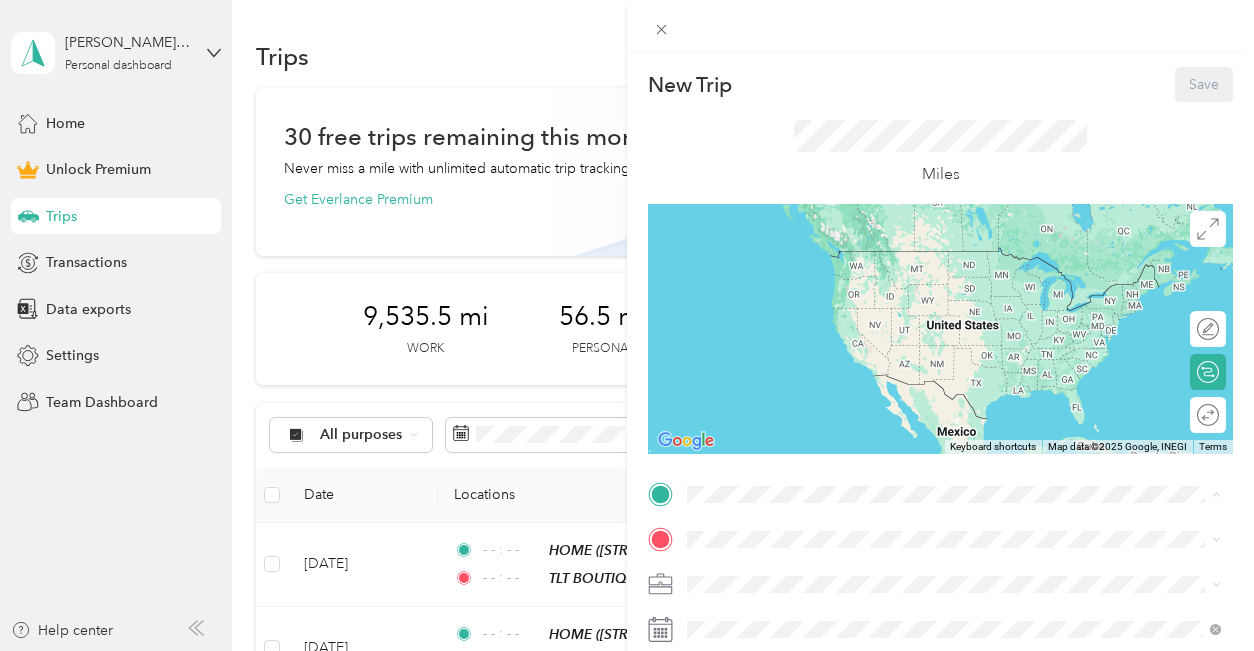 click on "HOME [STREET_ADDRESS][US_STATE]" at bounding box center [825, 333] 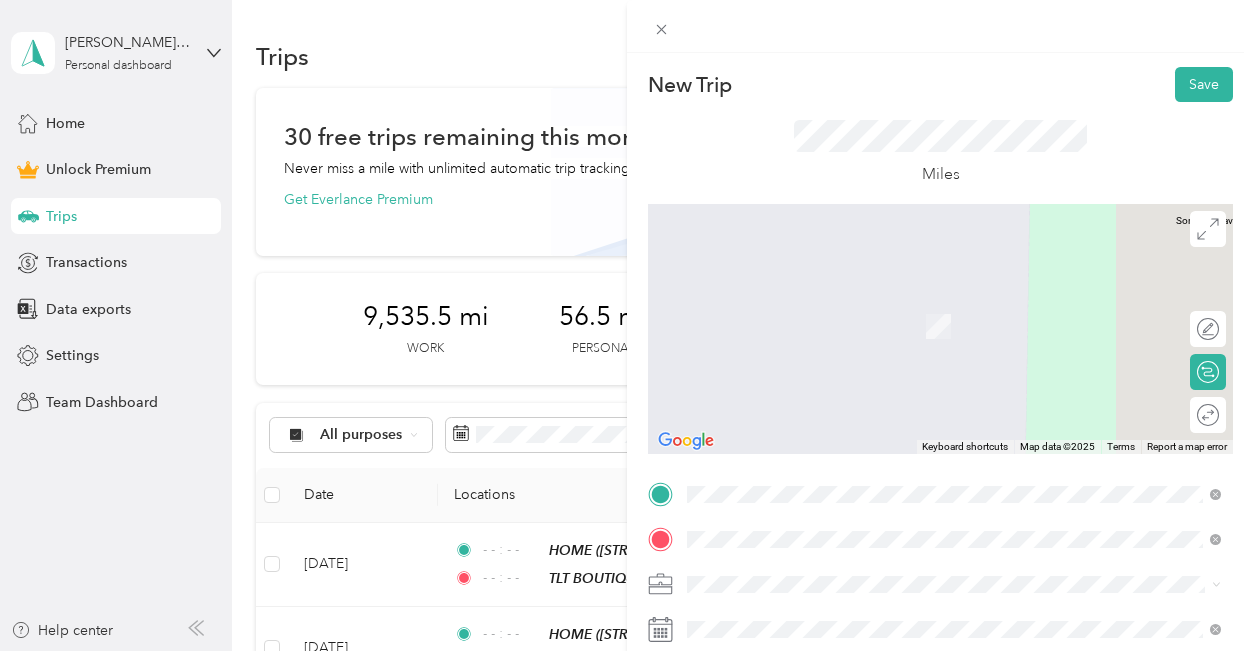 drag, startPoint x: 760, startPoint y: 547, endPoint x: 854, endPoint y: 325, distance: 241.0809 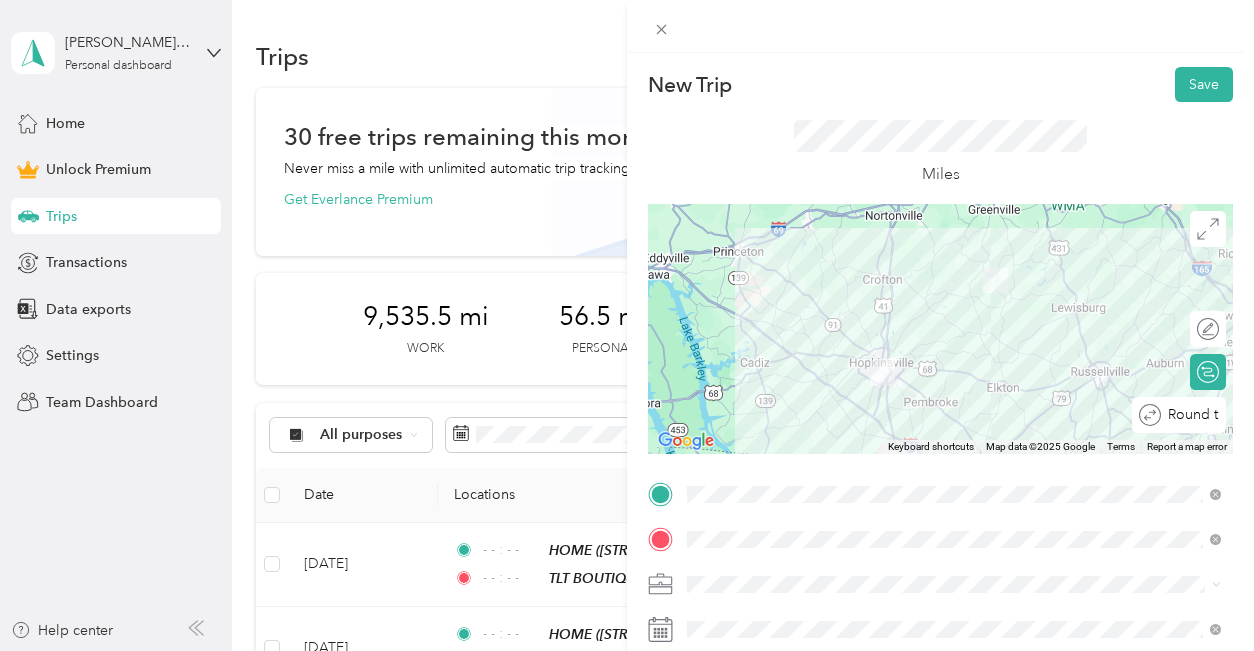 click on "Round trip" at bounding box center [1190, 415] 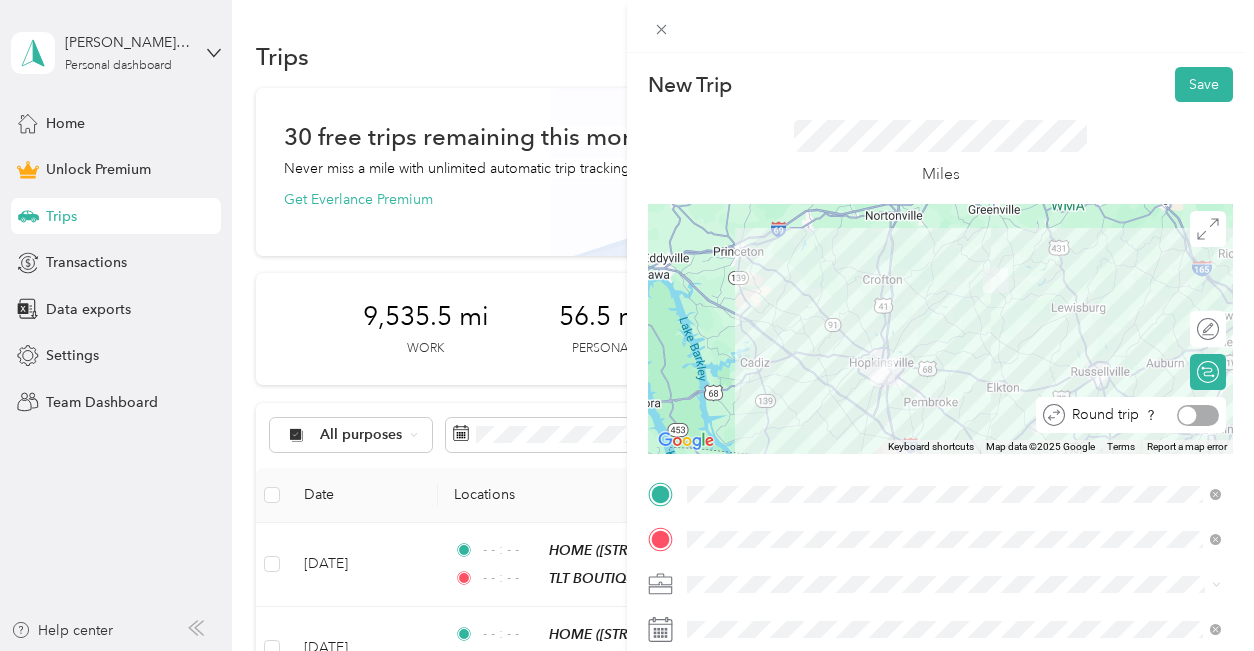 click at bounding box center [1198, 415] 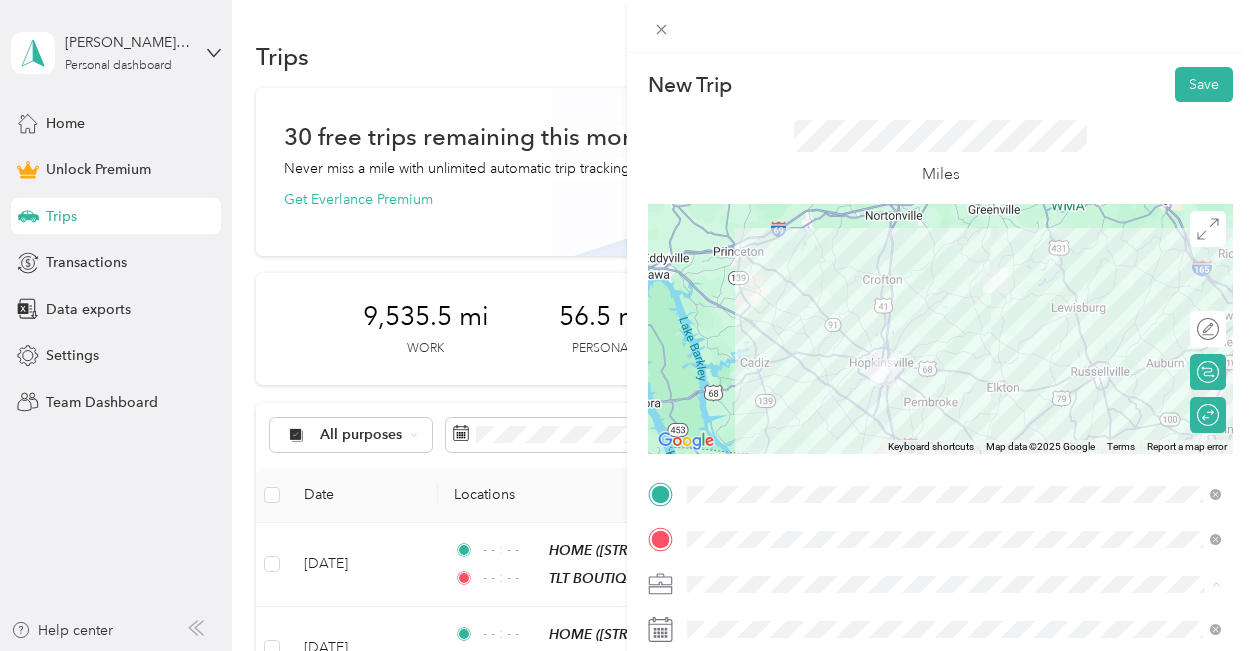 click on "Boutique Business" at bounding box center (752, 373) 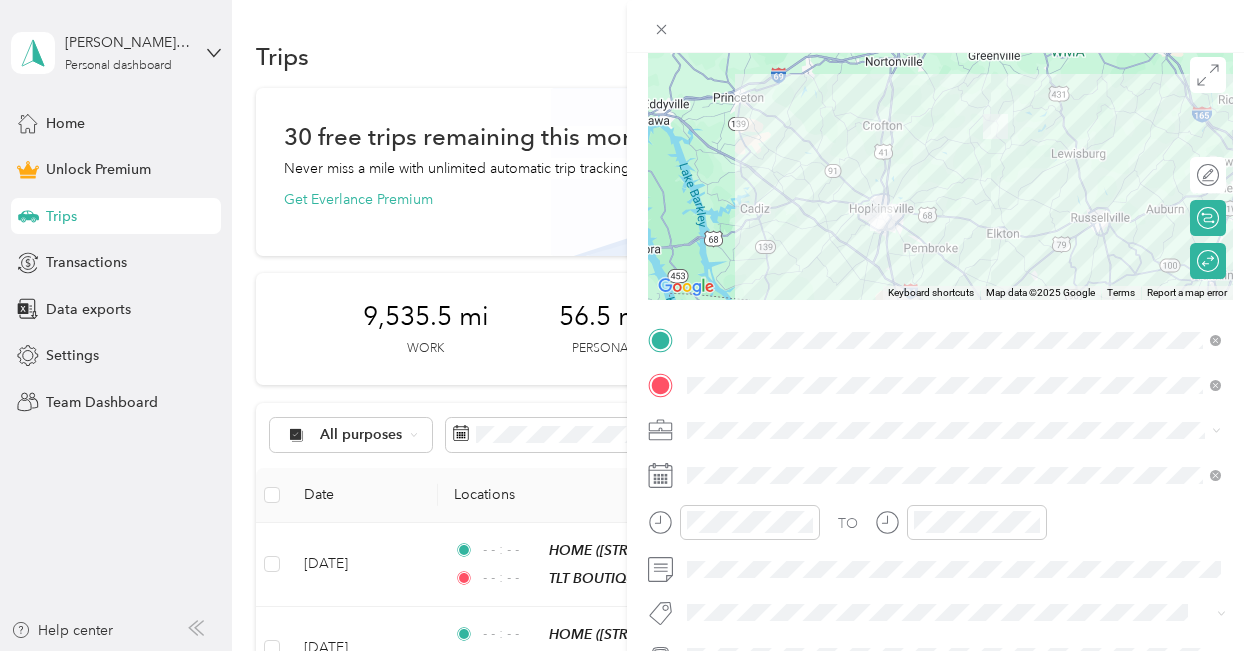 scroll, scrollTop: 145, scrollLeft: 0, axis: vertical 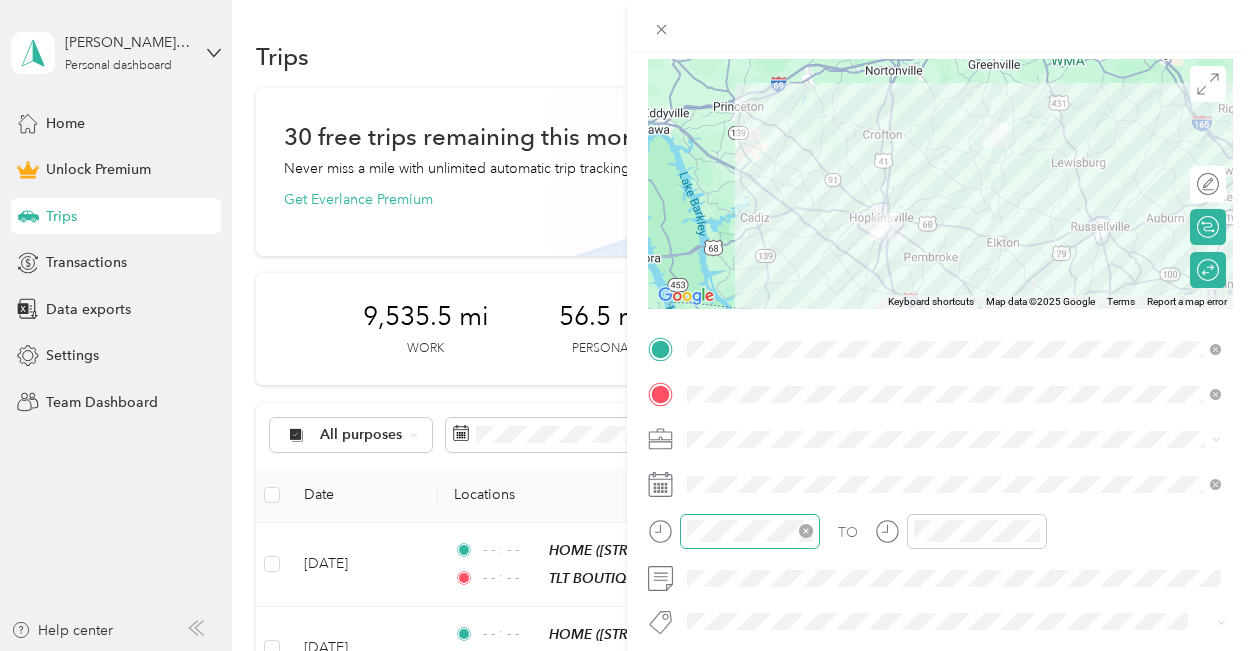click 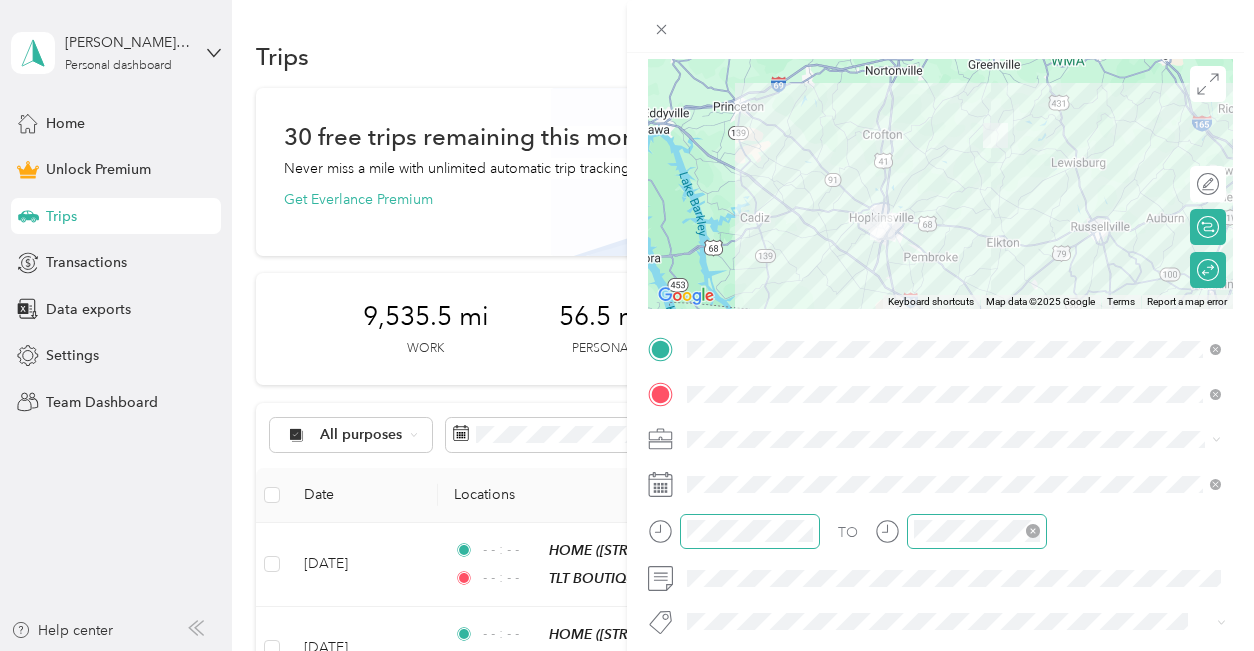 click 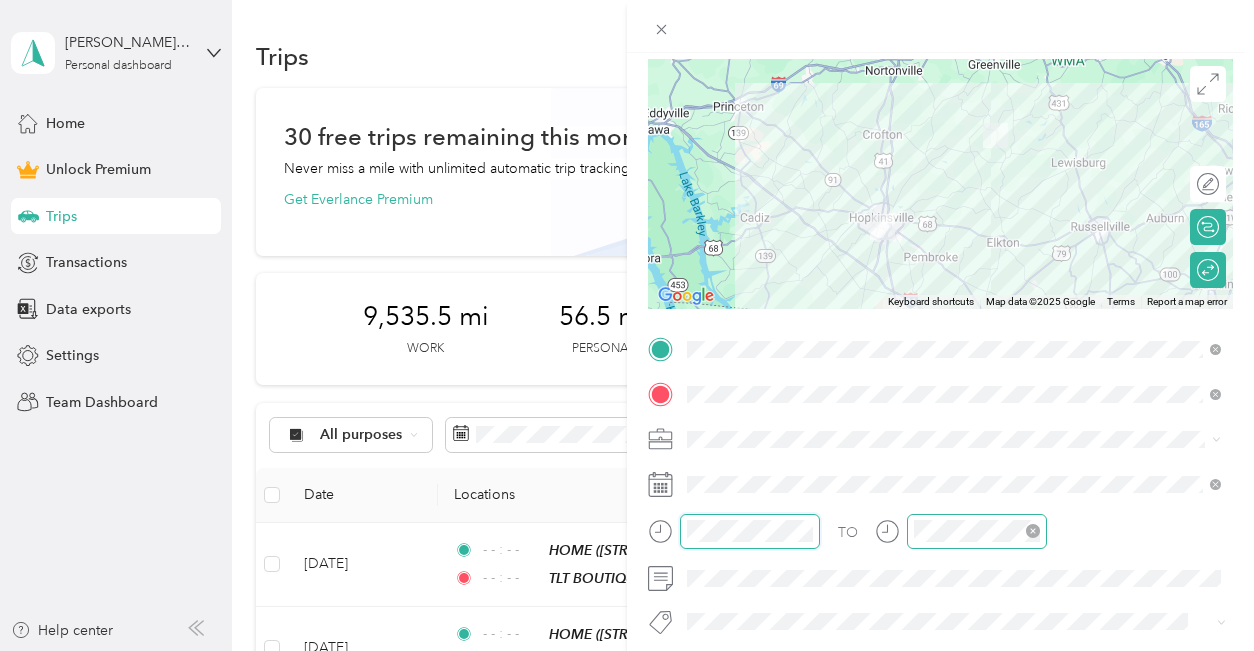 scroll, scrollTop: 120, scrollLeft: 0, axis: vertical 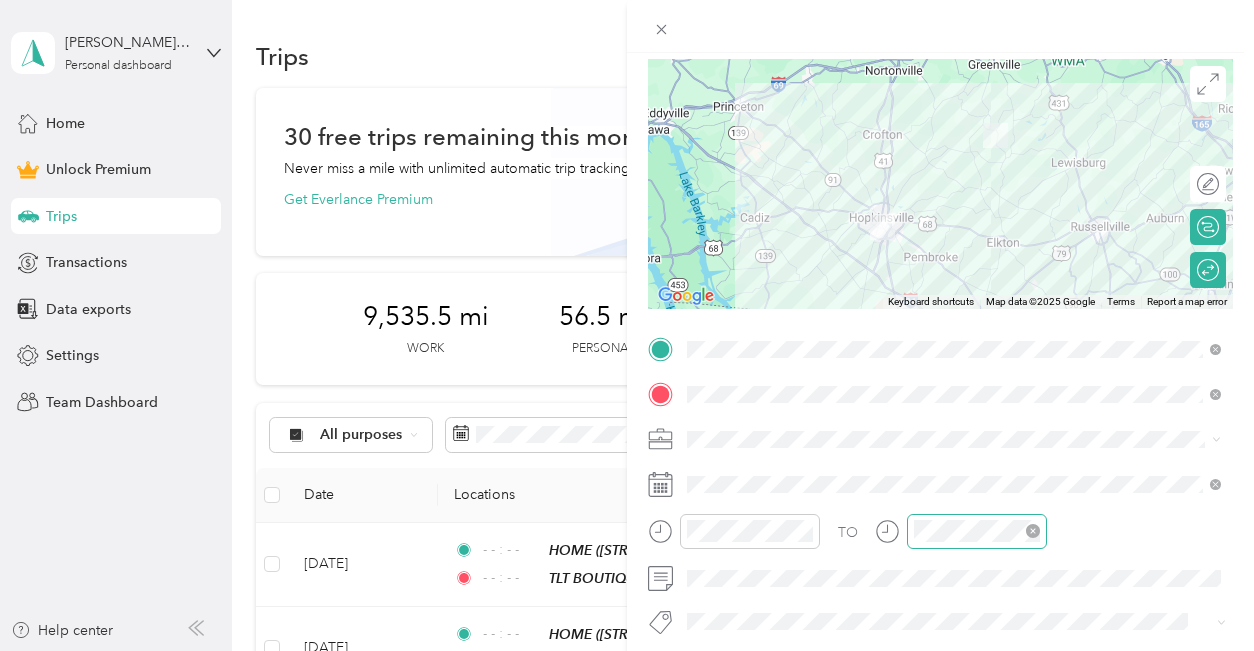 click on "TO Add photo" at bounding box center (940, 551) 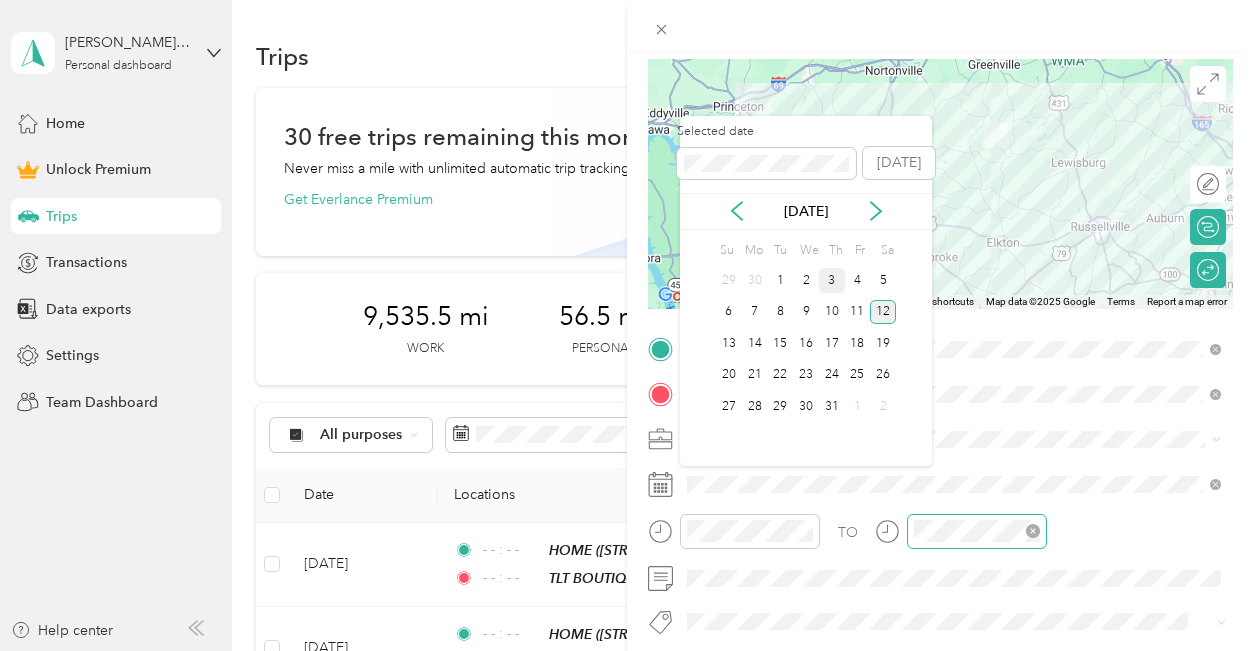 click on "3" at bounding box center [832, 280] 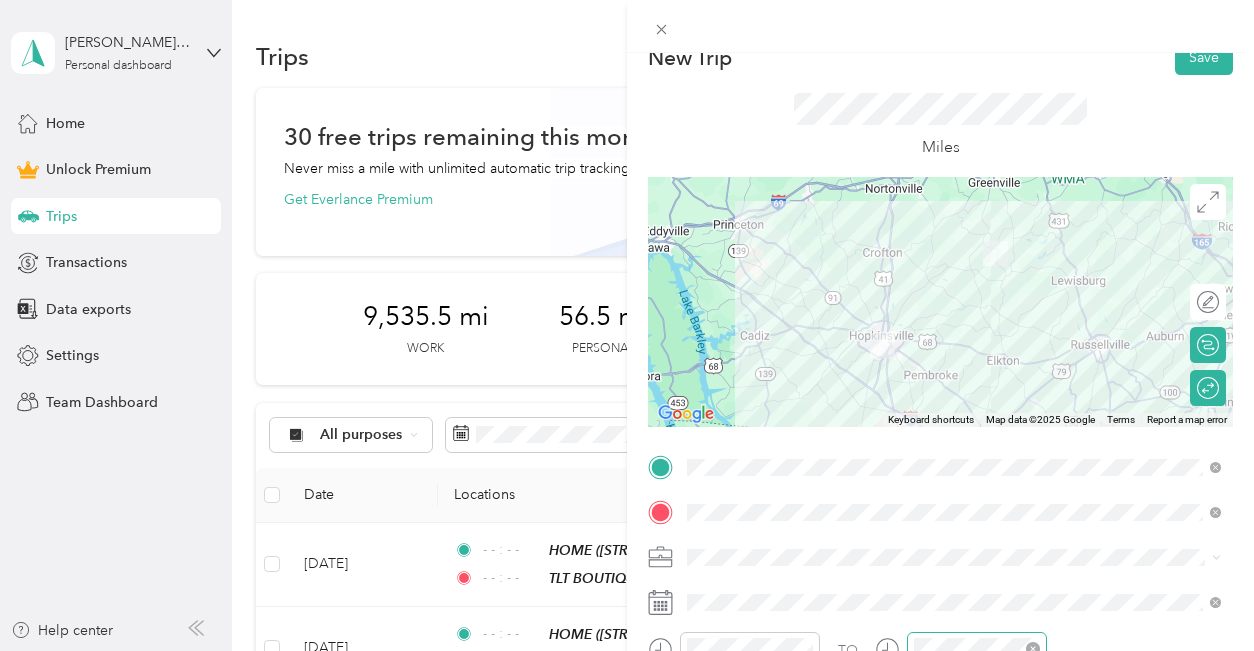 scroll, scrollTop: 0, scrollLeft: 0, axis: both 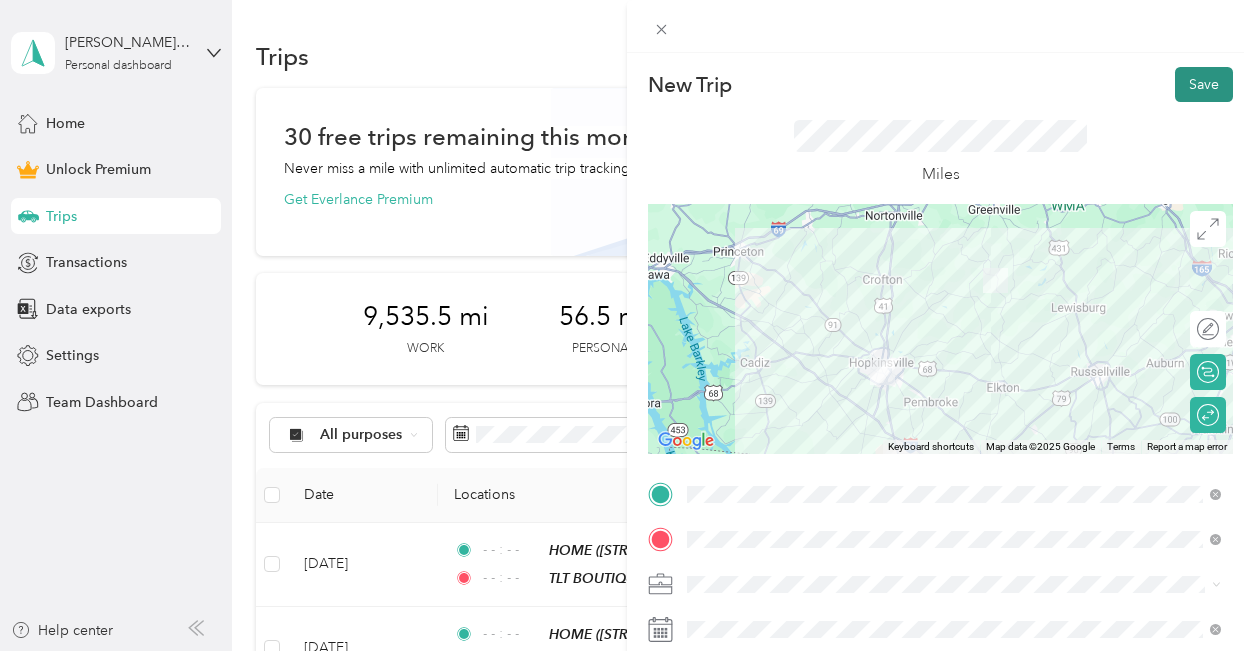 click on "Save" at bounding box center [1204, 84] 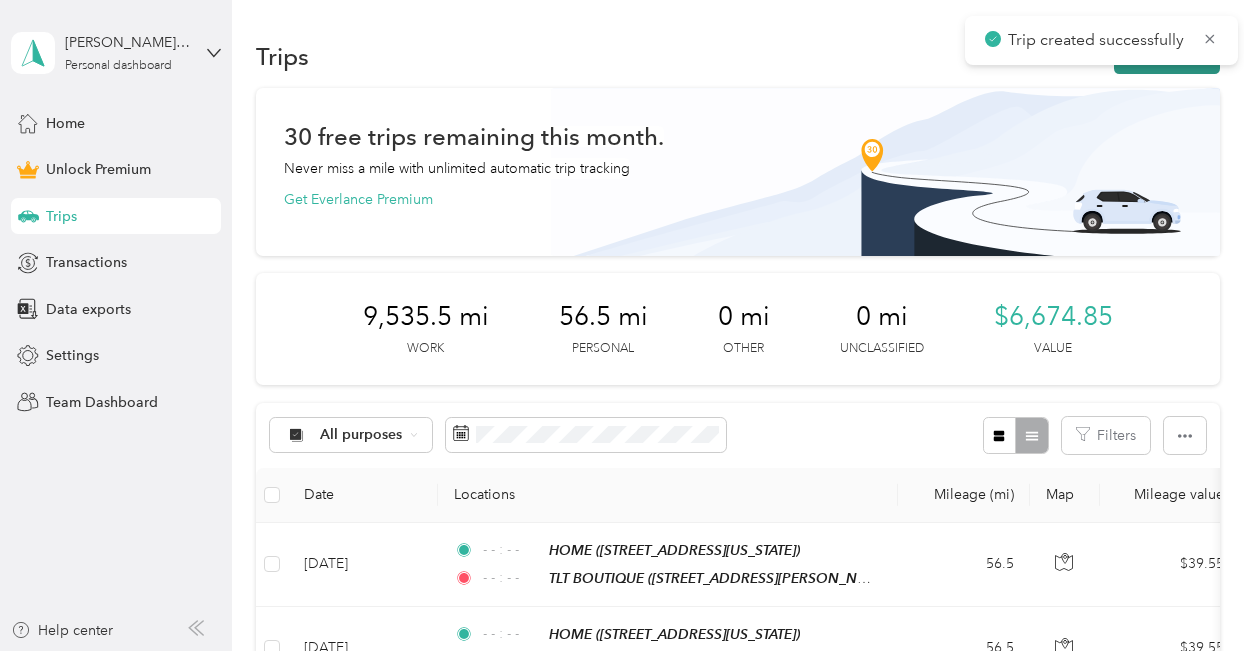 click on "New trip" at bounding box center (1167, 56) 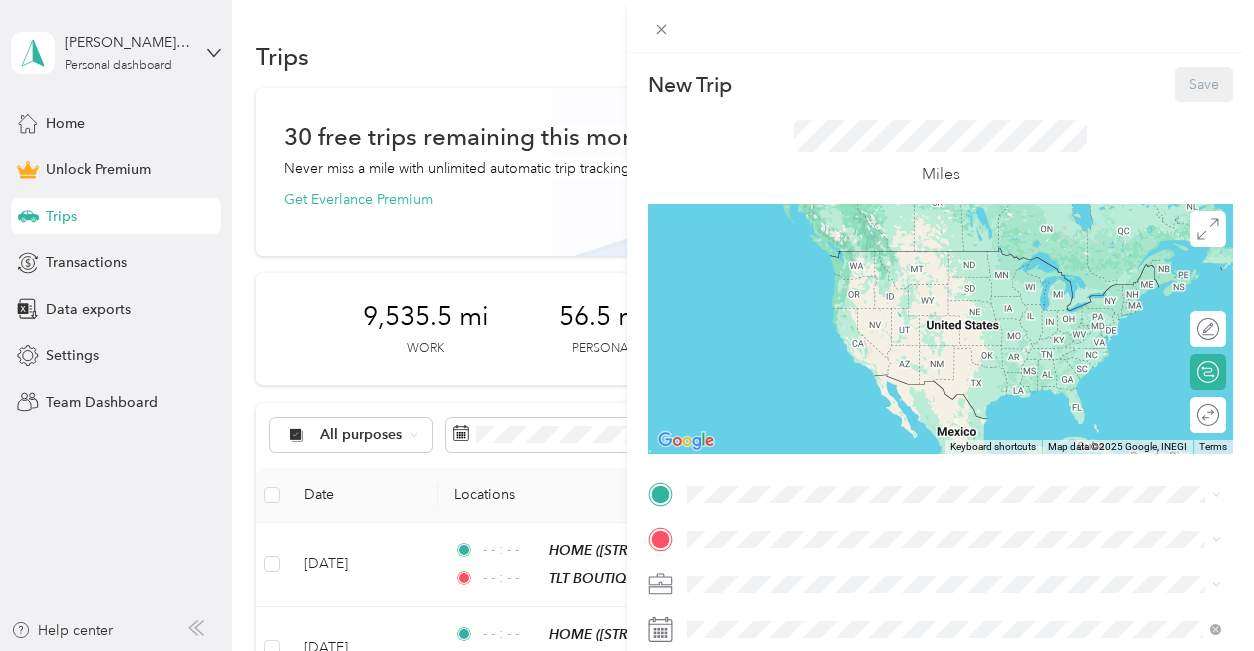 click on "HOME" at bounding box center (747, 321) 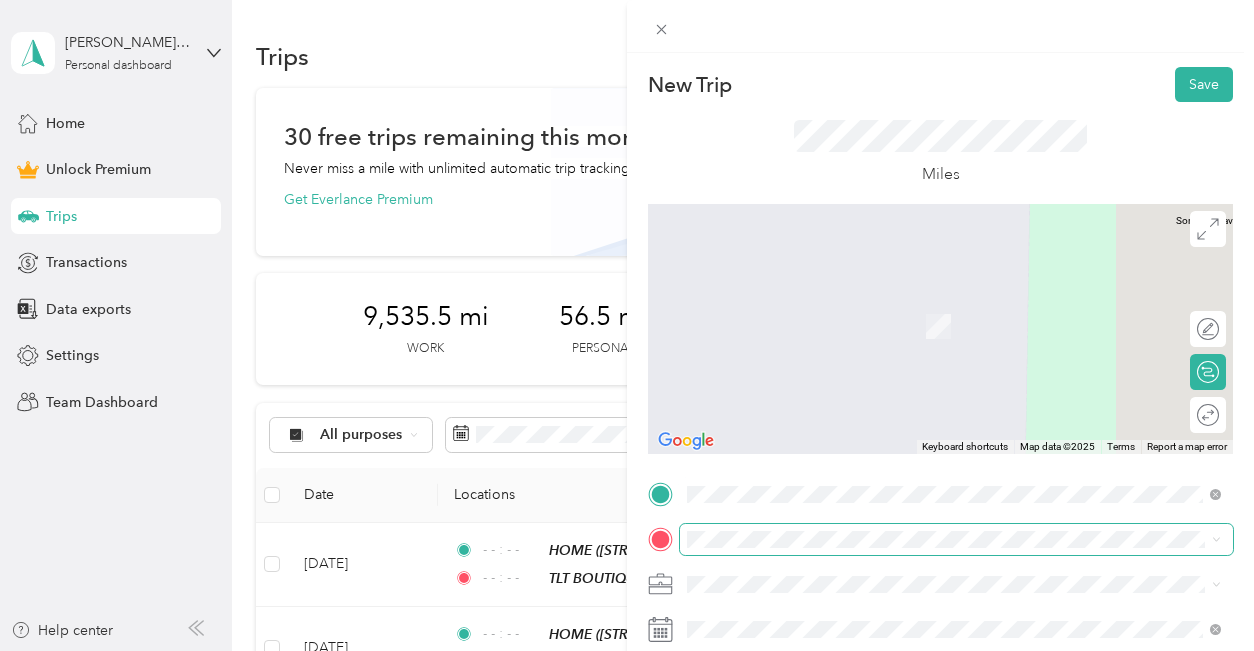 click at bounding box center (956, 539) 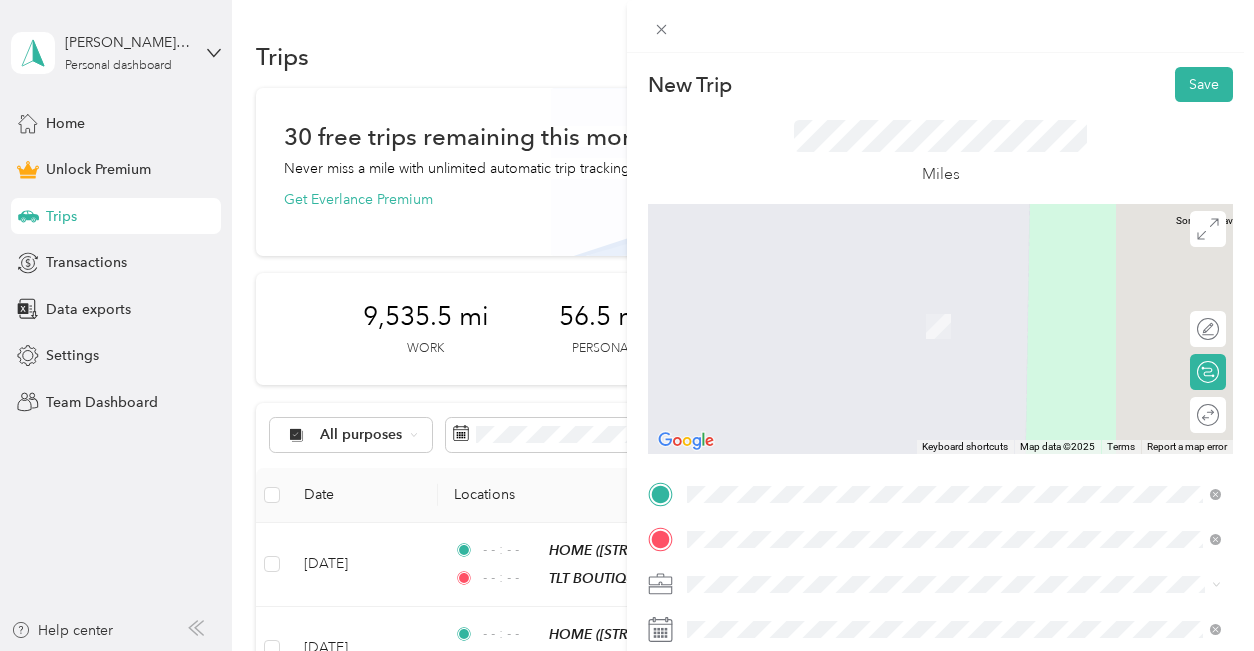 drag, startPoint x: 740, startPoint y: 529, endPoint x: 811, endPoint y: 318, distance: 222.62524 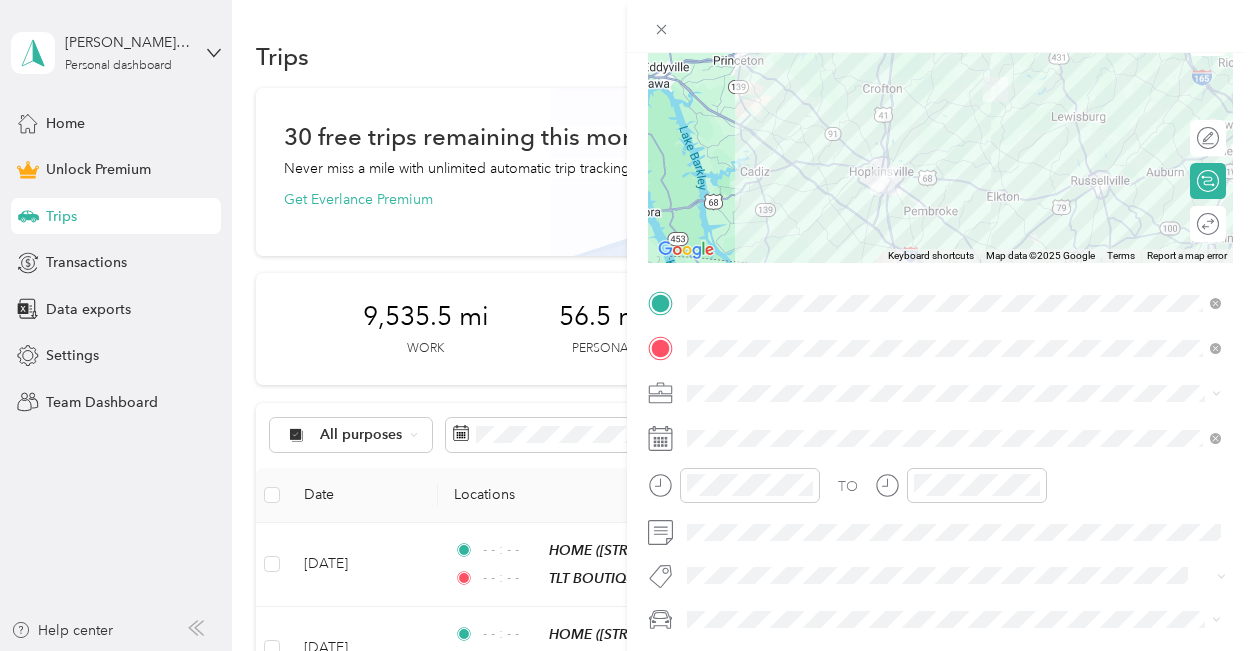 scroll, scrollTop: 188, scrollLeft: 0, axis: vertical 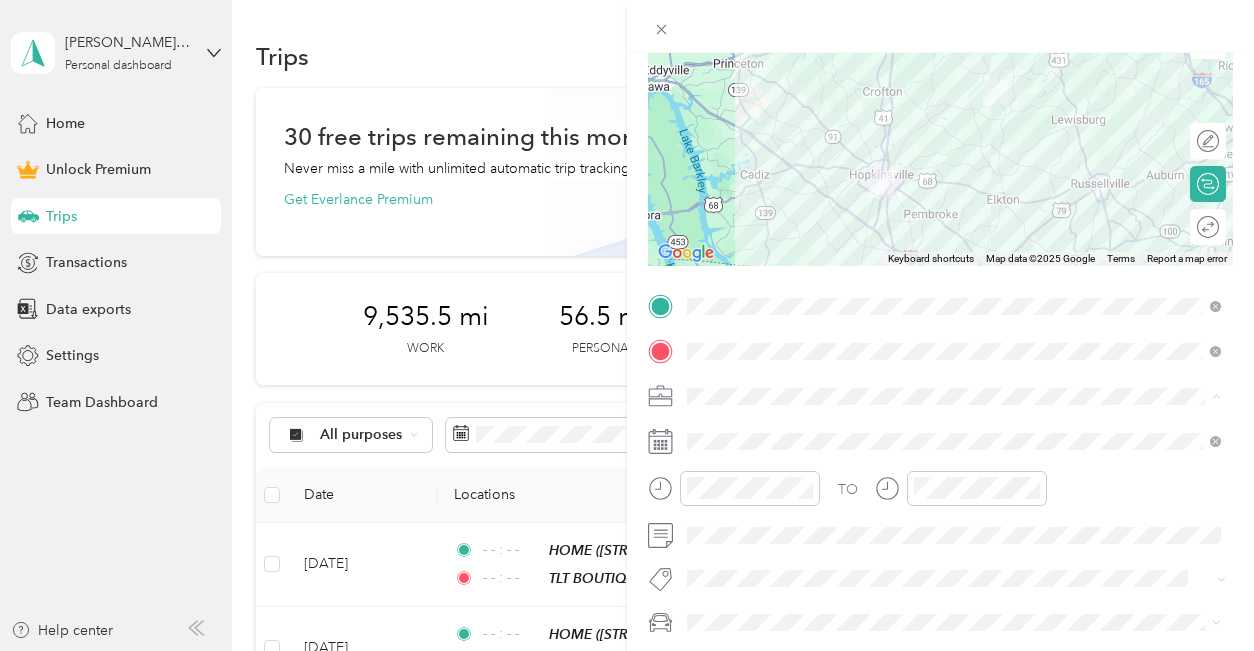 click on "Boutique Business" at bounding box center (752, 185) 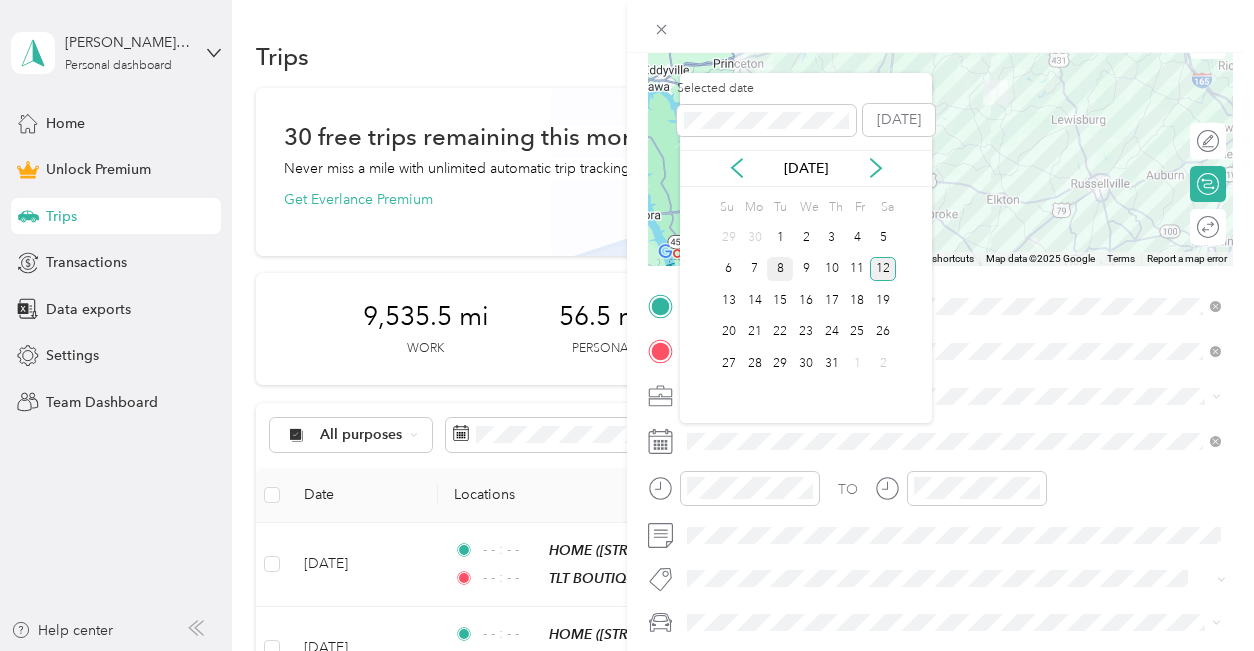 click on "8" at bounding box center (780, 269) 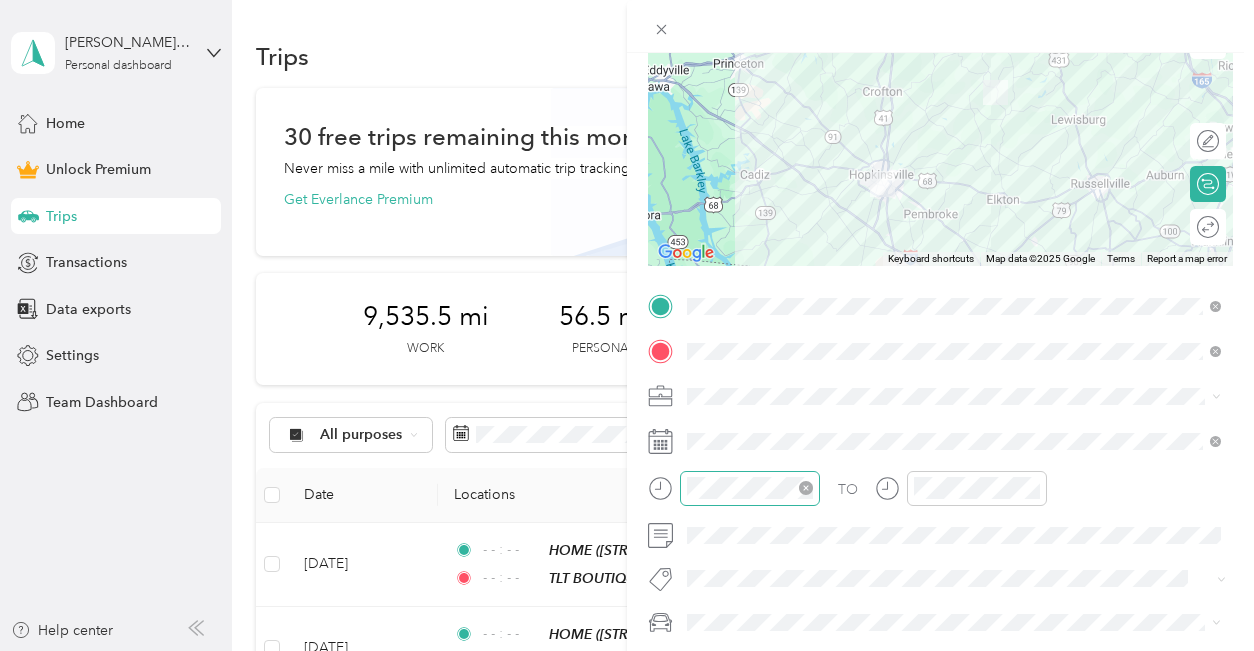 click 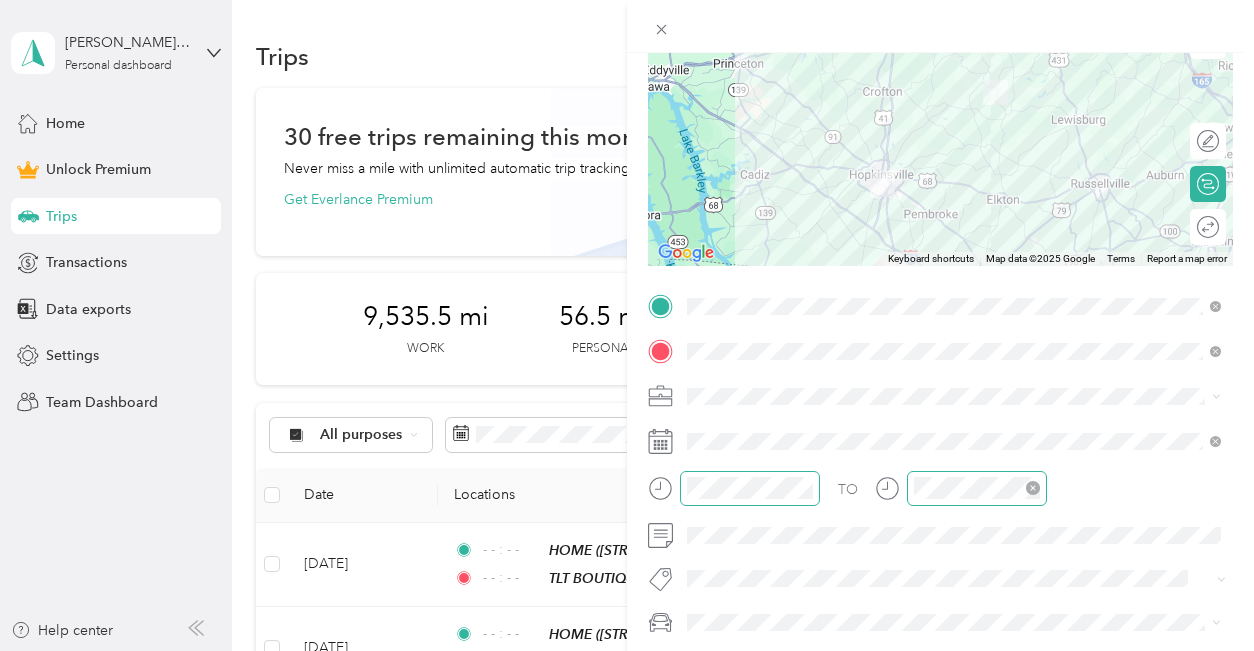 click 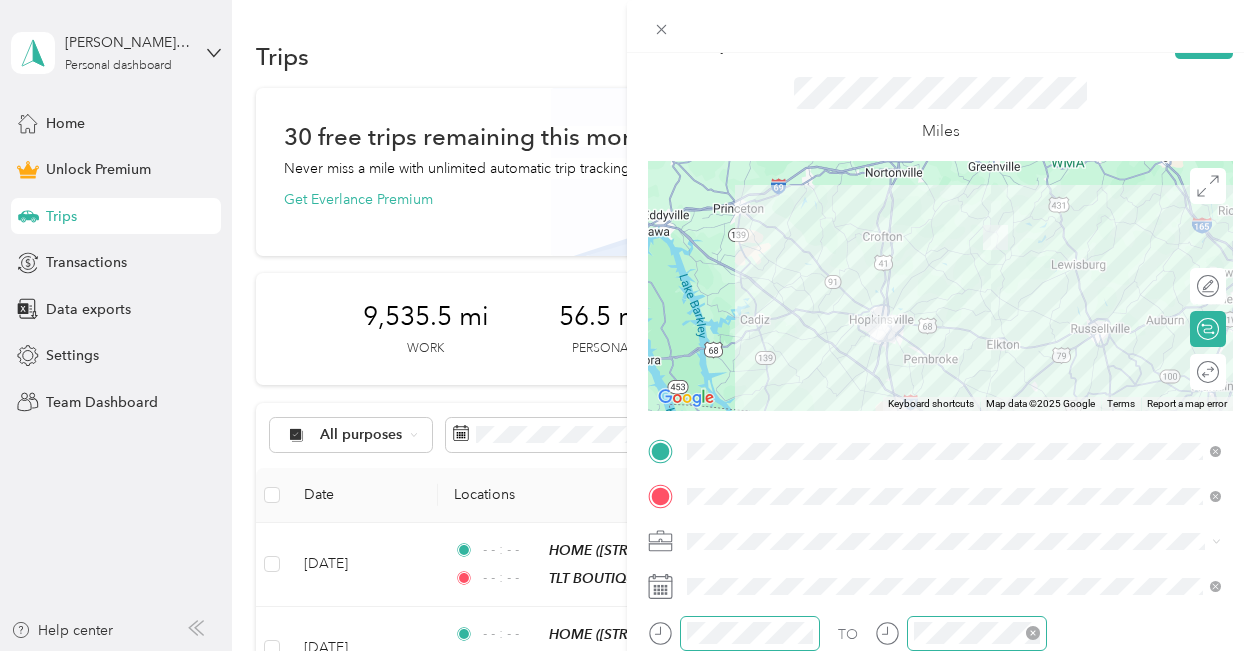 scroll, scrollTop: 41, scrollLeft: 0, axis: vertical 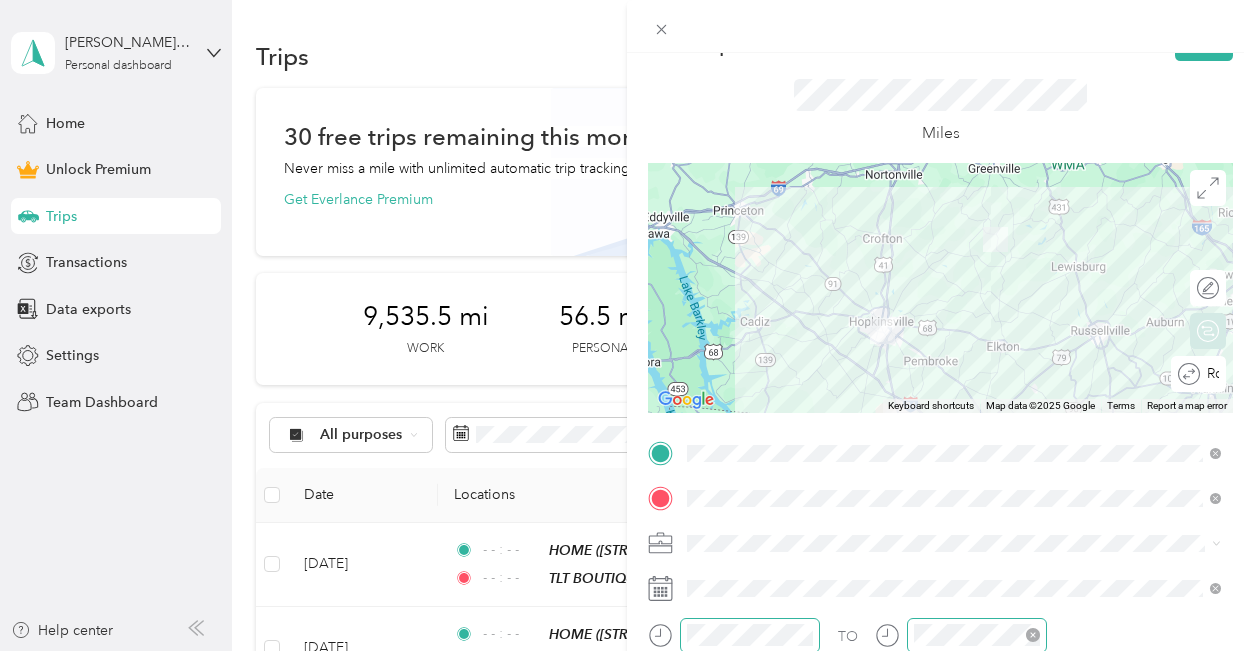 click on "Round trip" at bounding box center (1209, 374) 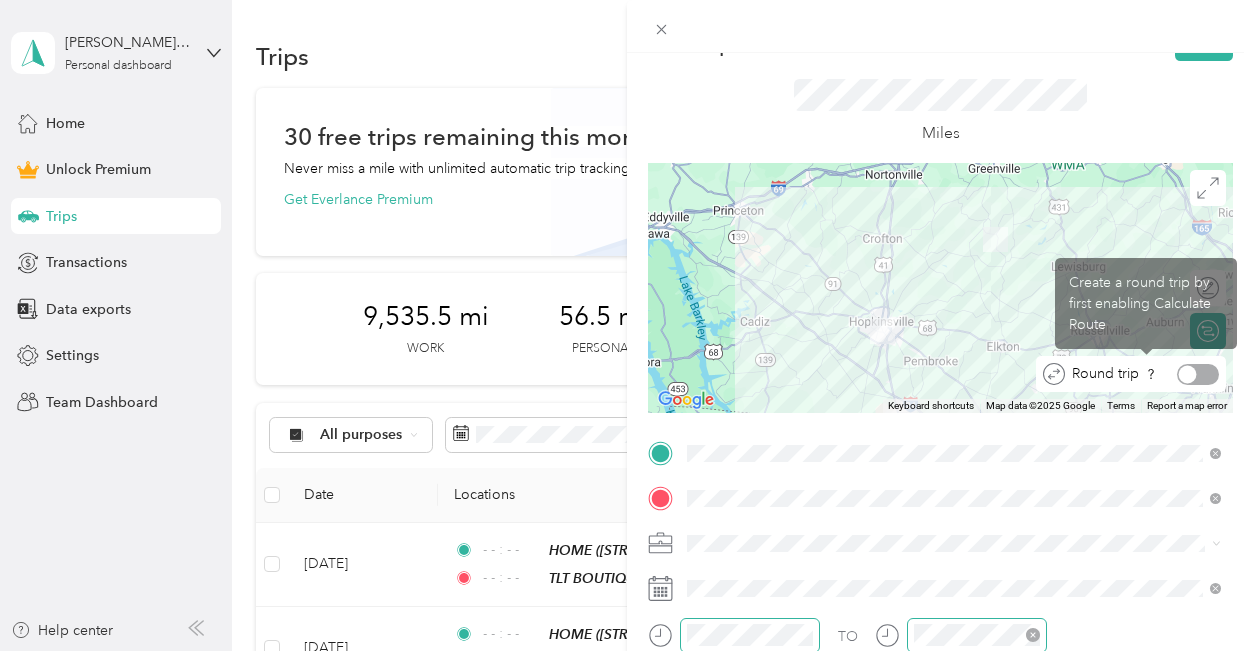 click at bounding box center [1198, 374] 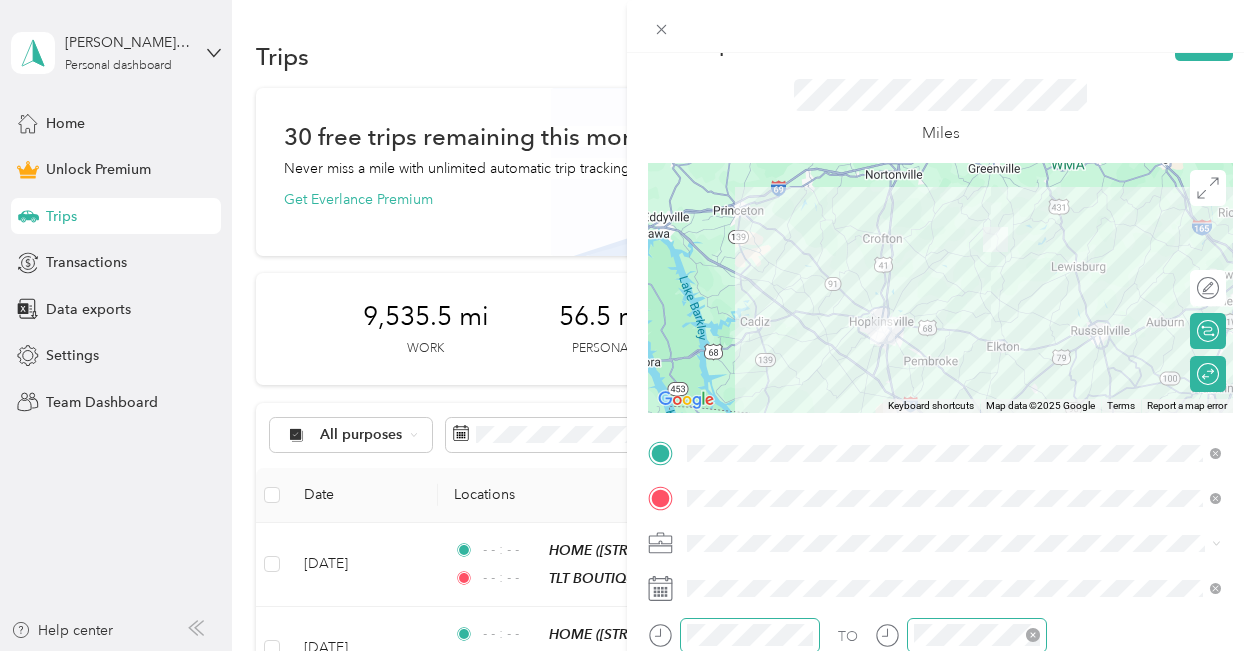 scroll, scrollTop: 0, scrollLeft: 0, axis: both 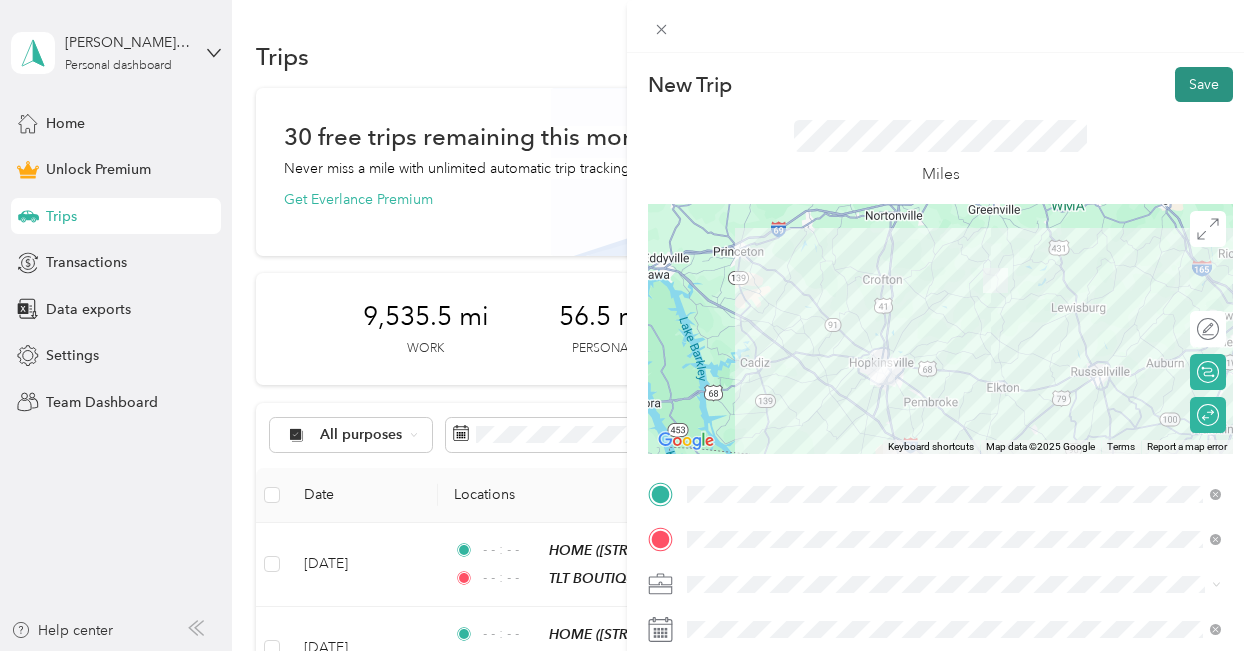 click on "Save" at bounding box center [1204, 84] 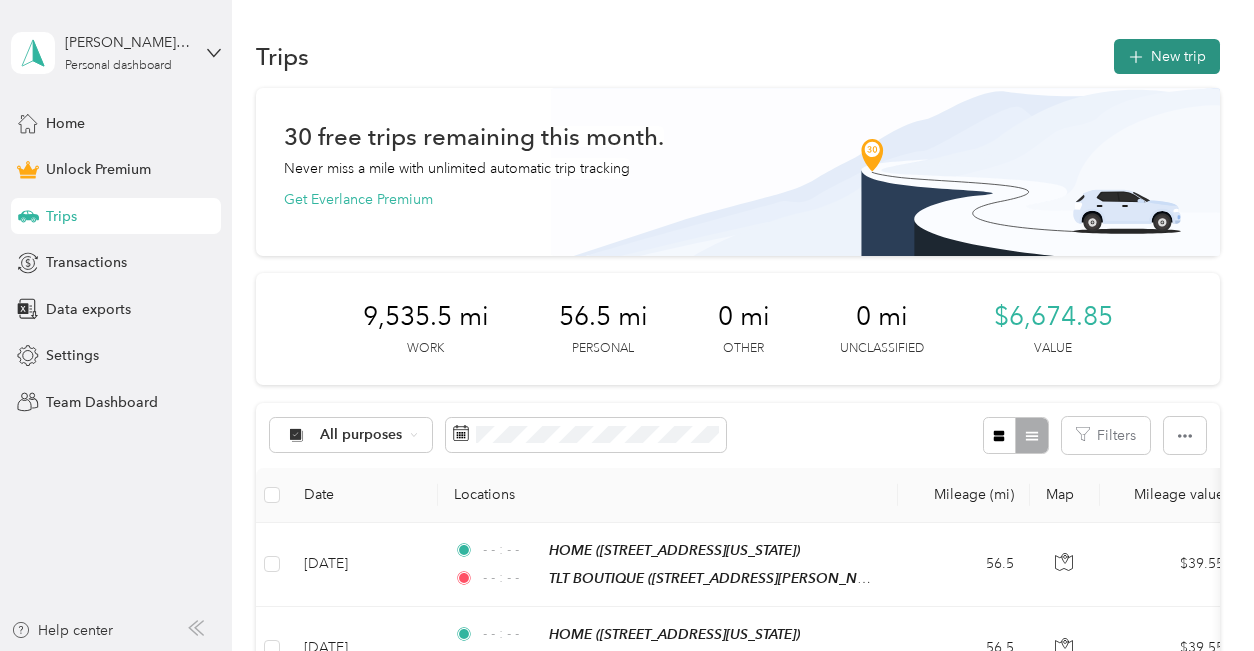 click on "New trip" at bounding box center [1167, 56] 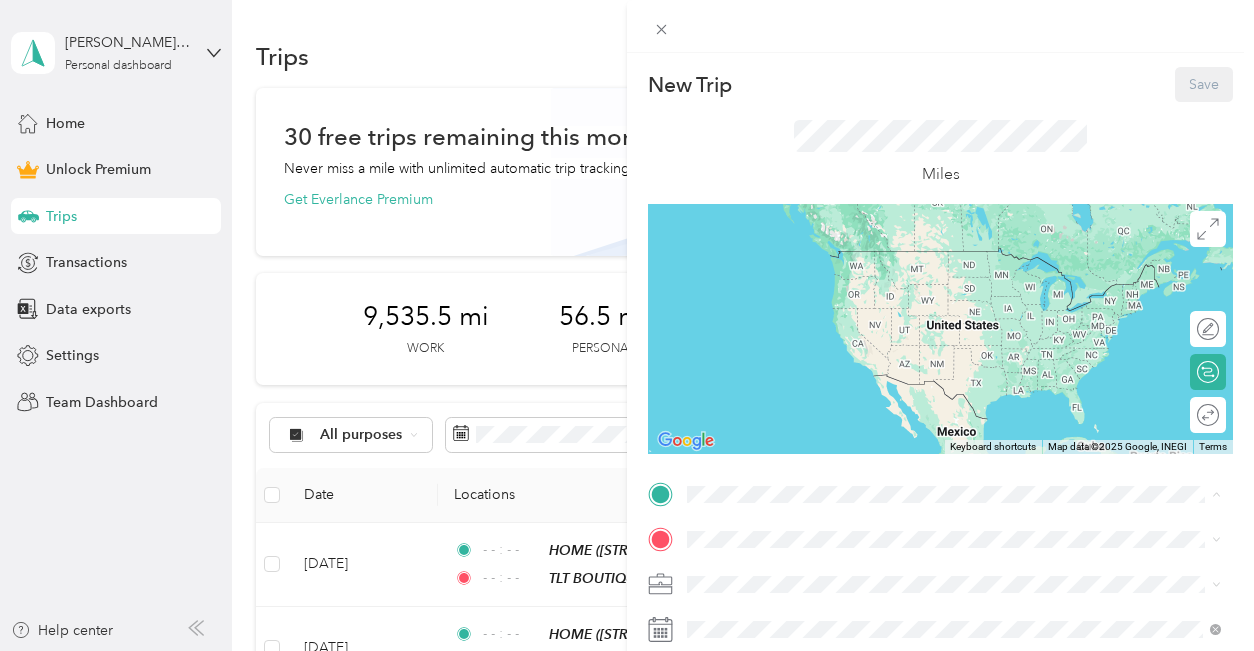 click on "HOME" at bounding box center [825, 321] 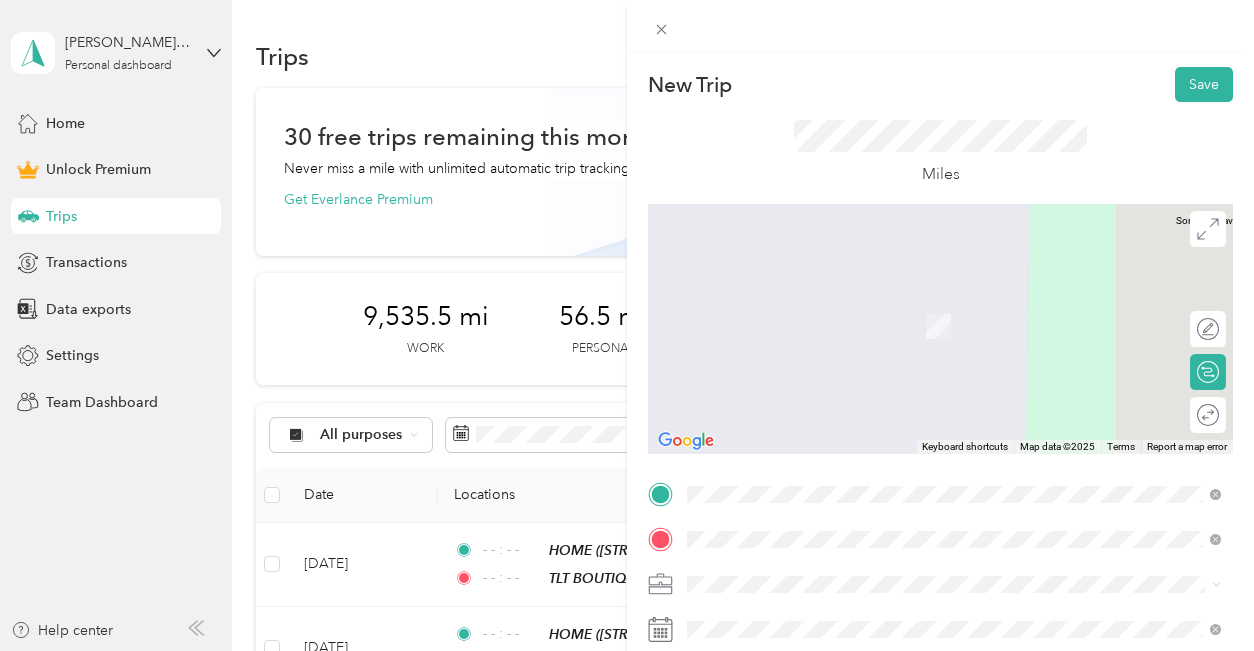 drag, startPoint x: 887, startPoint y: 362, endPoint x: 897, endPoint y: 321, distance: 42.201897 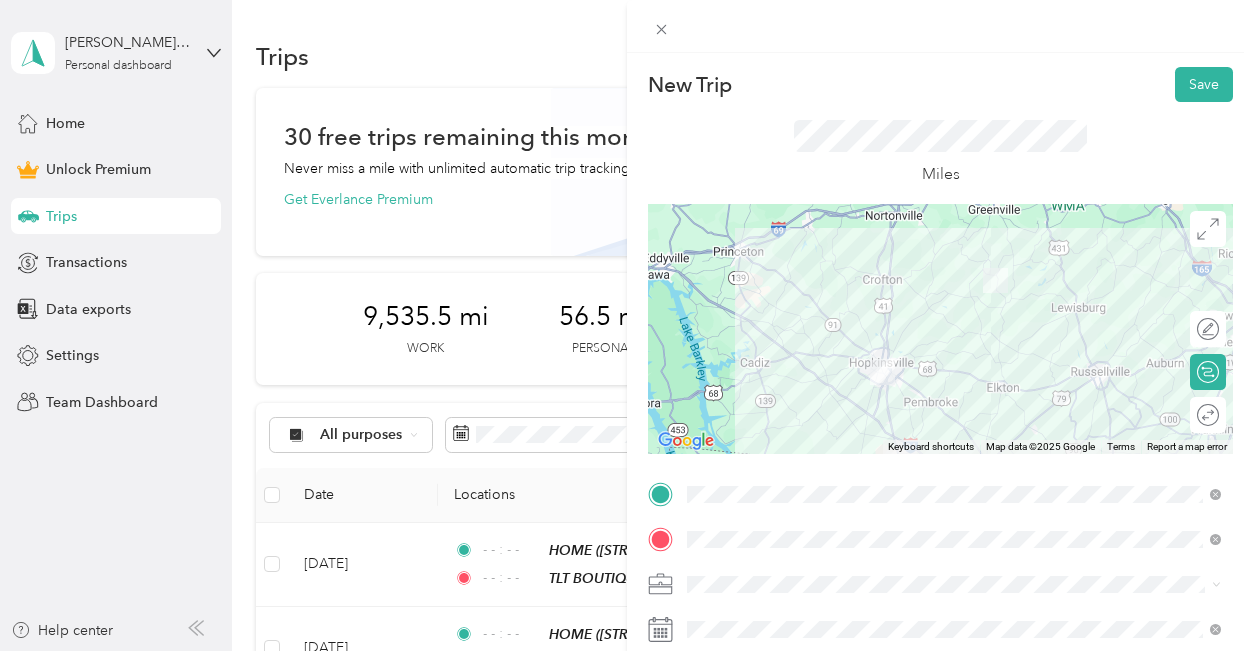 click on "Round trip" at bounding box center [1208, 415] 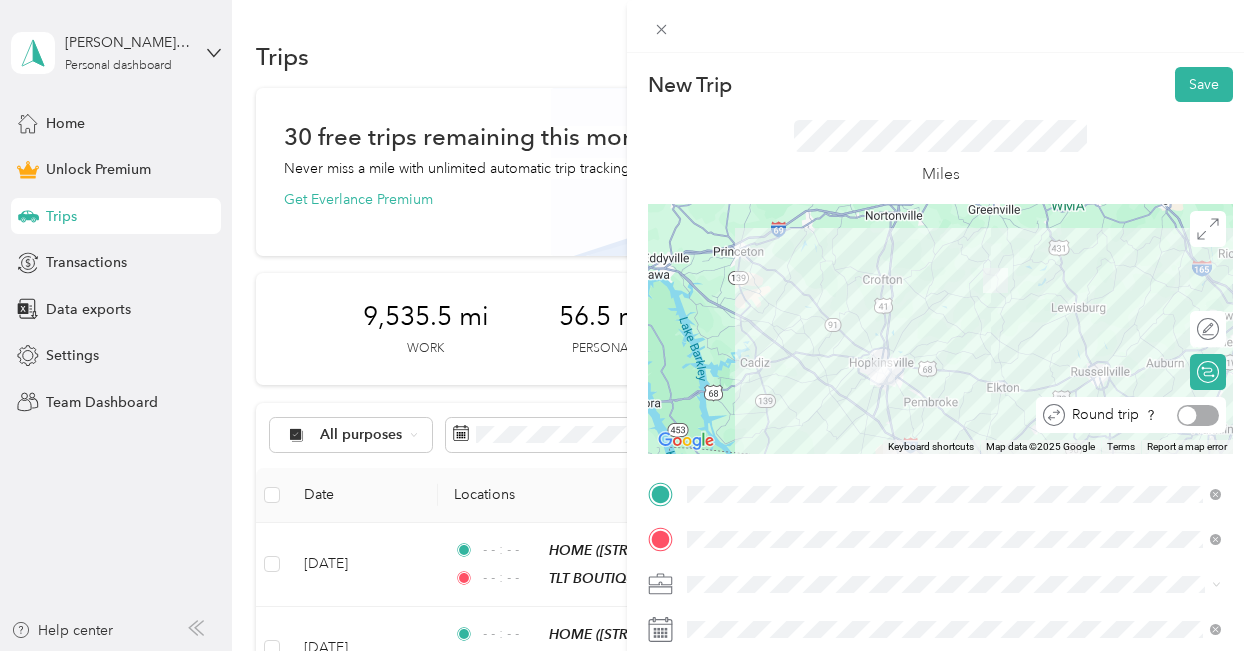 click at bounding box center [1198, 415] 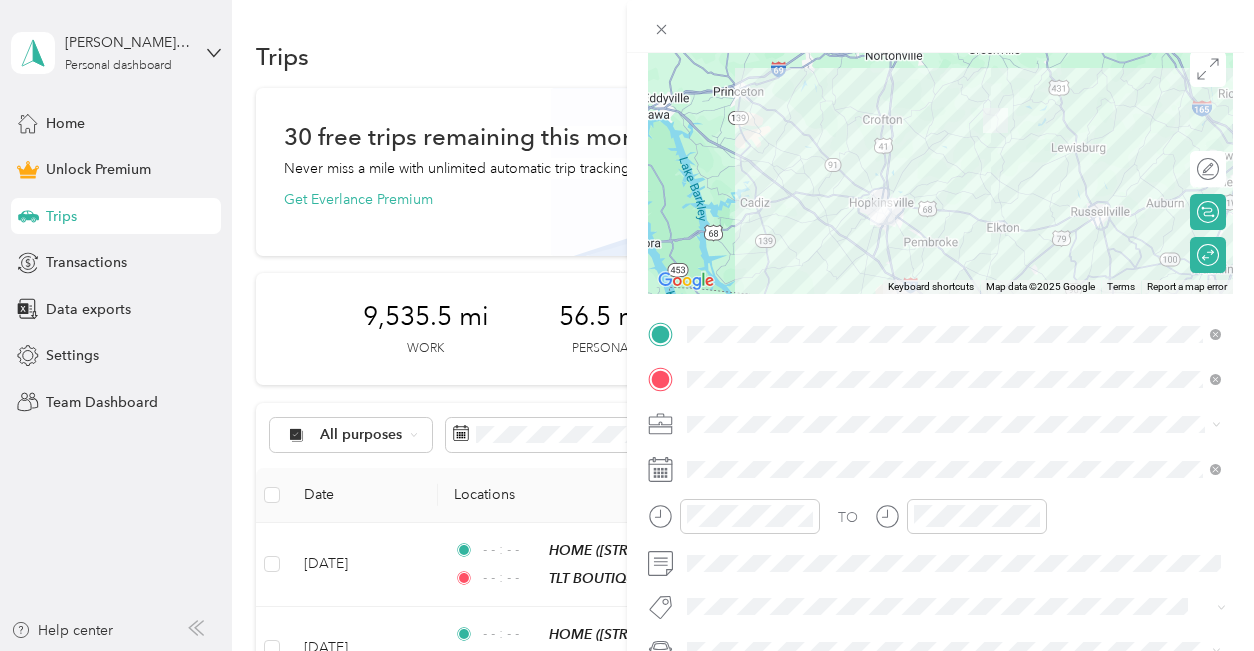 scroll, scrollTop: 179, scrollLeft: 0, axis: vertical 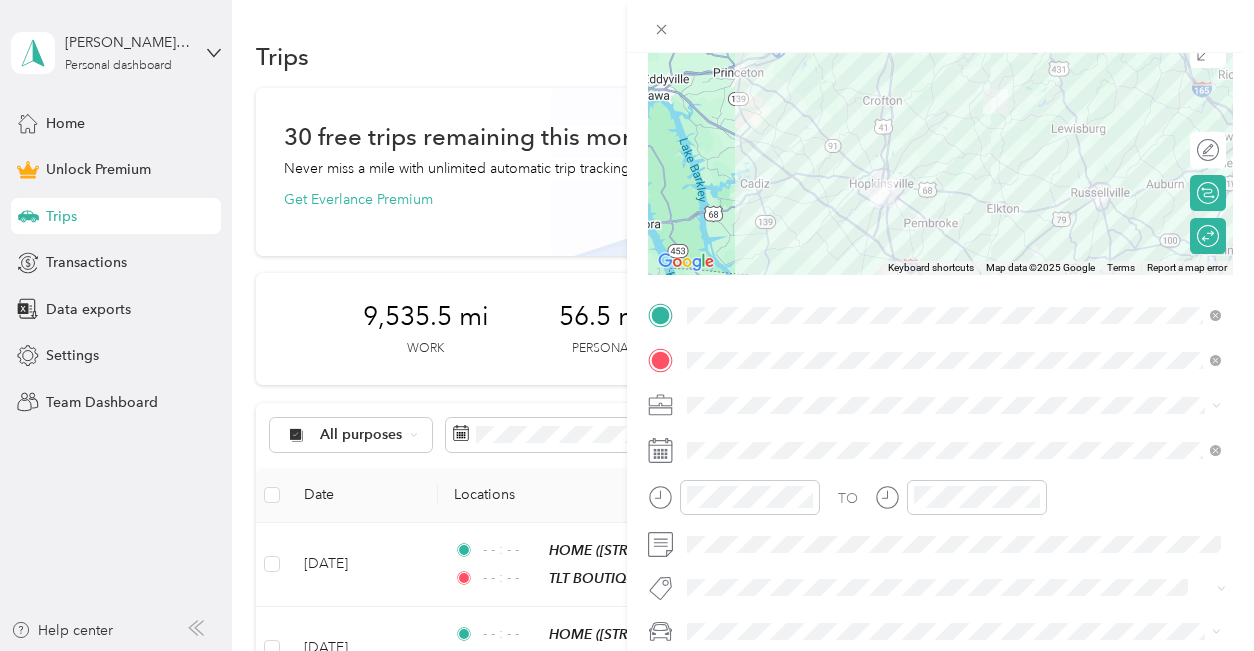 click at bounding box center (956, 405) 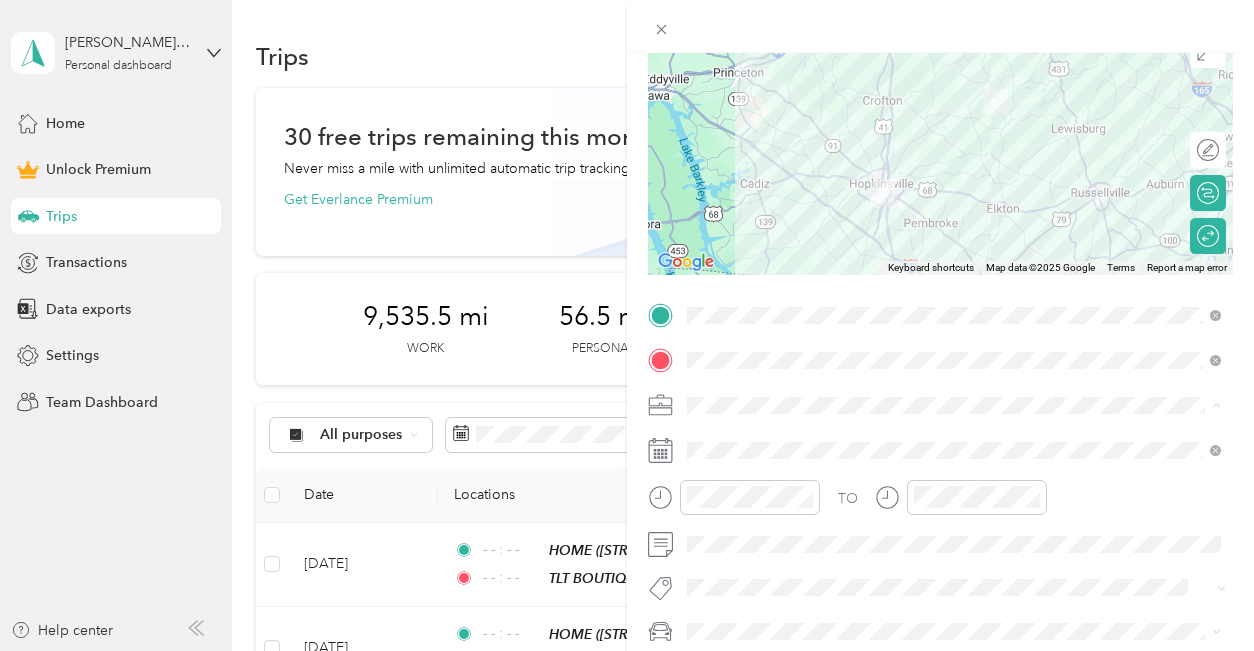 click on "Boutique Business" at bounding box center [954, 194] 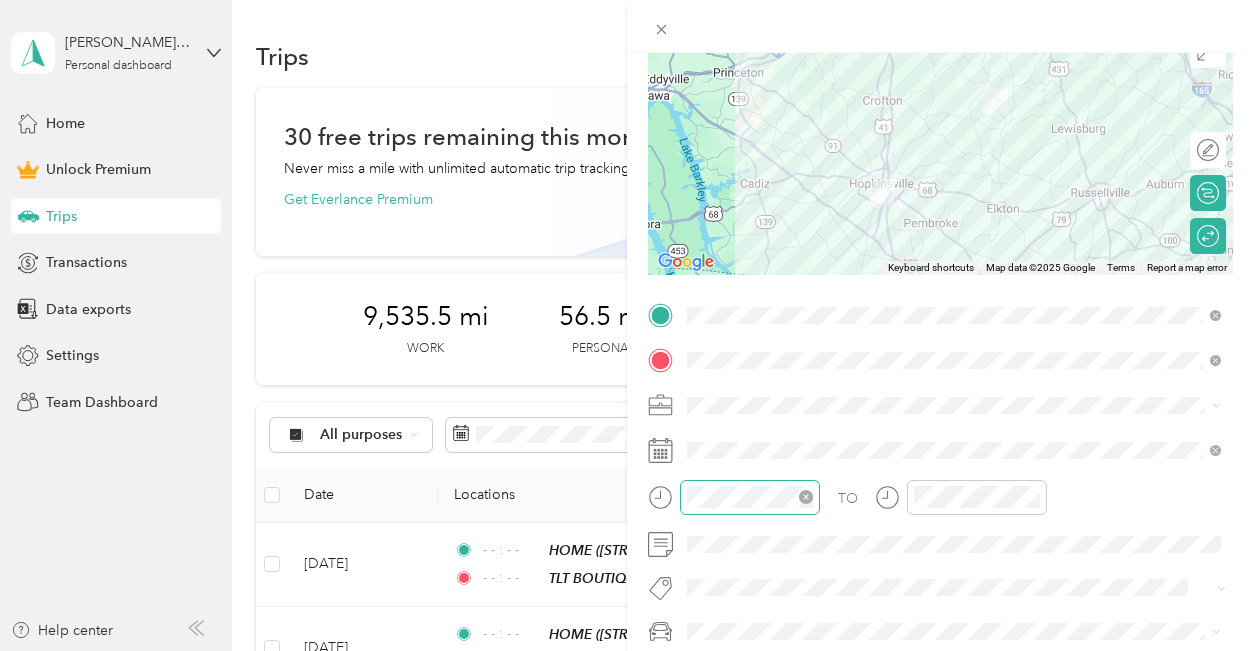 click 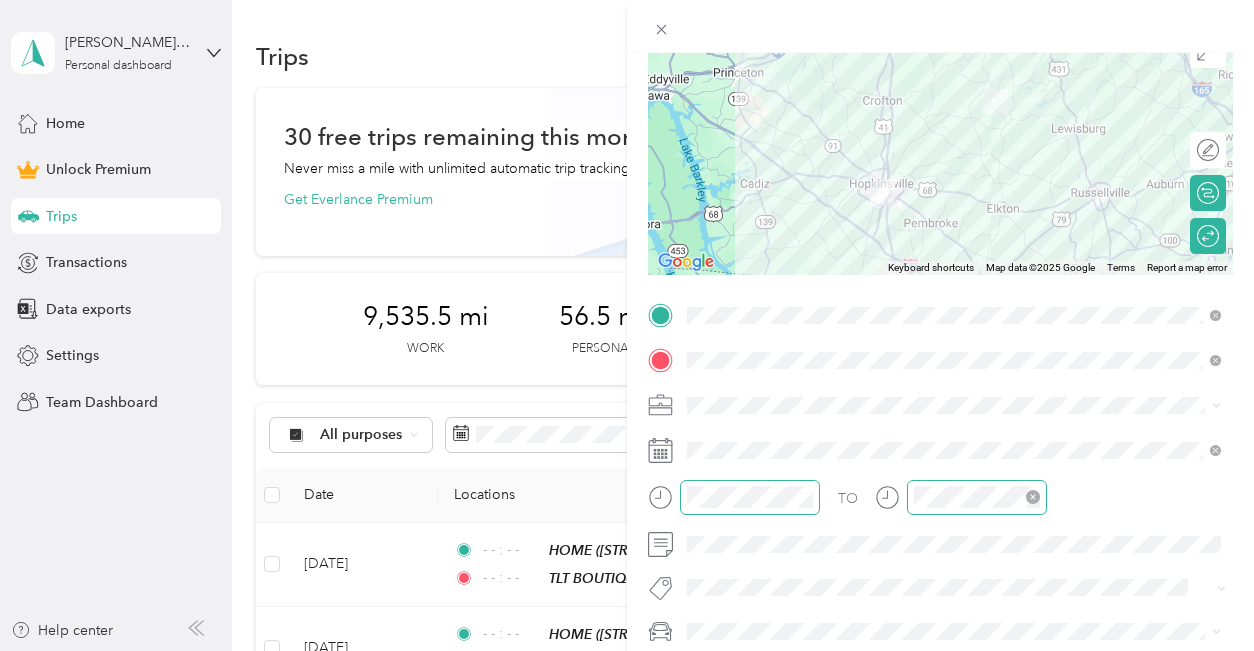 click 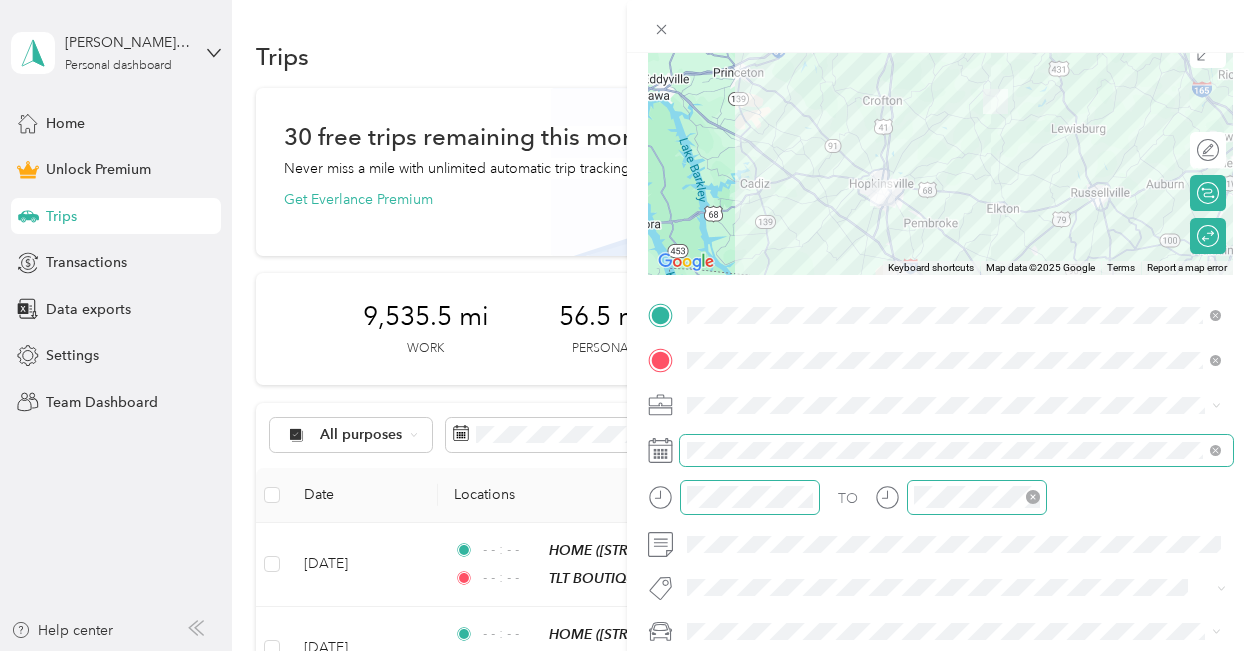click at bounding box center [956, 450] 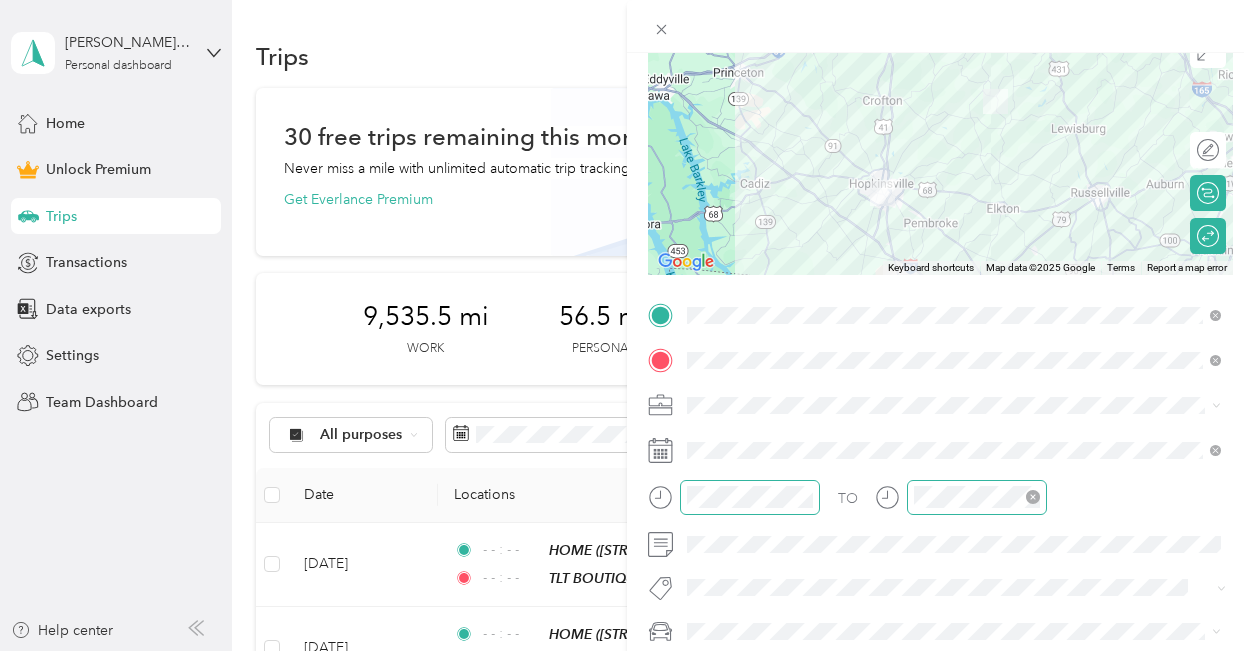 click 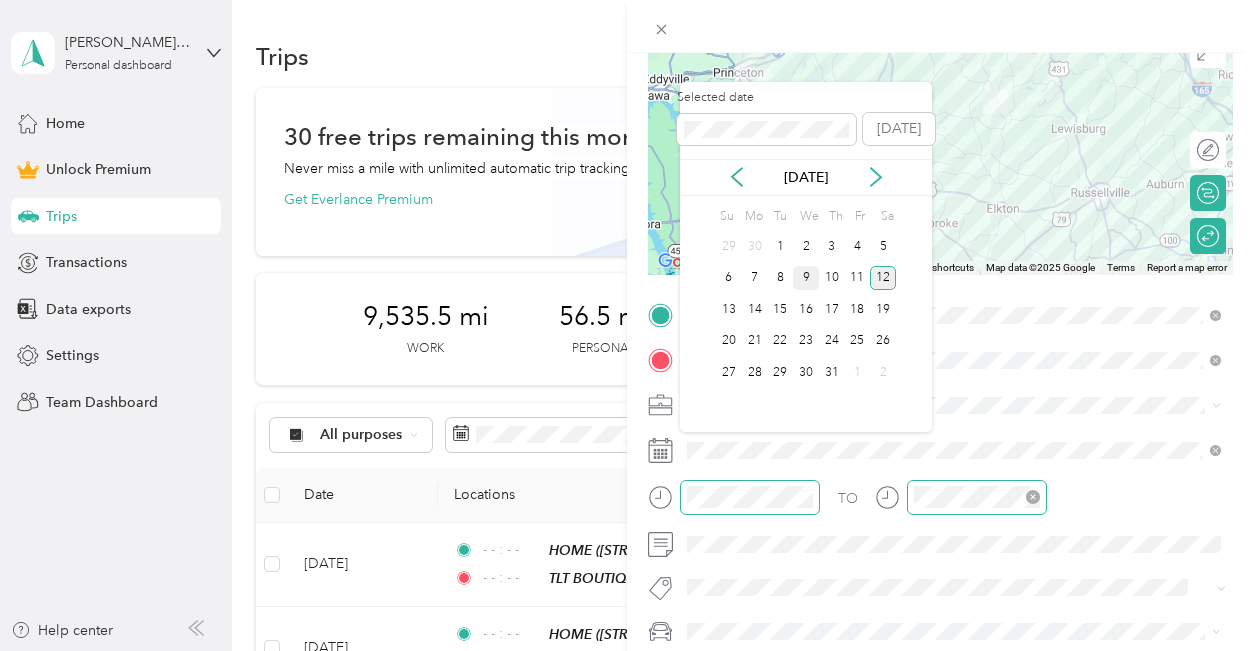 click on "9" at bounding box center [806, 278] 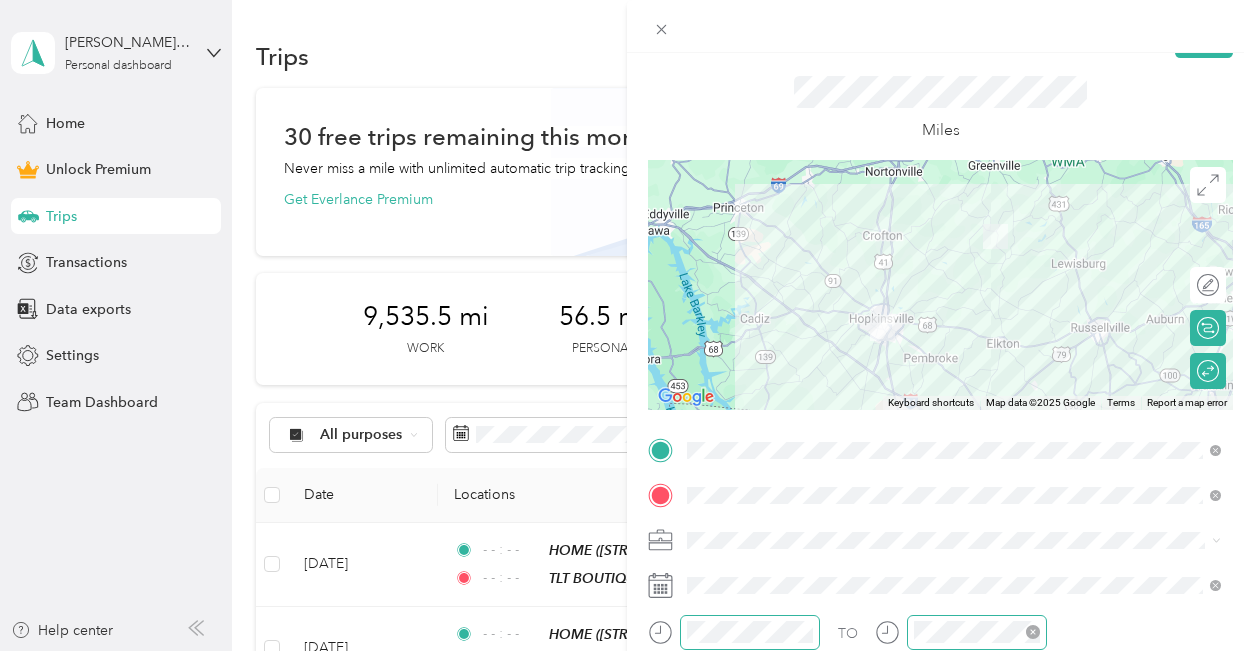 scroll, scrollTop: 37, scrollLeft: 0, axis: vertical 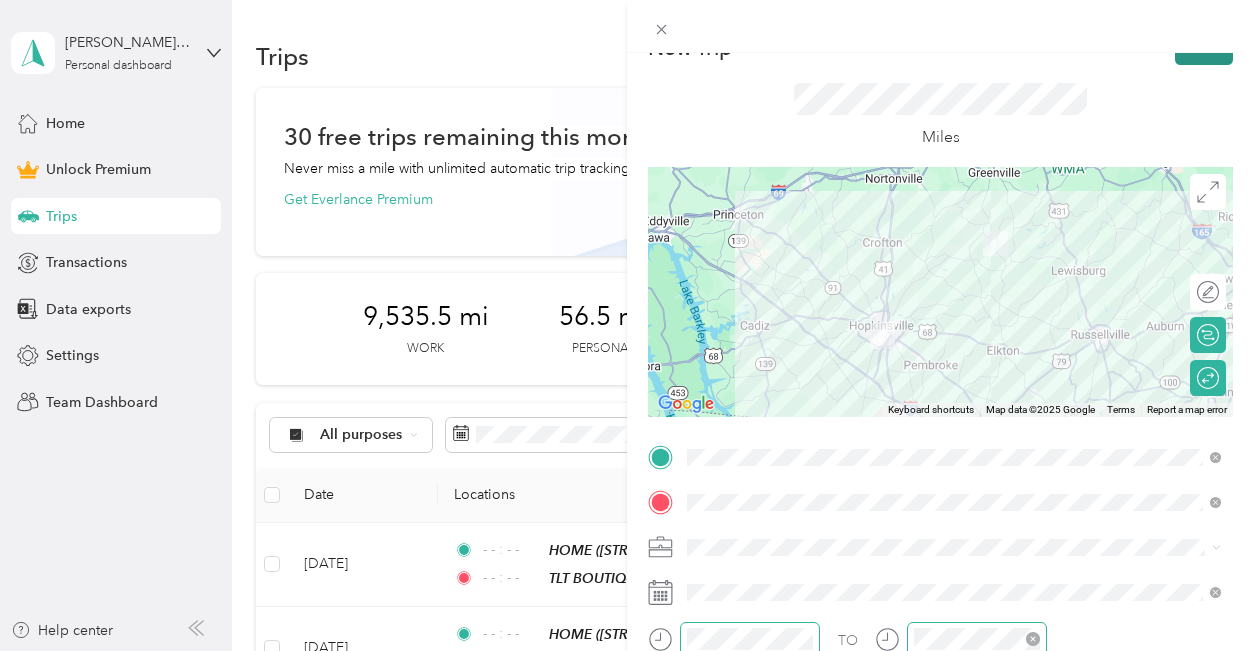 click on "Save" at bounding box center [1204, 47] 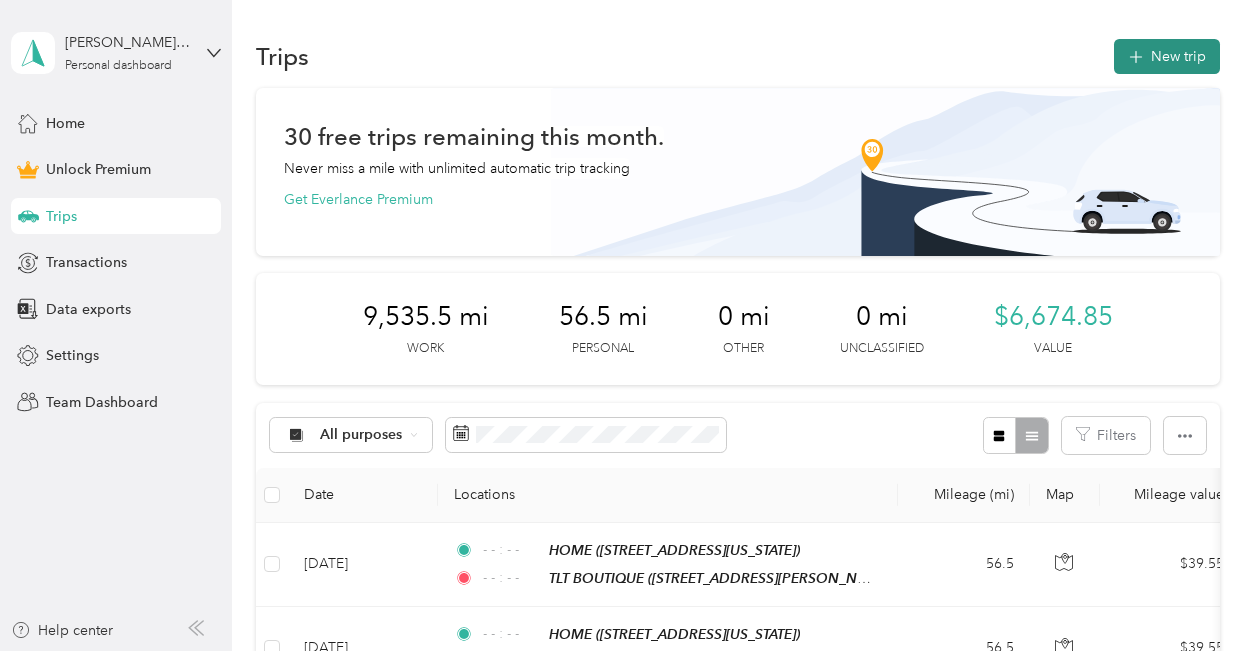 click on "New trip" at bounding box center (1167, 56) 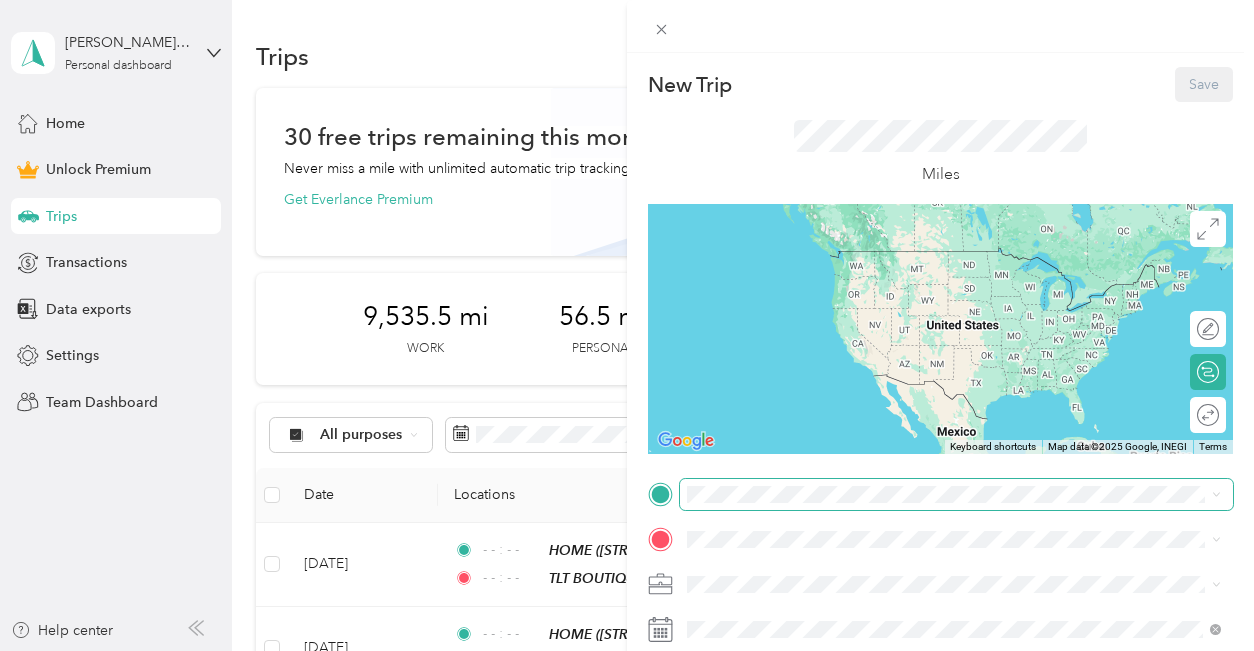 click at bounding box center (956, 494) 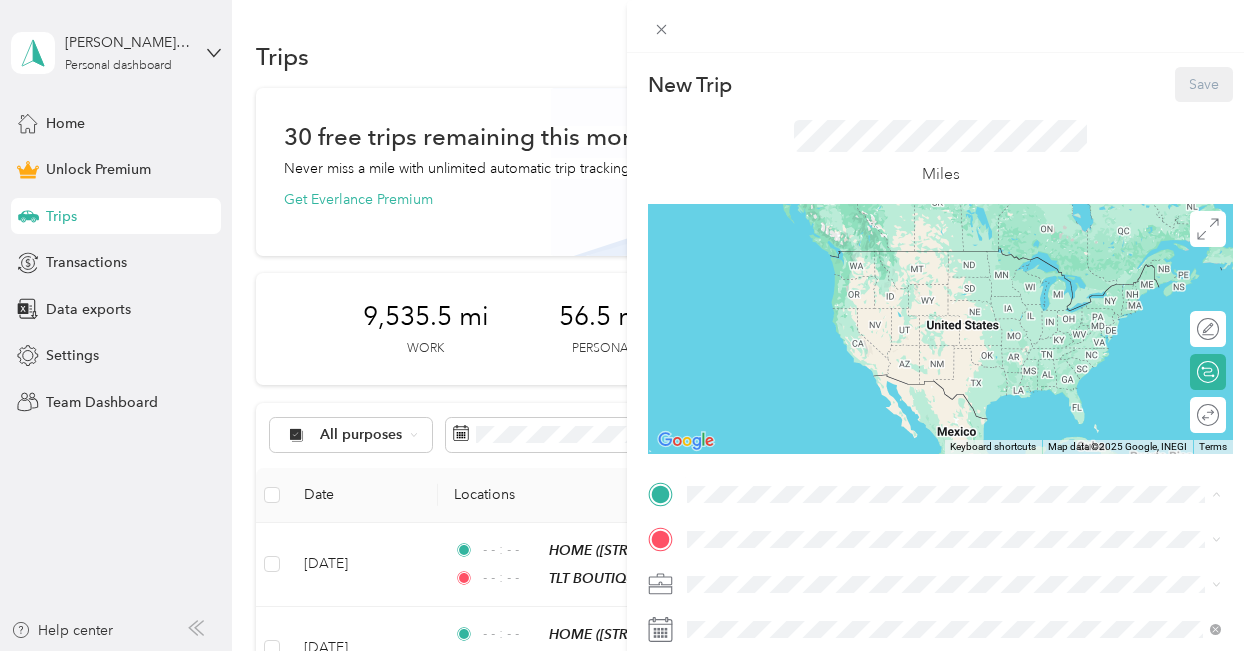click on "[STREET_ADDRESS][US_STATE]" at bounding box center (825, 343) 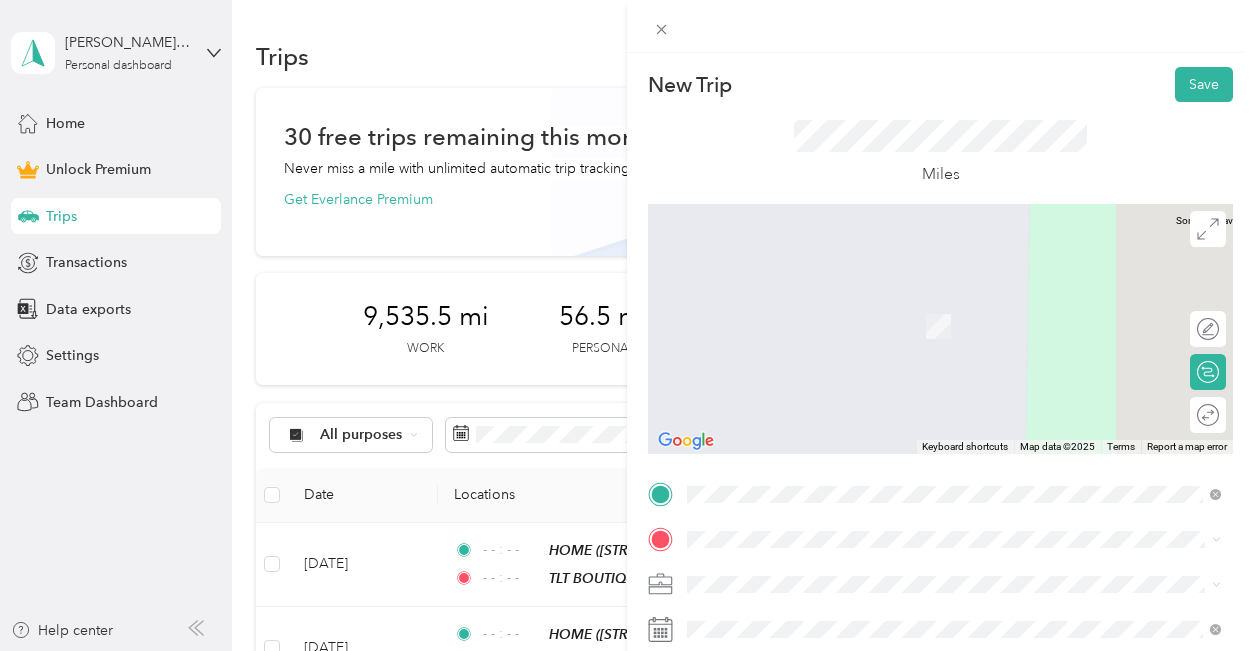 click on "TO Add photo" at bounding box center [940, 696] 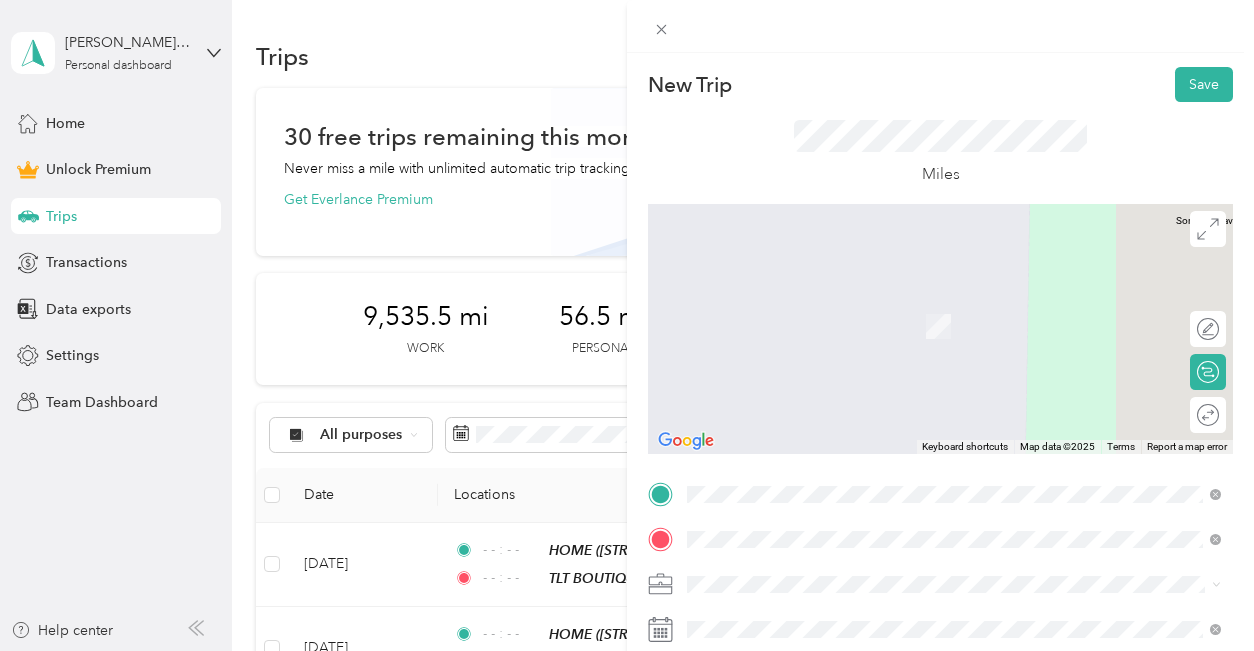 drag, startPoint x: 708, startPoint y: 547, endPoint x: 813, endPoint y: 332, distance: 239.26973 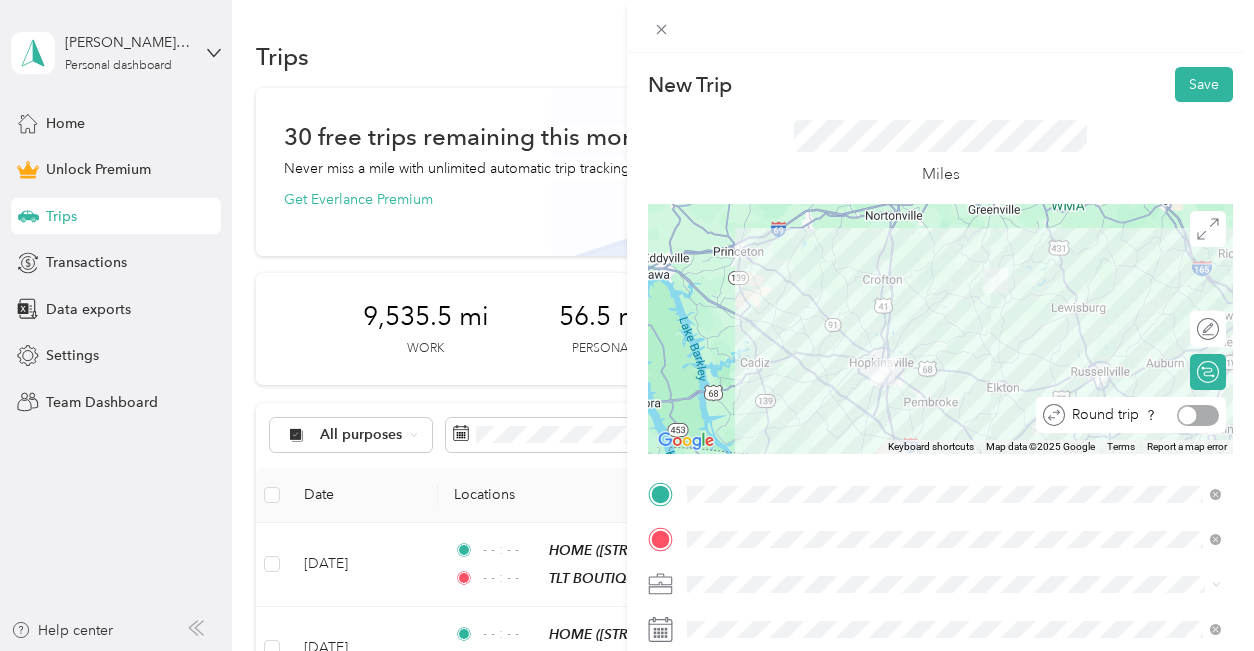 click at bounding box center (1198, 415) 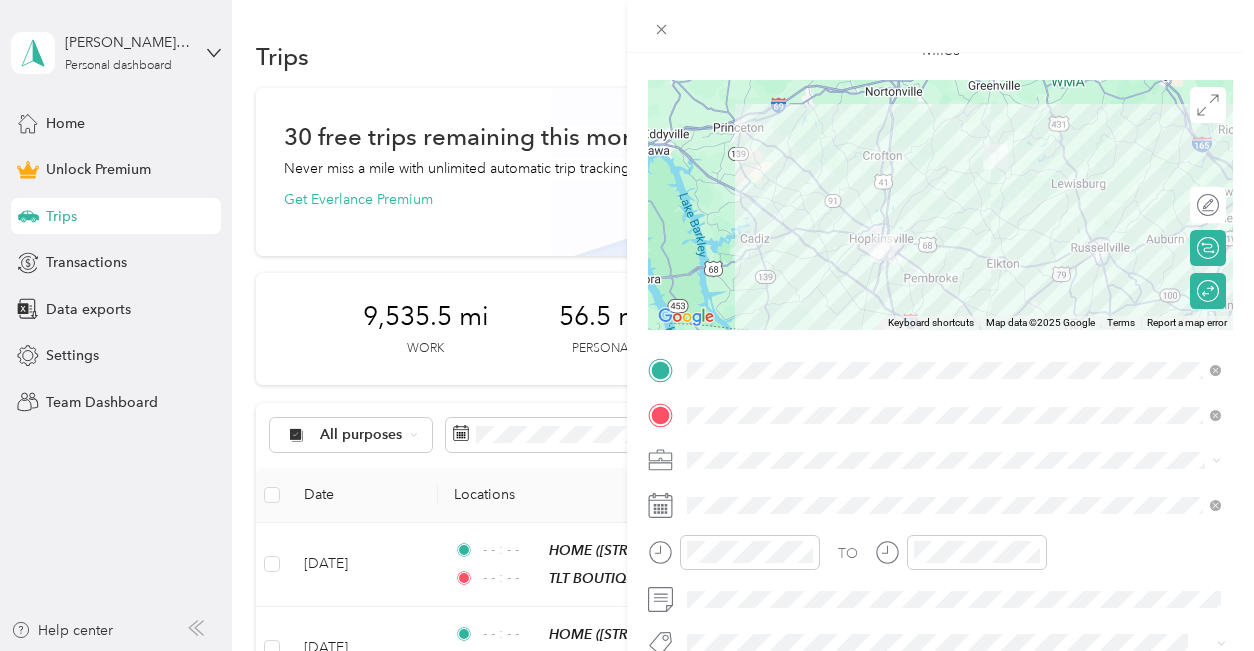 scroll, scrollTop: 121, scrollLeft: 0, axis: vertical 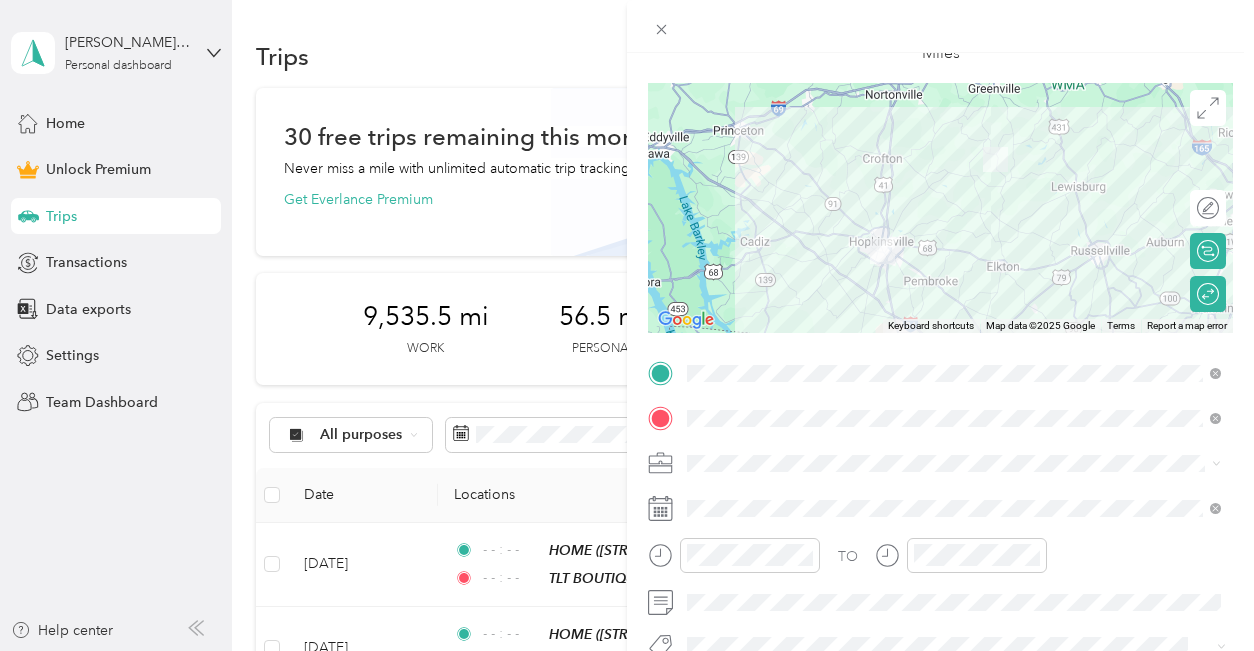 click on "Boutique Business" at bounding box center [954, 243] 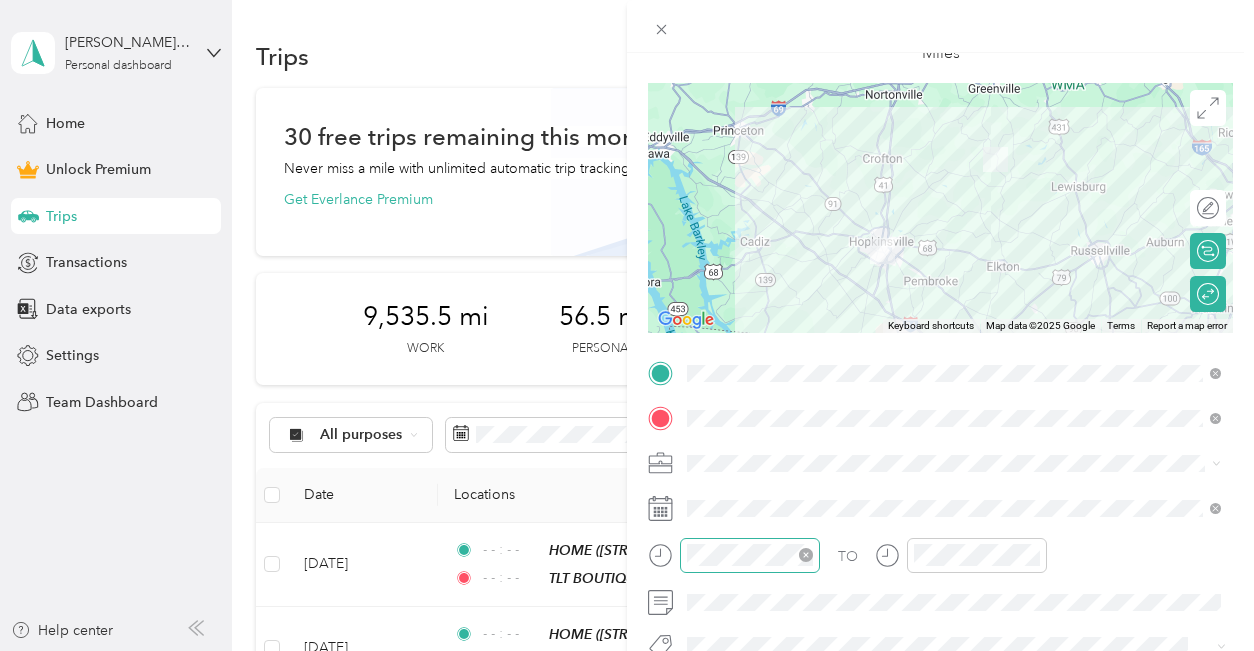 click 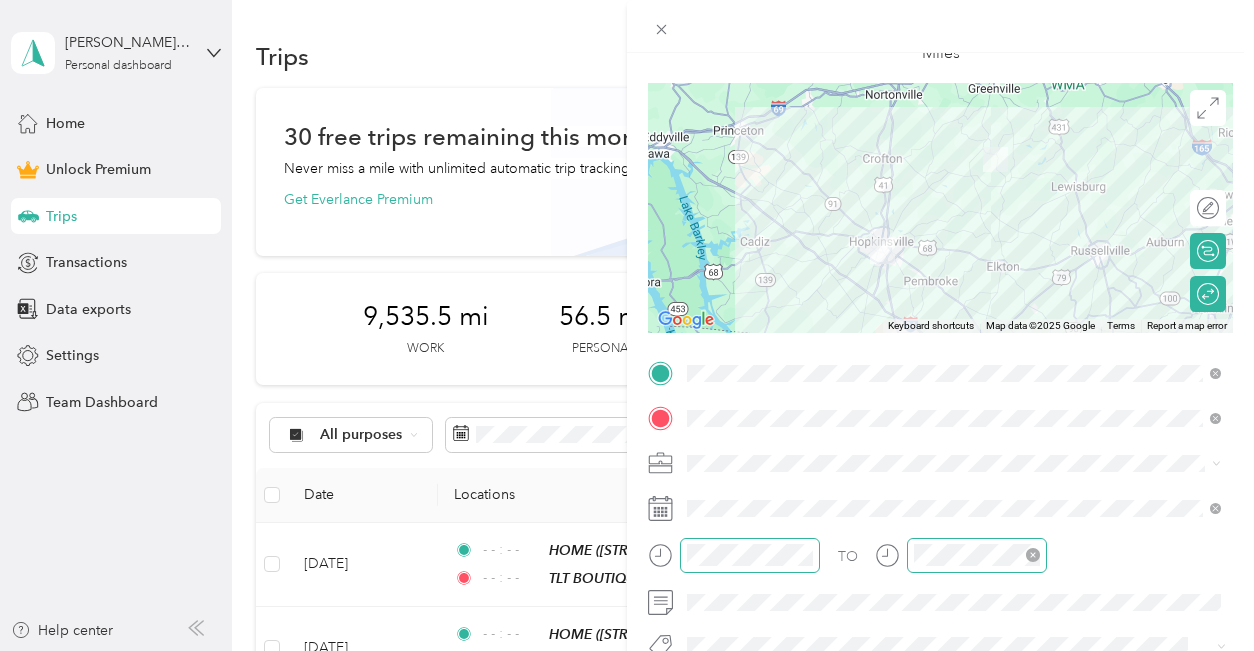 click 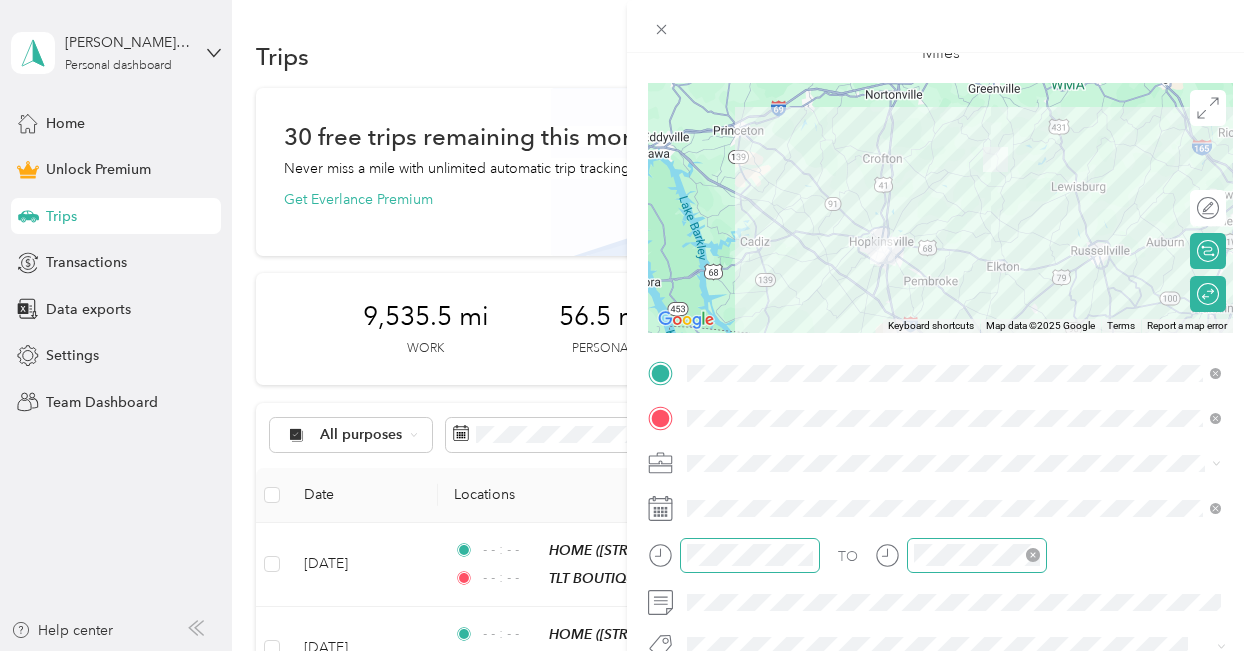 click 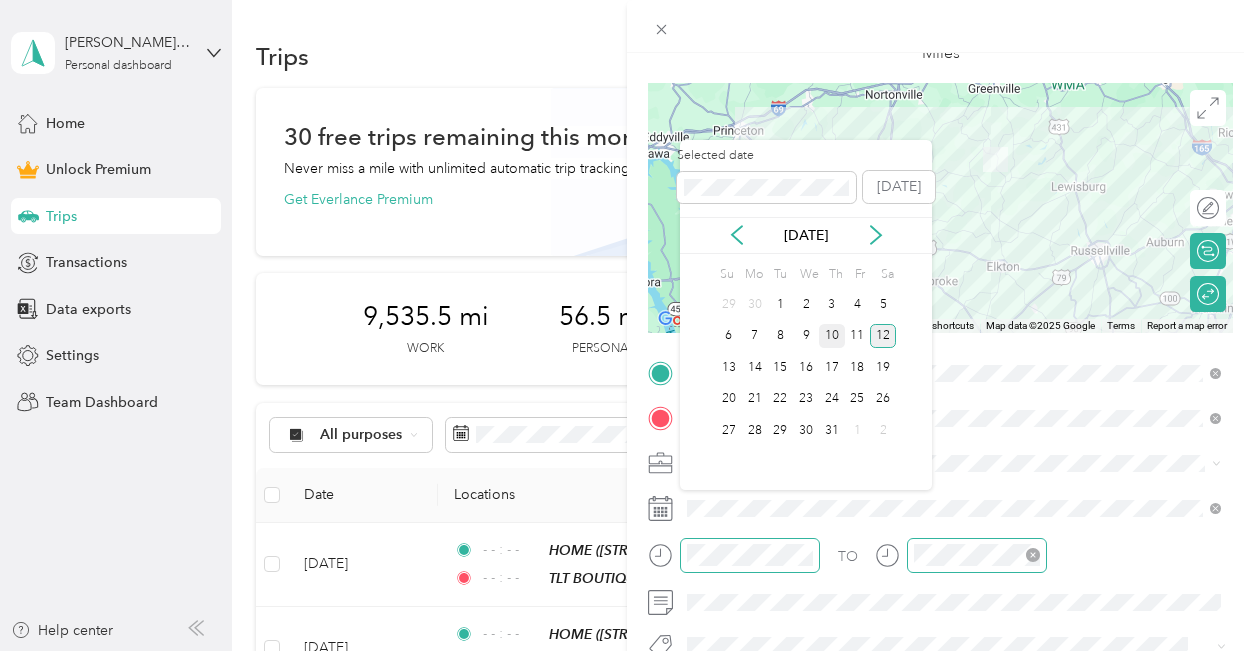 click on "10" at bounding box center (832, 336) 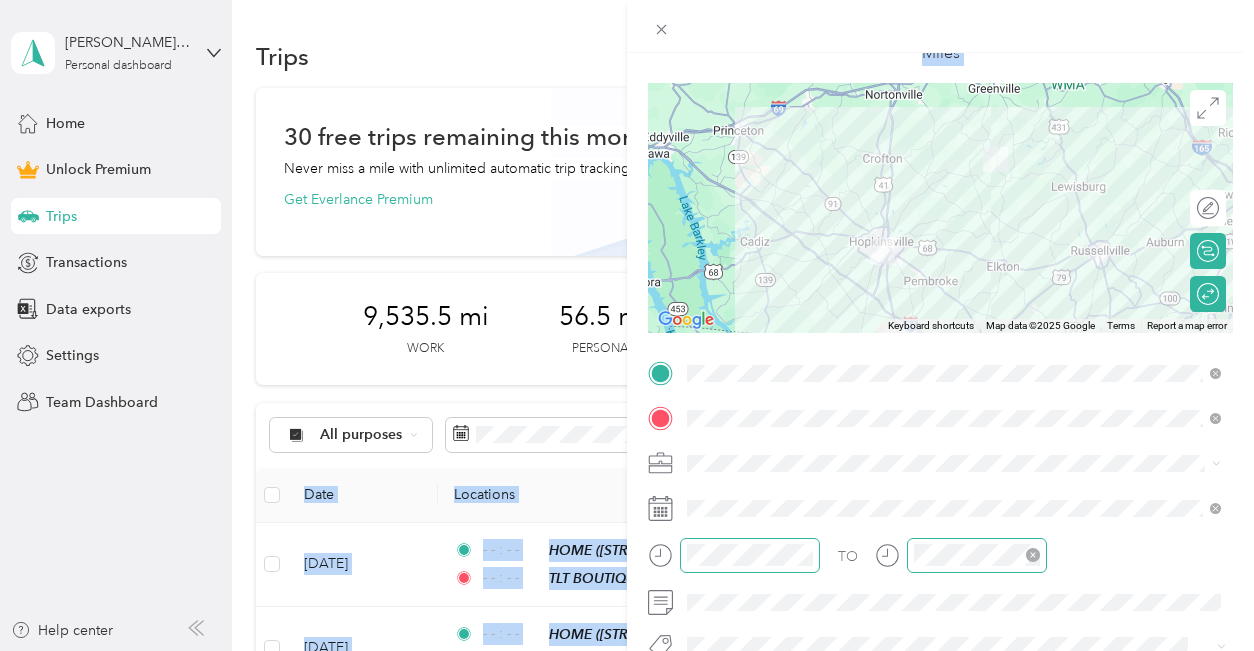 drag, startPoint x: 1248, startPoint y: 343, endPoint x: 1258, endPoint y: 265, distance: 78.63841 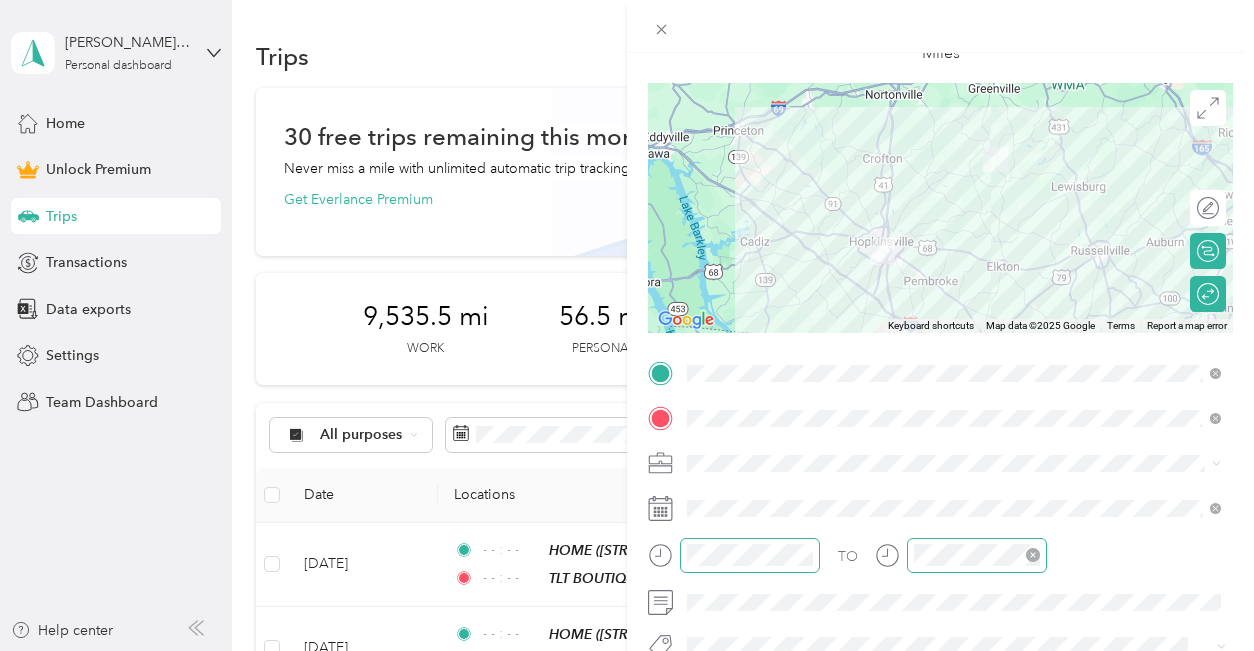 drag, startPoint x: 1248, startPoint y: 428, endPoint x: 1250, endPoint y: 385, distance: 43.046486 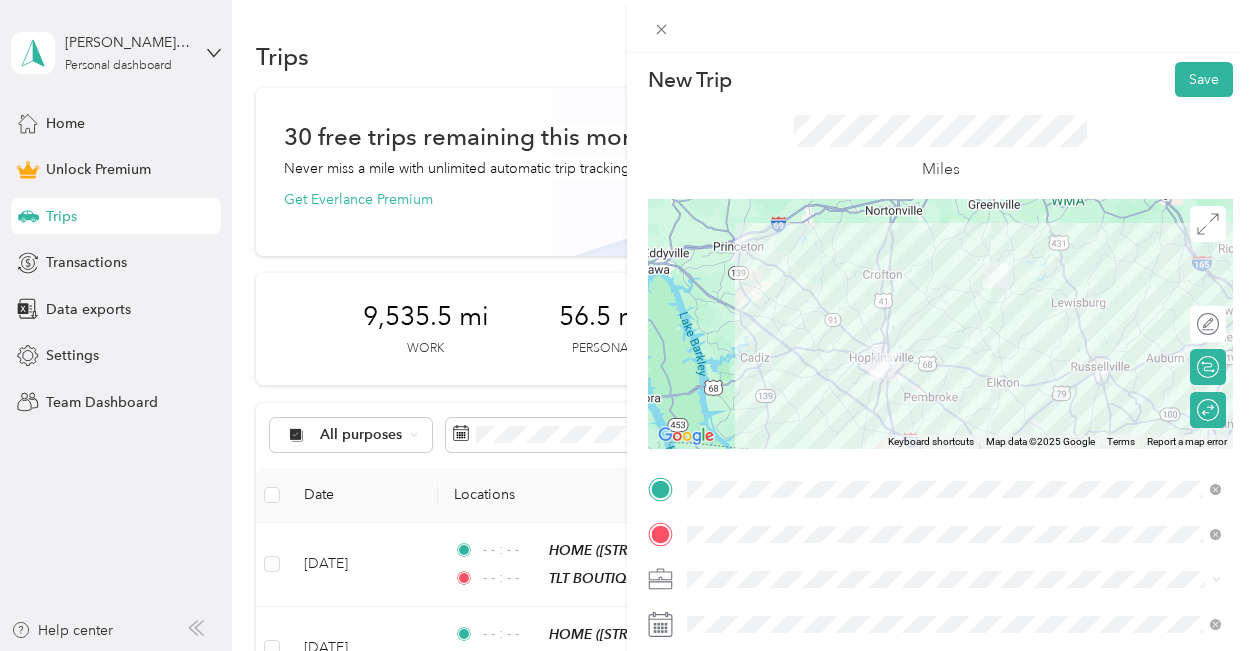 scroll, scrollTop: 0, scrollLeft: 0, axis: both 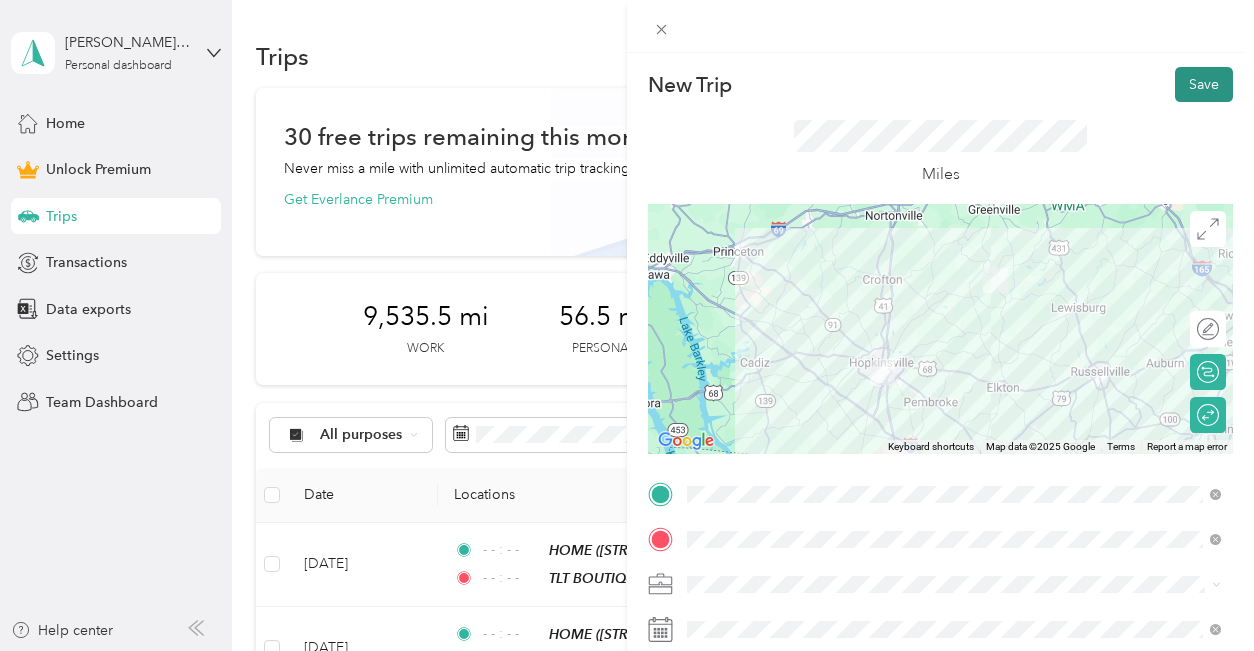 click on "Save" at bounding box center [1204, 84] 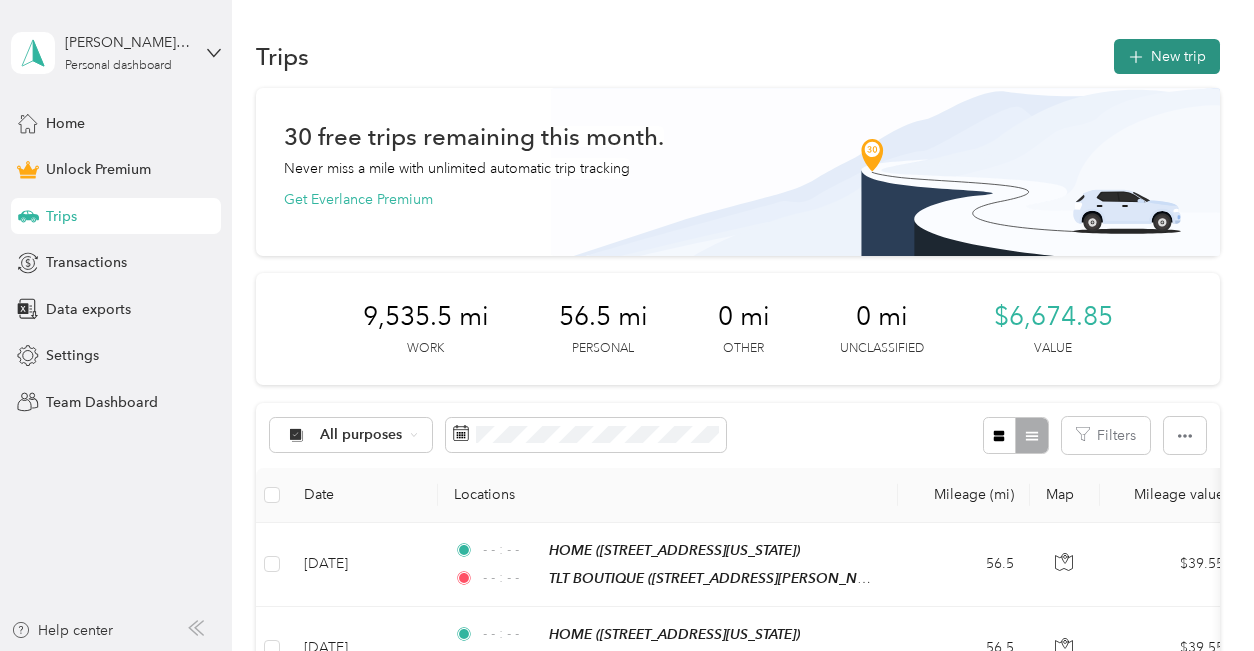 click on "New trip" at bounding box center (1167, 56) 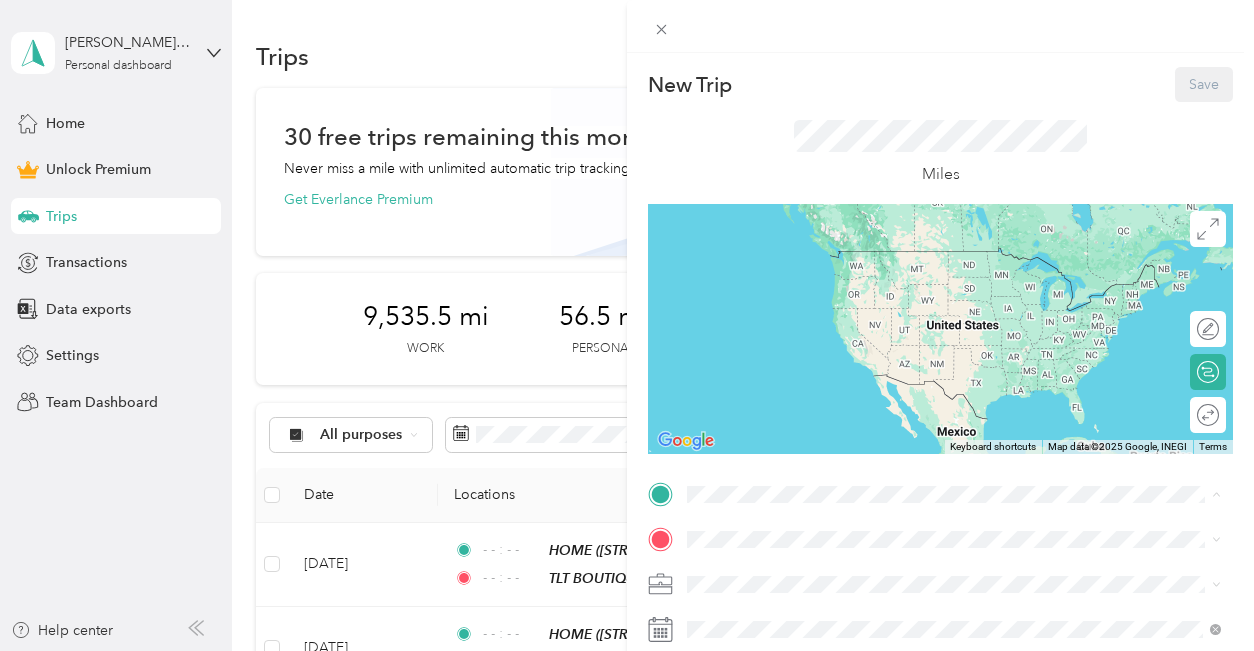 click on "HOME [STREET_ADDRESS][US_STATE]" at bounding box center (825, 333) 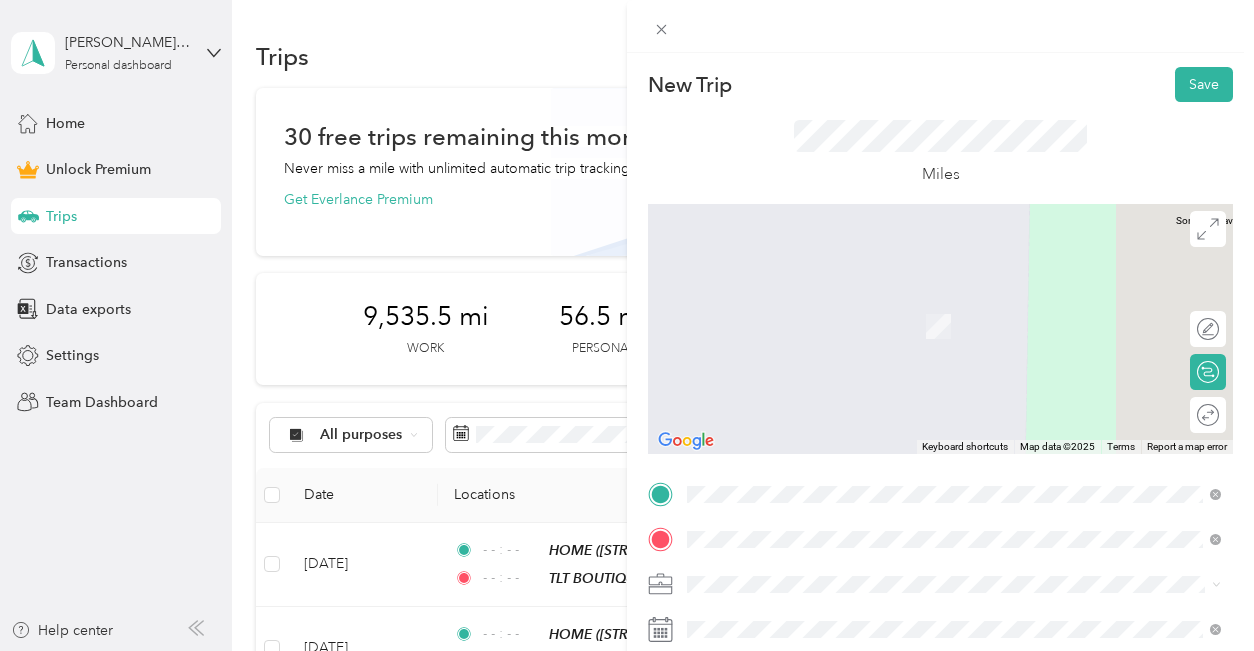 drag, startPoint x: 685, startPoint y: 542, endPoint x: 831, endPoint y: 302, distance: 280.91992 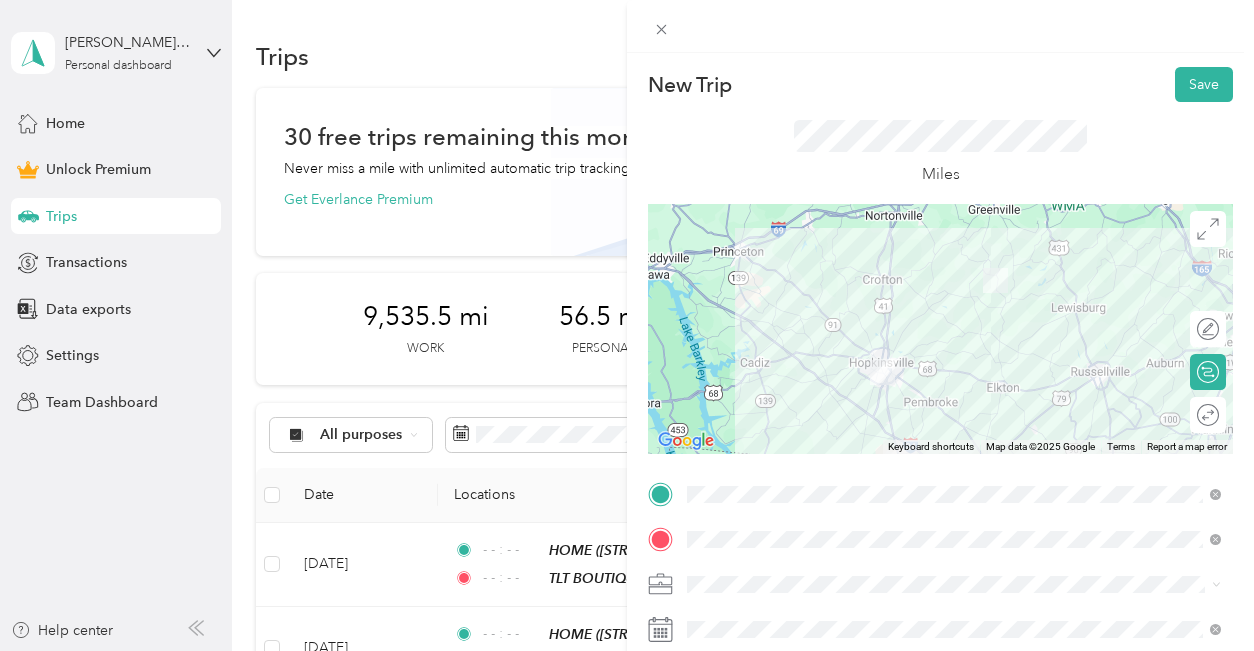 click on "Boutique Business" at bounding box center (954, 366) 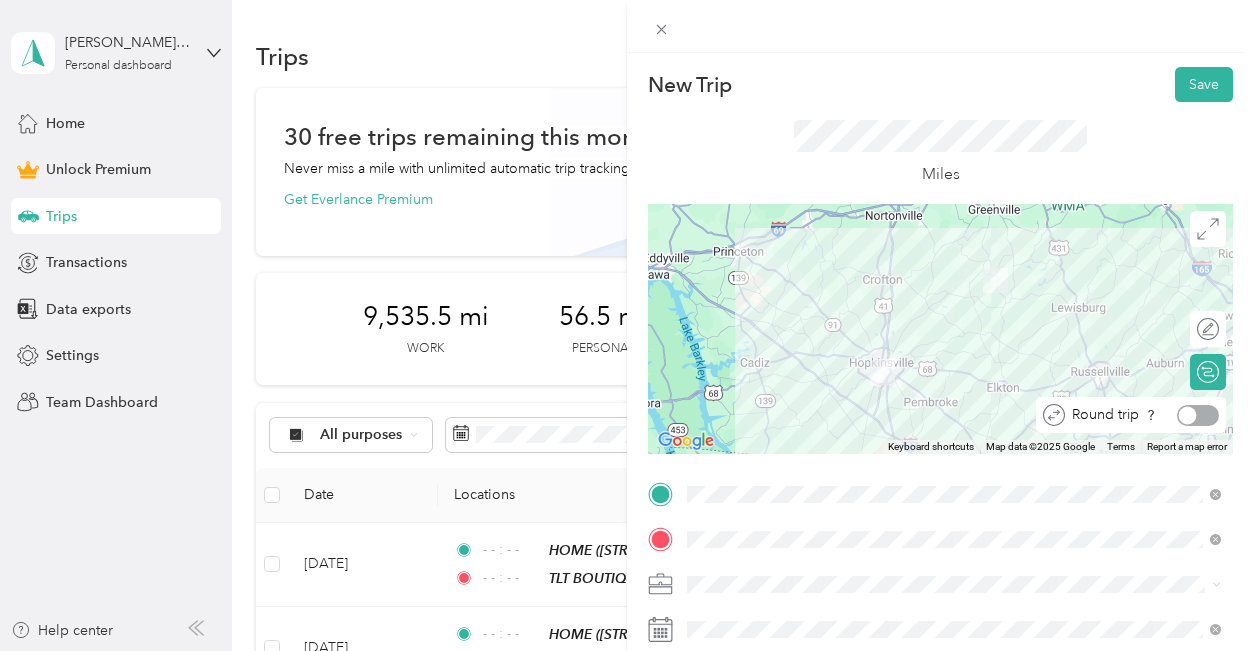 click at bounding box center (1198, 415) 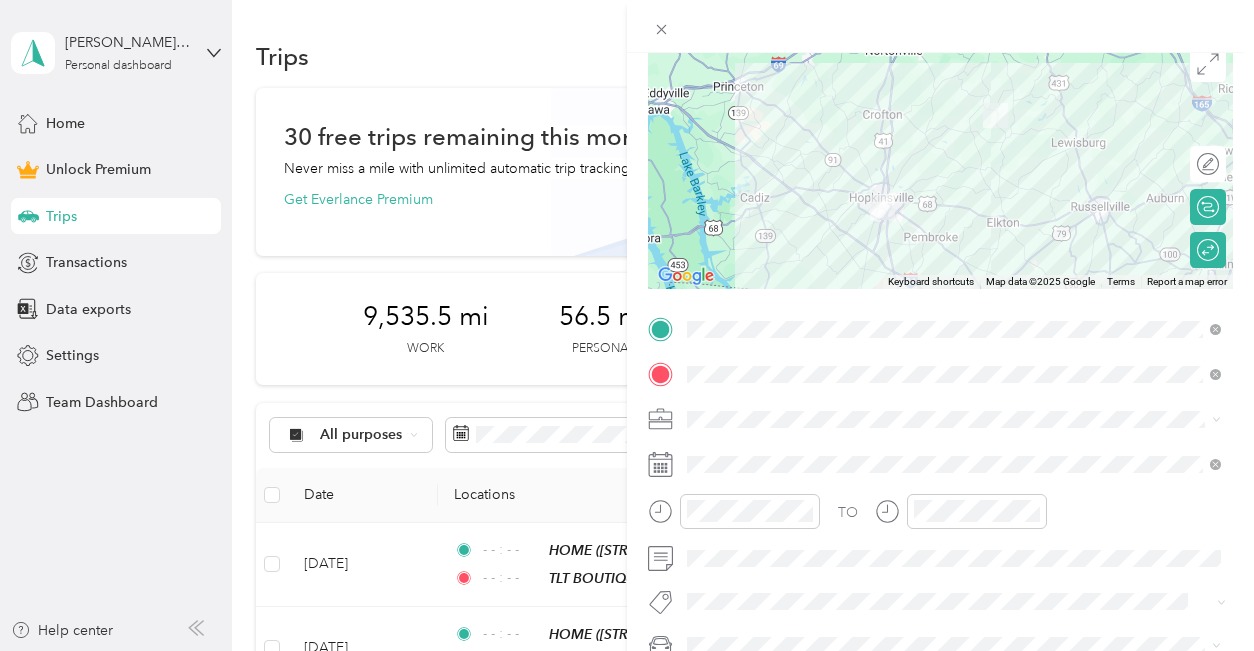 scroll, scrollTop: 162, scrollLeft: 0, axis: vertical 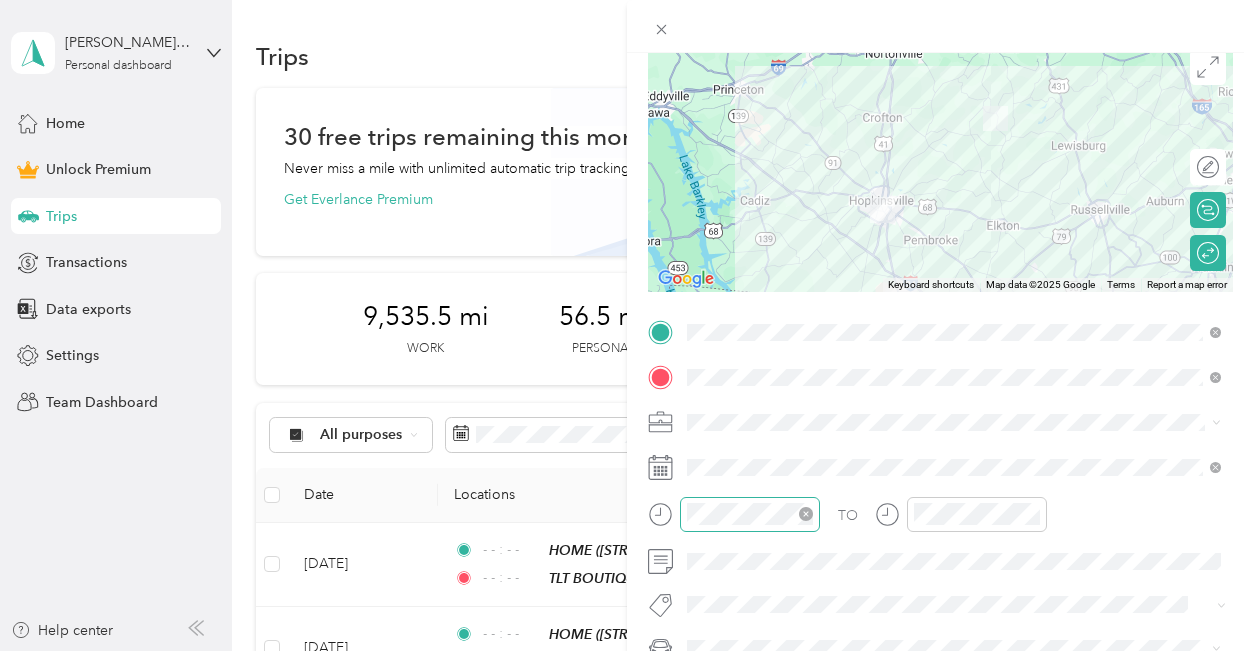 click 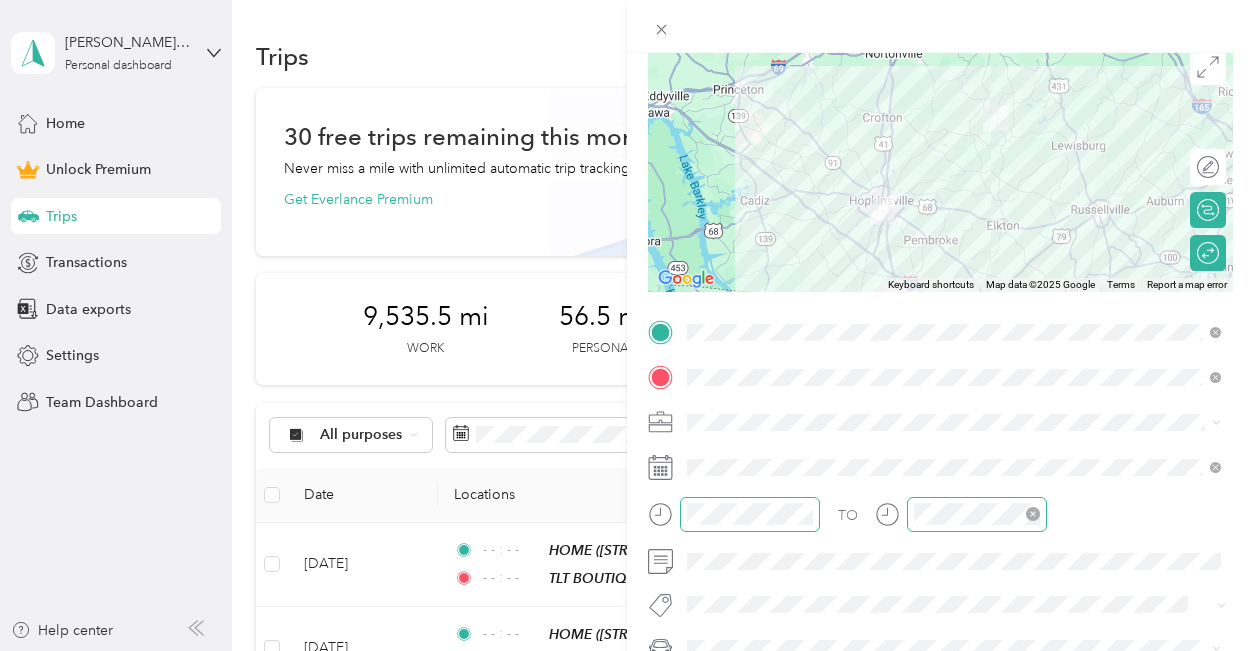 click 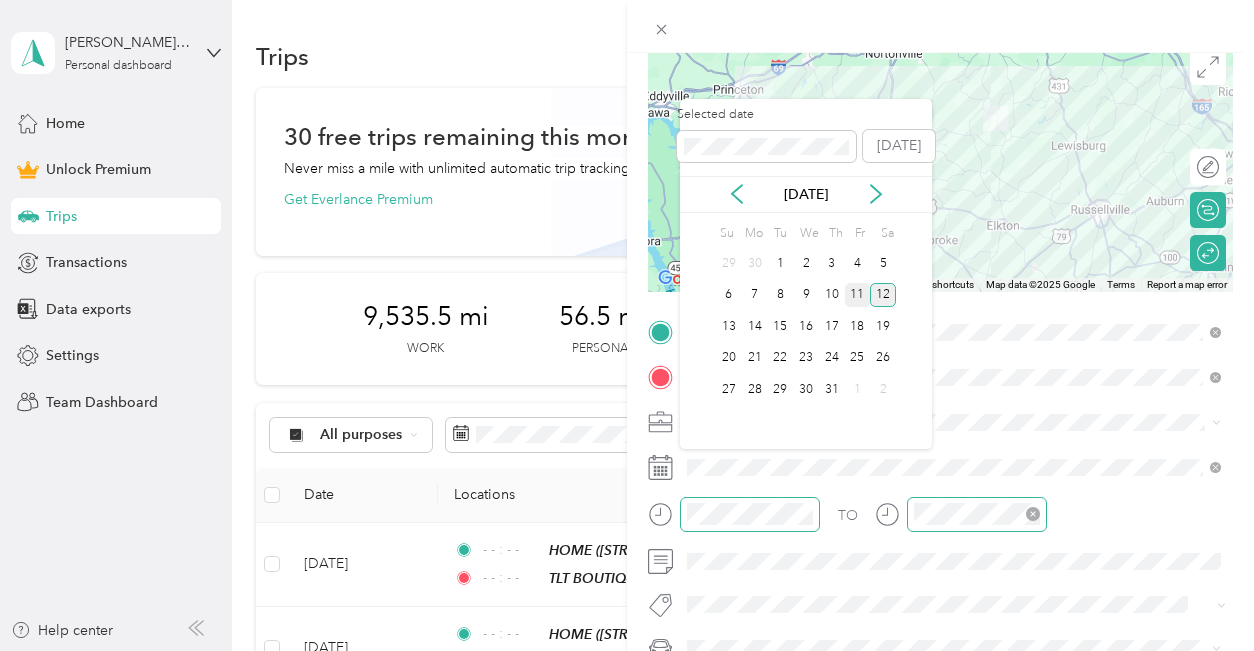 click on "11" at bounding box center [858, 295] 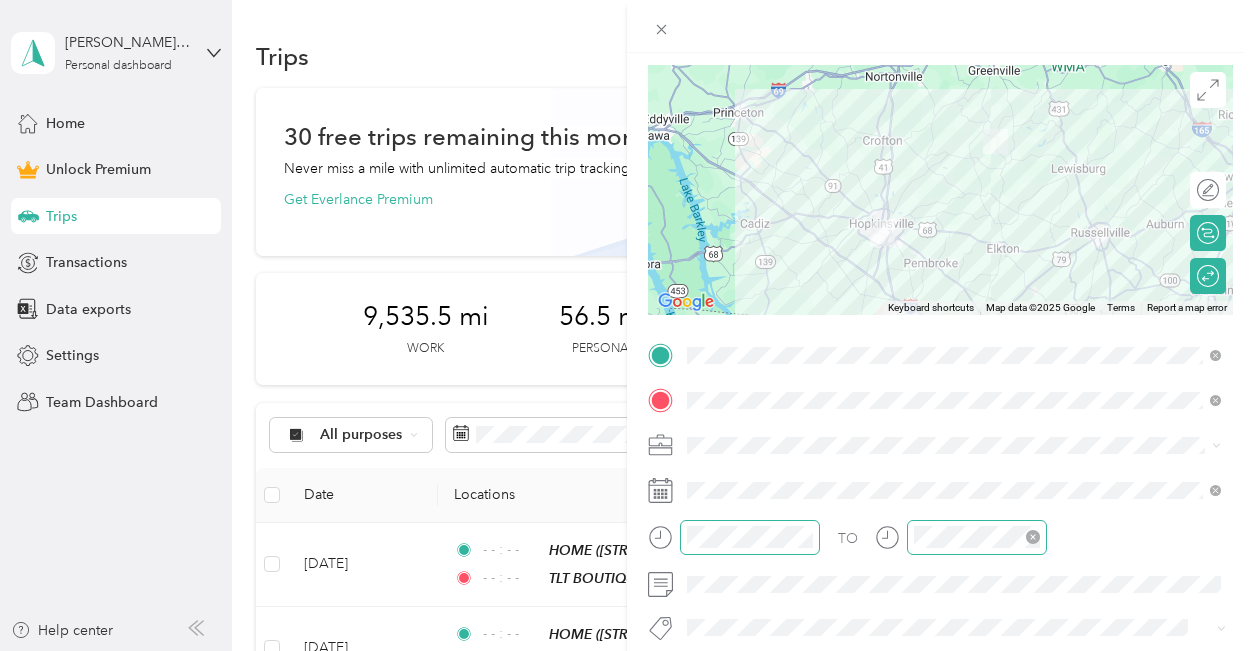 scroll, scrollTop: 0, scrollLeft: 0, axis: both 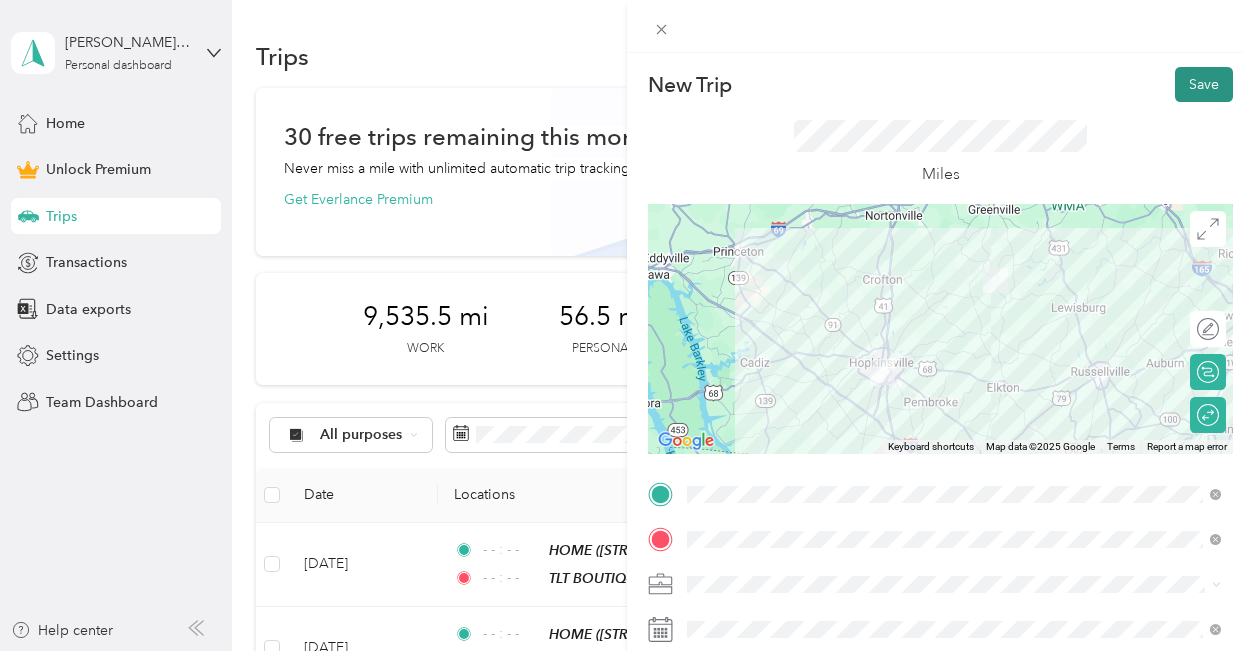 click on "Save" at bounding box center [1204, 84] 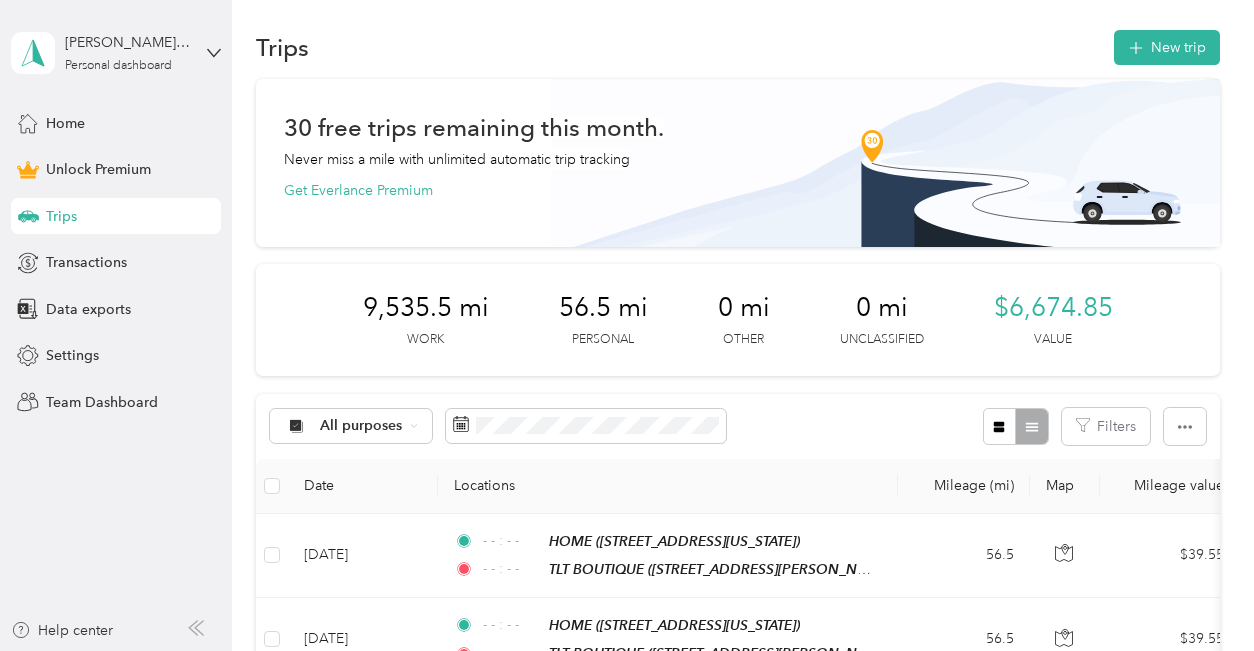 scroll, scrollTop: 0, scrollLeft: 0, axis: both 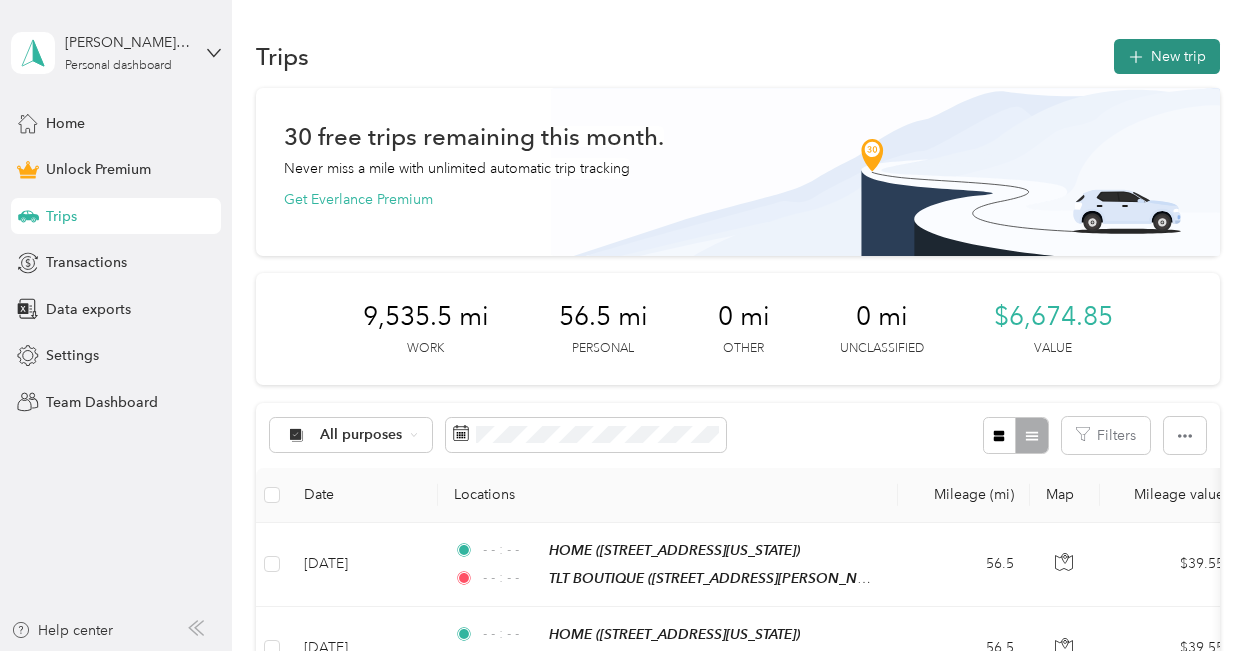 click on "New trip" at bounding box center [1167, 56] 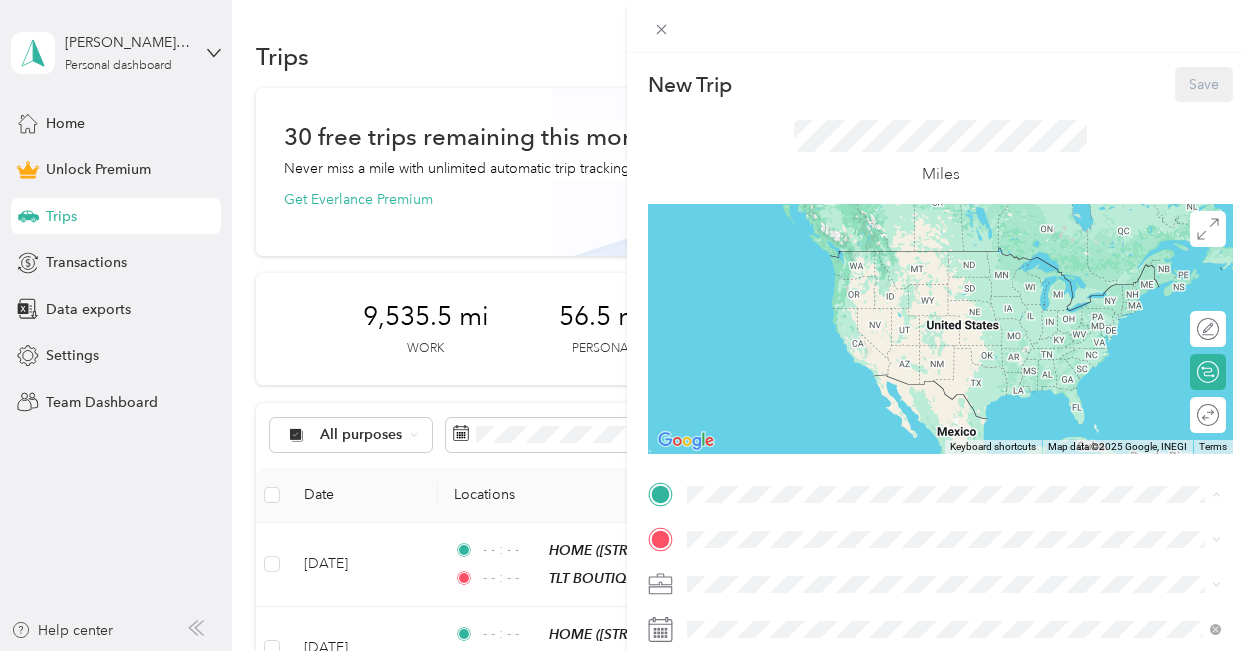 click on "HOME [STREET_ADDRESS][US_STATE]" at bounding box center [825, 333] 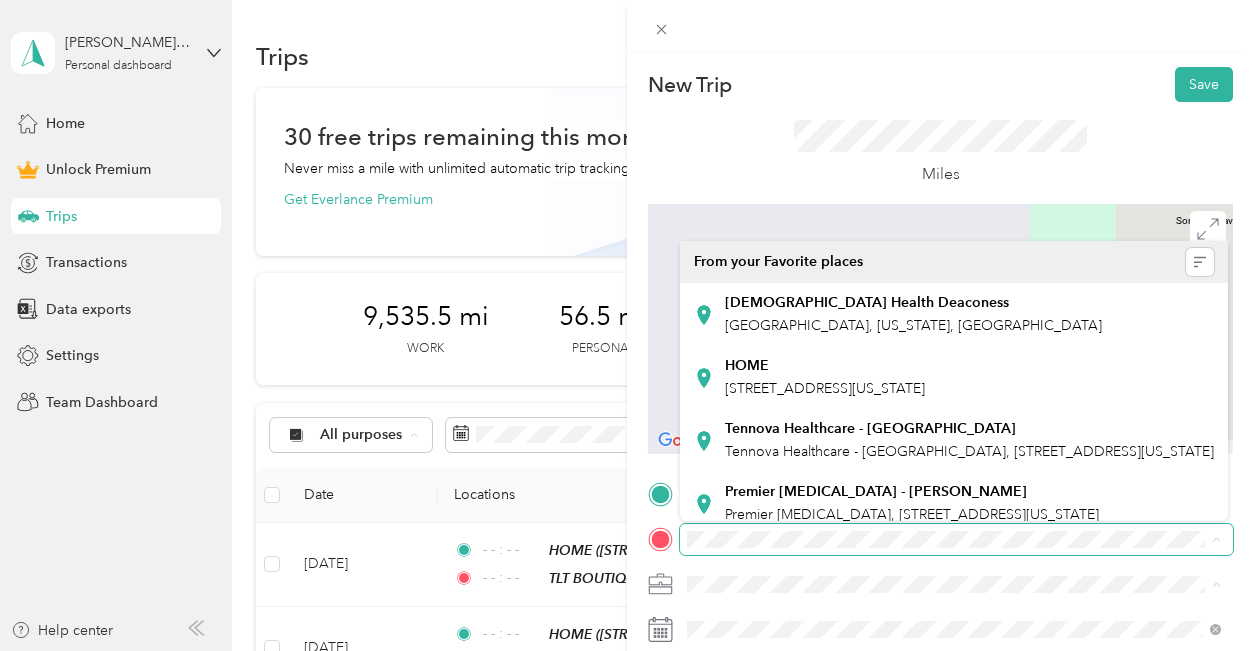 drag, startPoint x: 1223, startPoint y: 313, endPoint x: 1223, endPoint y: 353, distance: 40 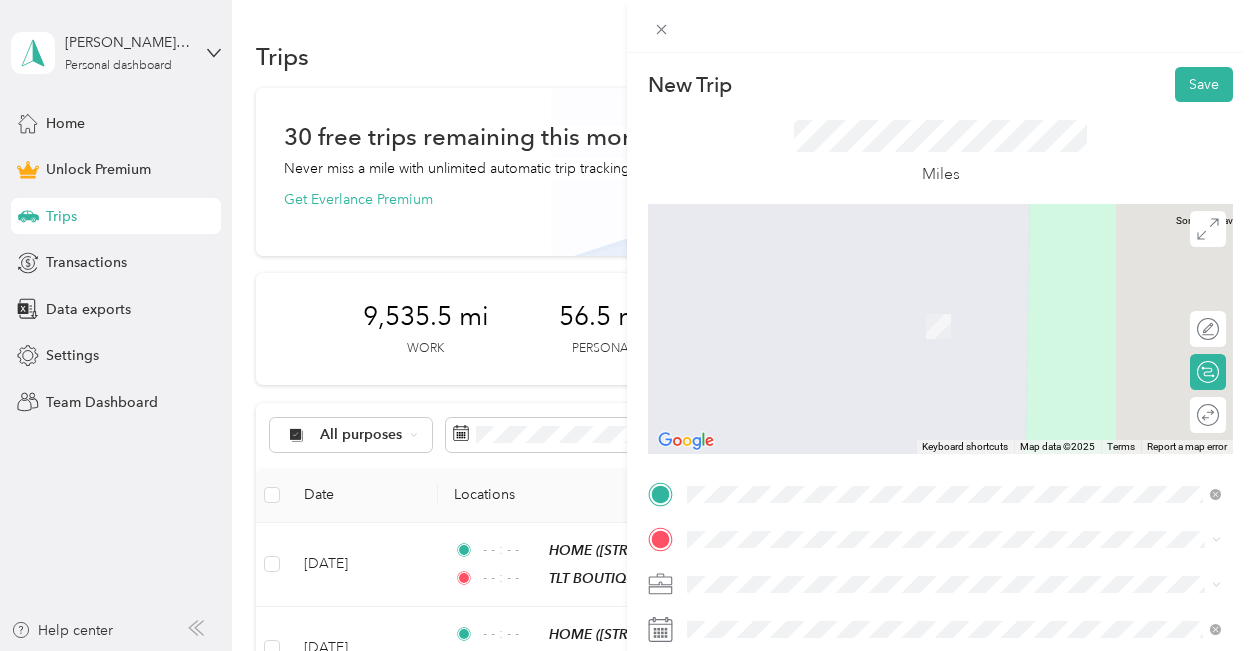 click on "Work Personal Boutique Business Traveling Technologist Other Charity Medical Moving Commute" at bounding box center [954, 426] 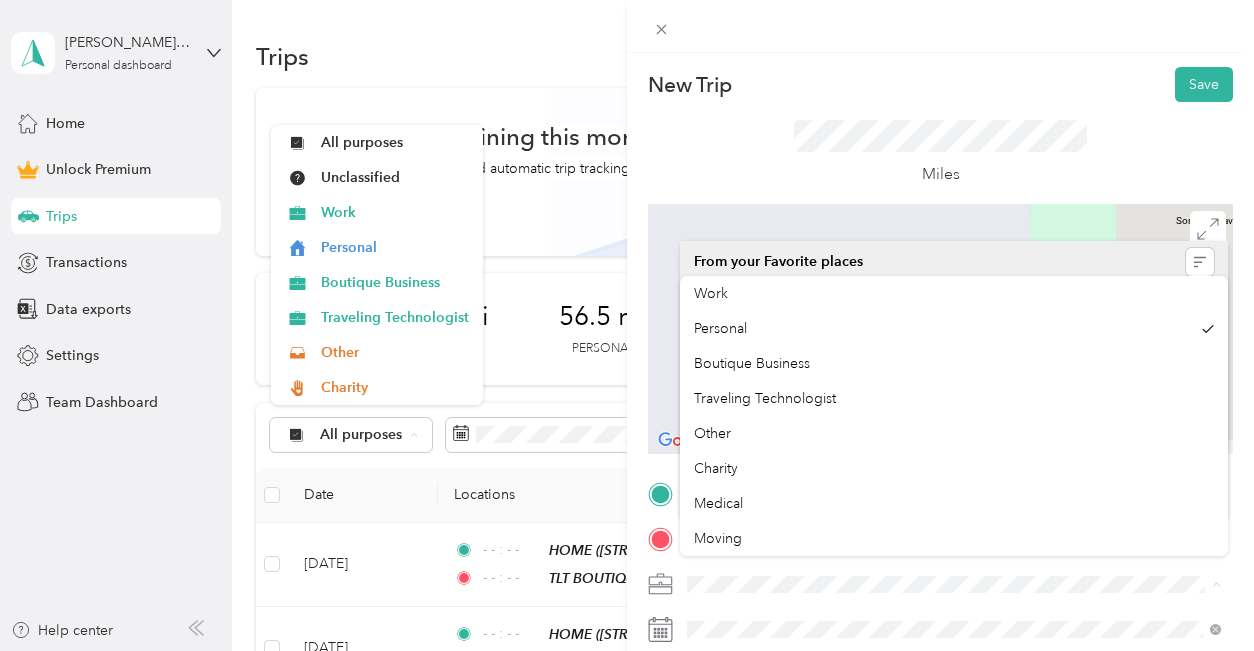 drag, startPoint x: 1225, startPoint y: 320, endPoint x: 1224, endPoint y: 344, distance: 24.020824 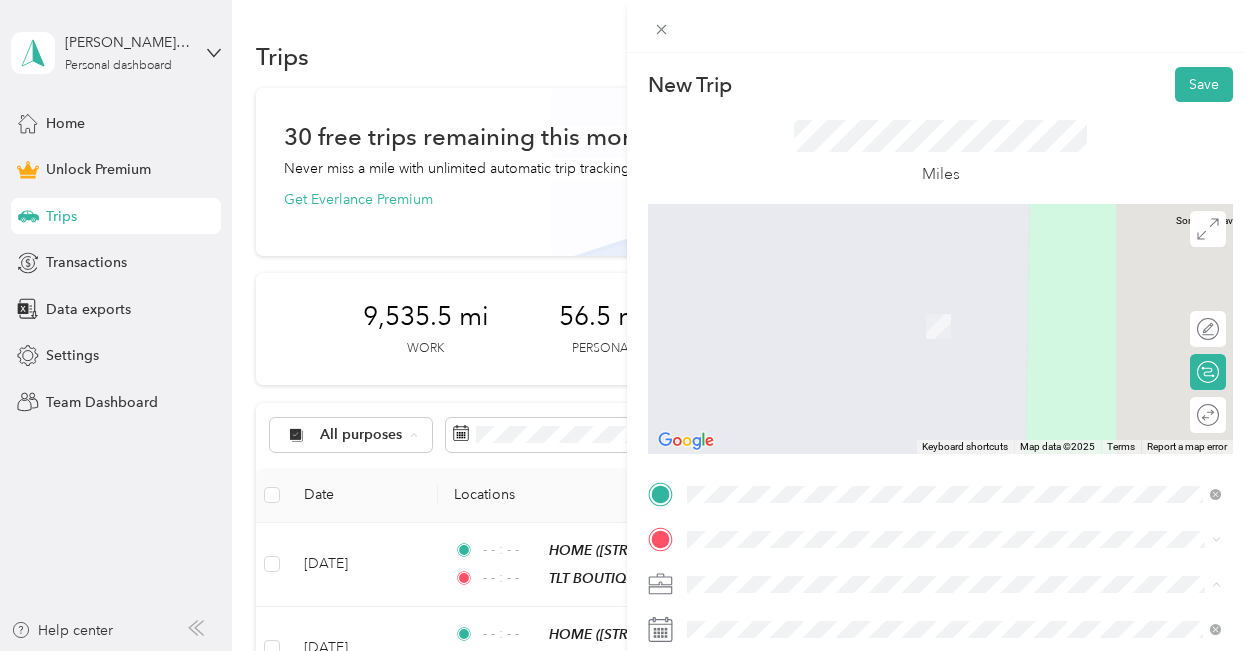 click on "Work Personal Boutique Business Traveling Technologist Other Charity Medical Moving Commute" at bounding box center [954, 426] 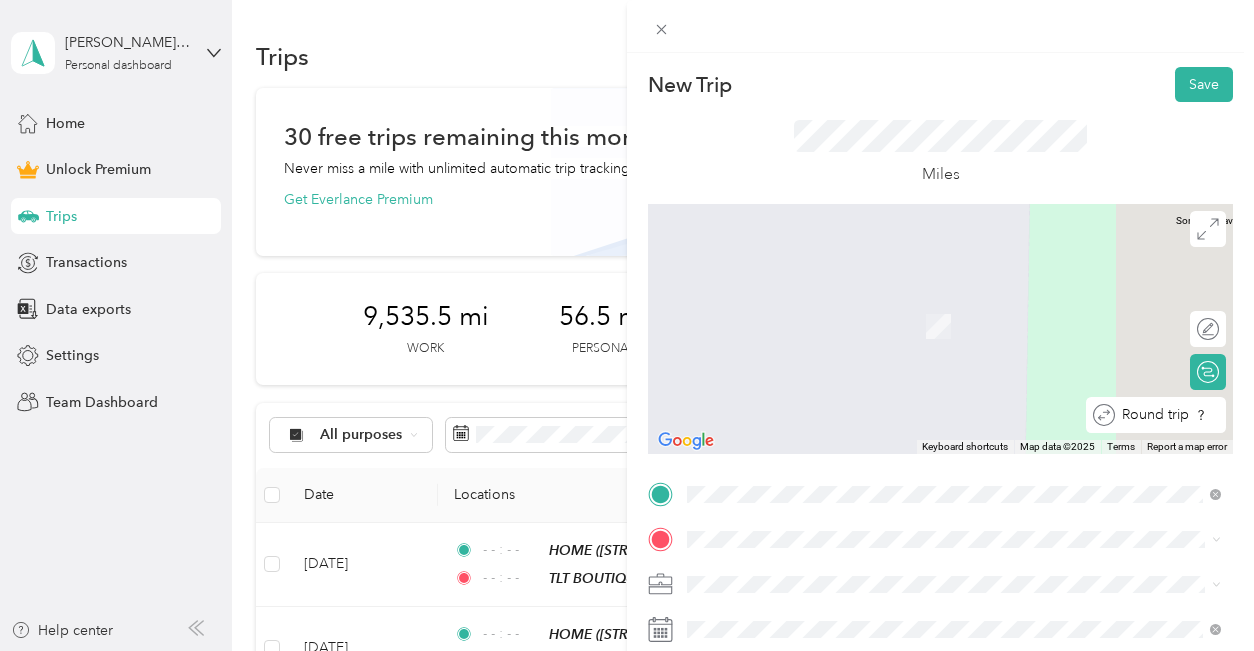 click on "Round trip" at bounding box center (1167, 415) 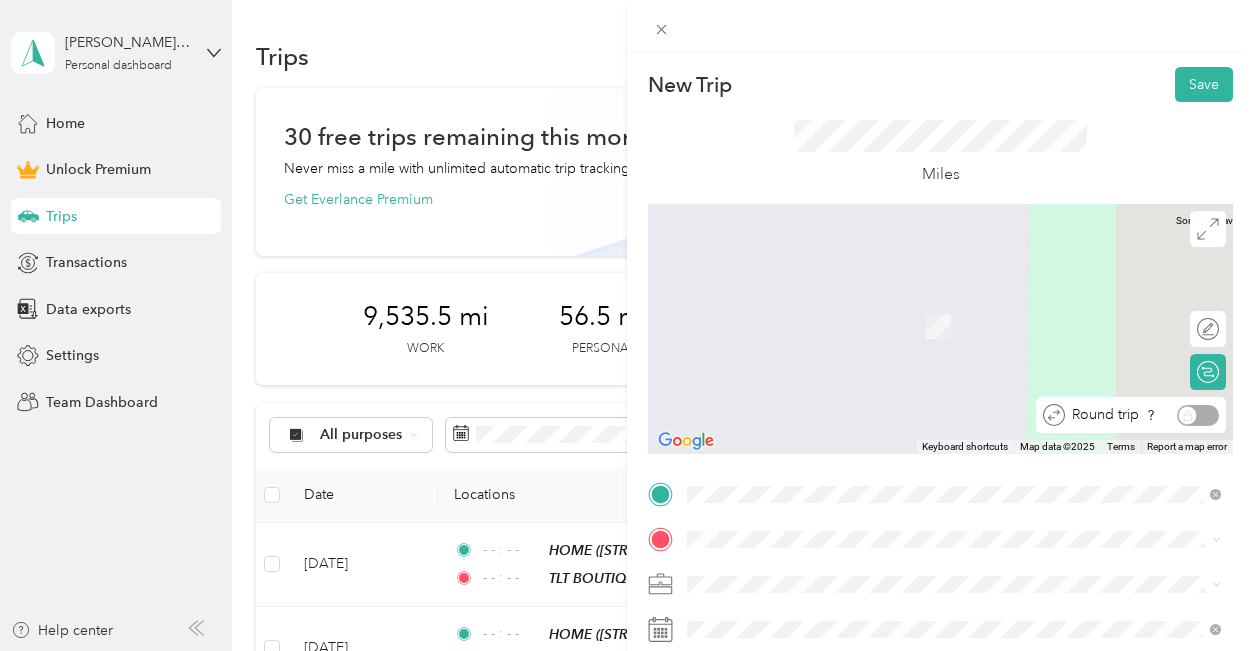 click on "Round trip" at bounding box center (1142, 415) 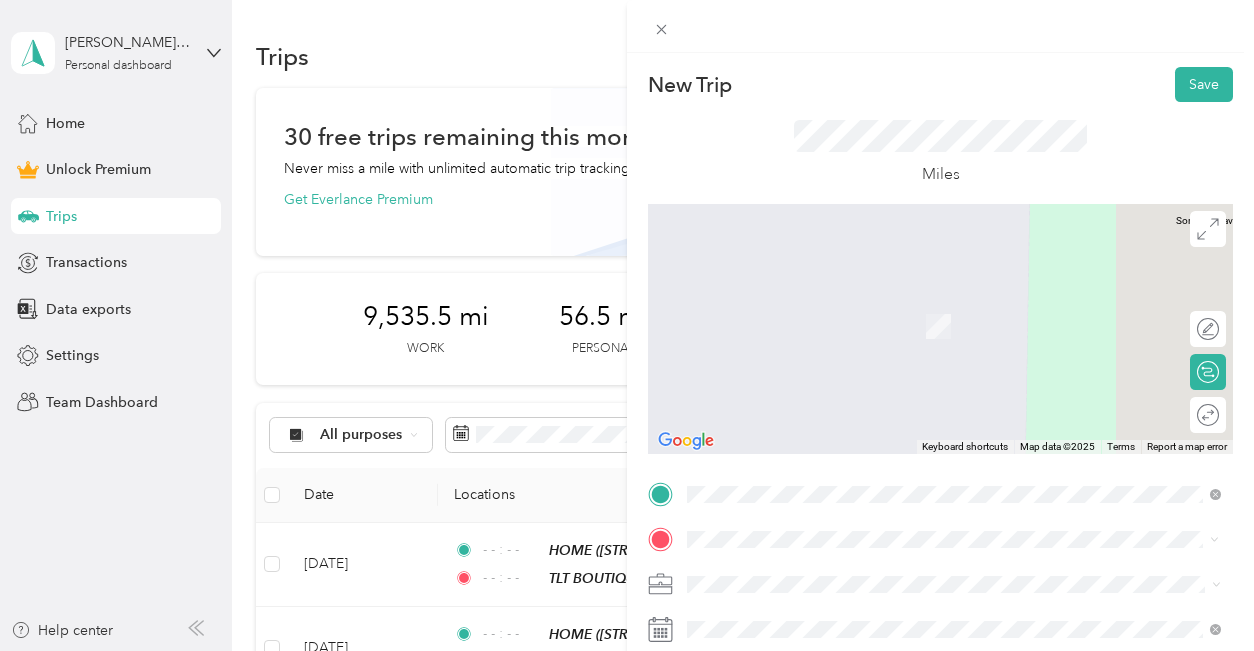 click on "Premier [MEDICAL_DATA], [STREET_ADDRESS][US_STATE]" at bounding box center [912, 325] 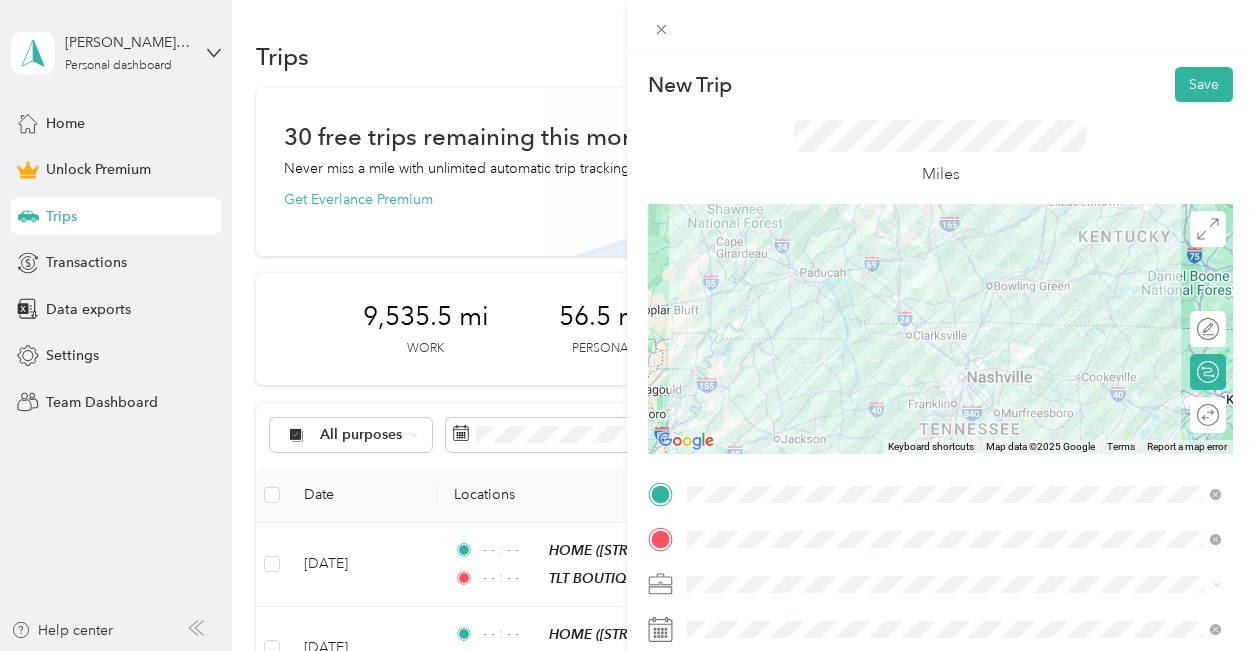 click on "Boutique Business" at bounding box center (954, 368) 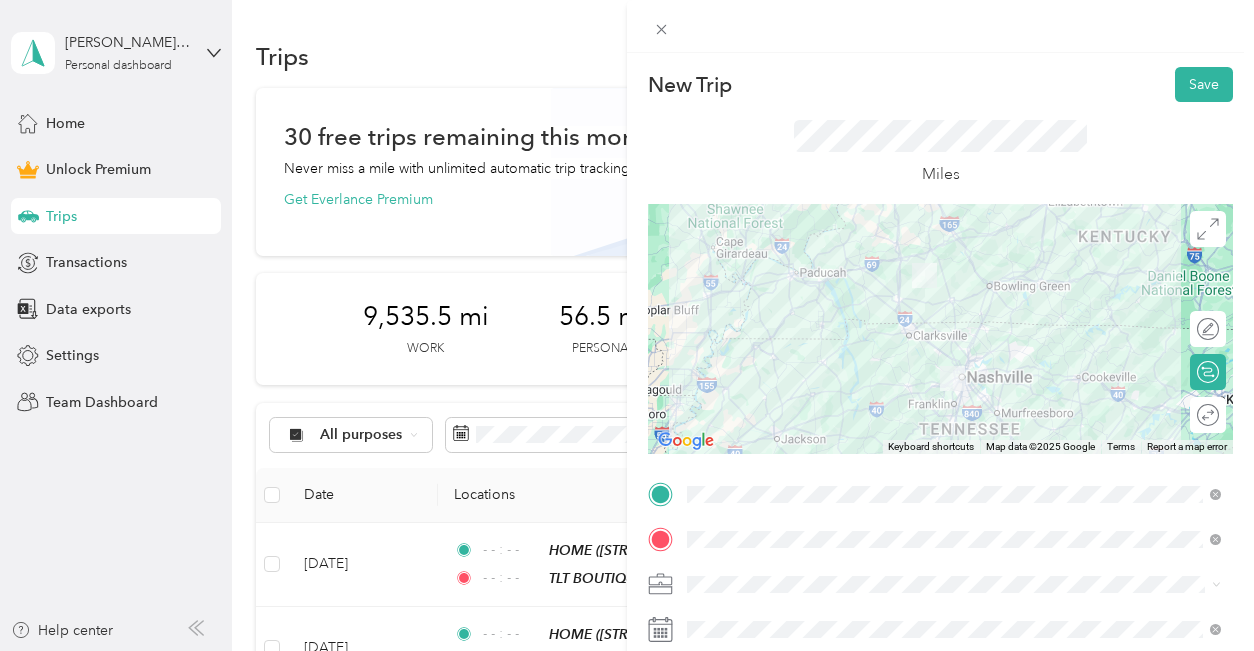 click on "Traveling Technologist" at bounding box center (954, 406) 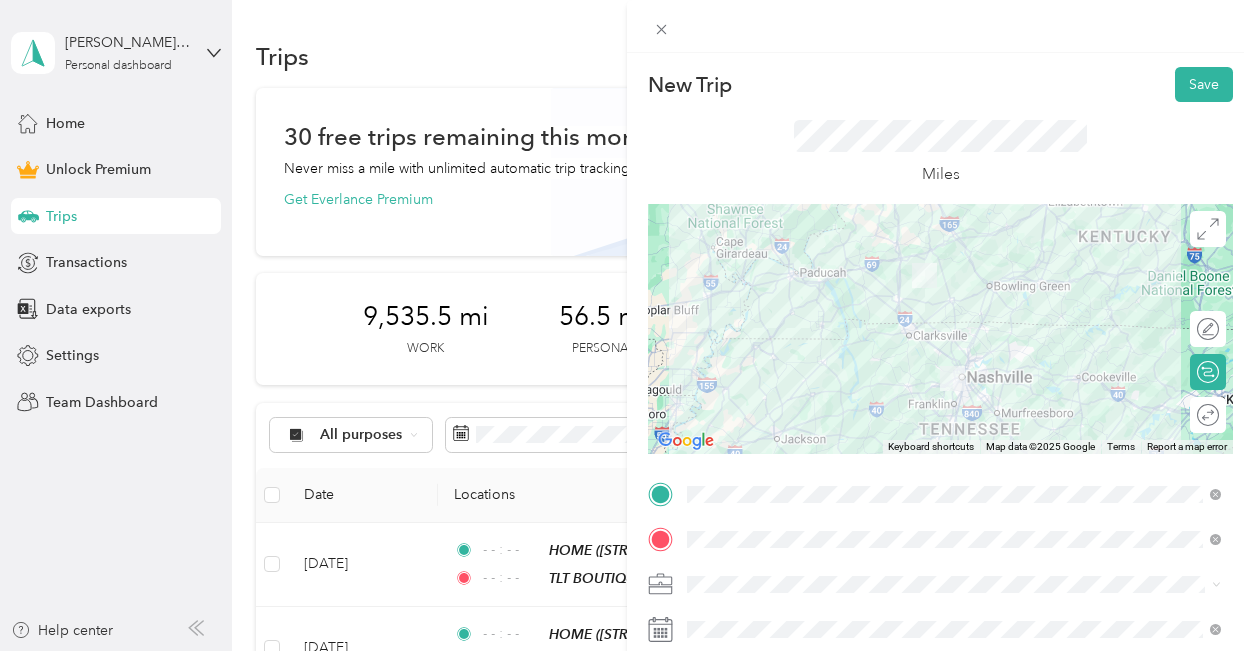 click on "Round trip" at bounding box center [1219, 415] 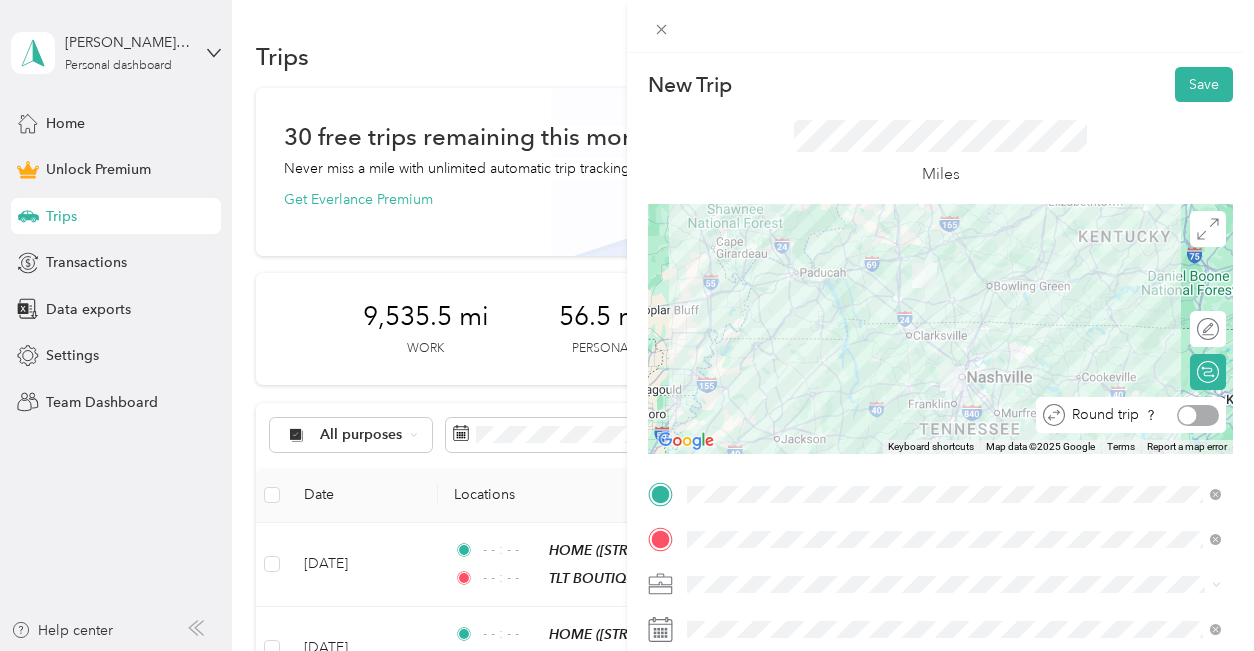 click at bounding box center (1198, 415) 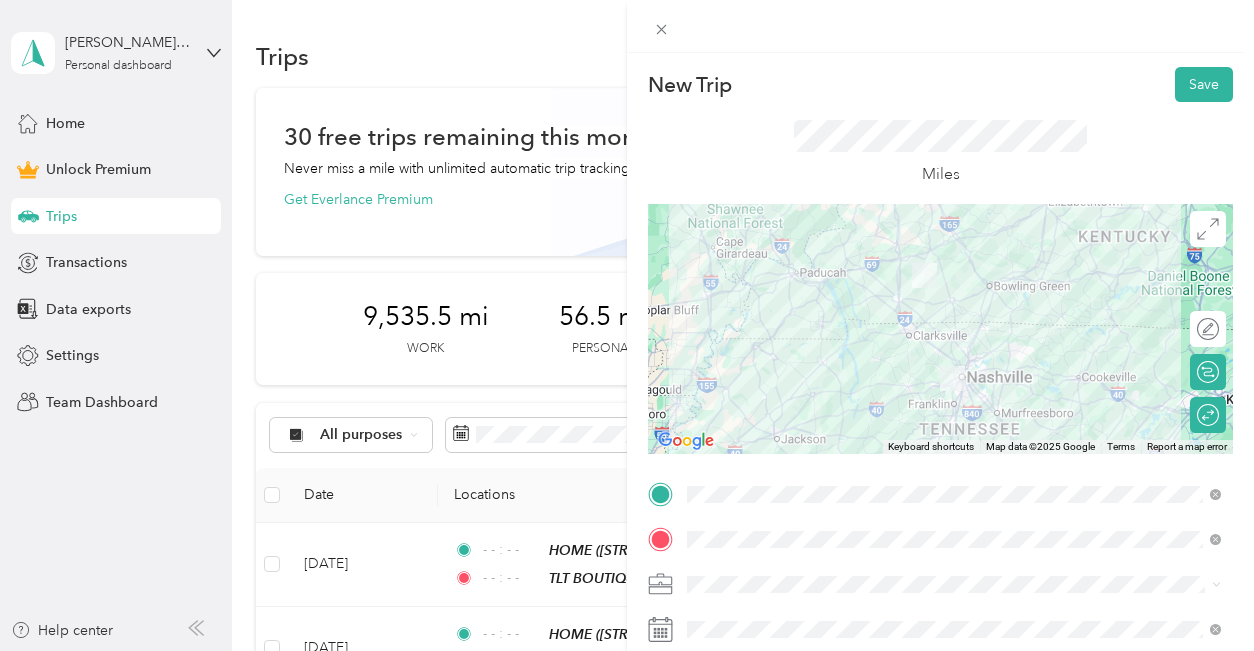 click 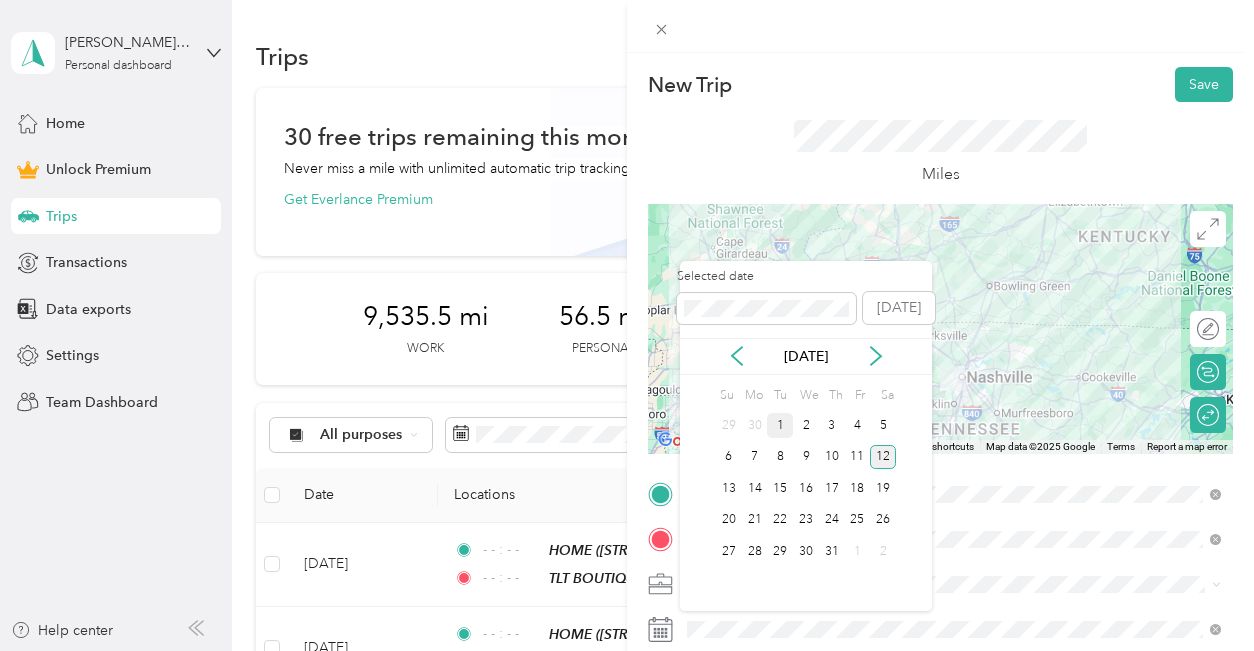 click on "1" at bounding box center (780, 425) 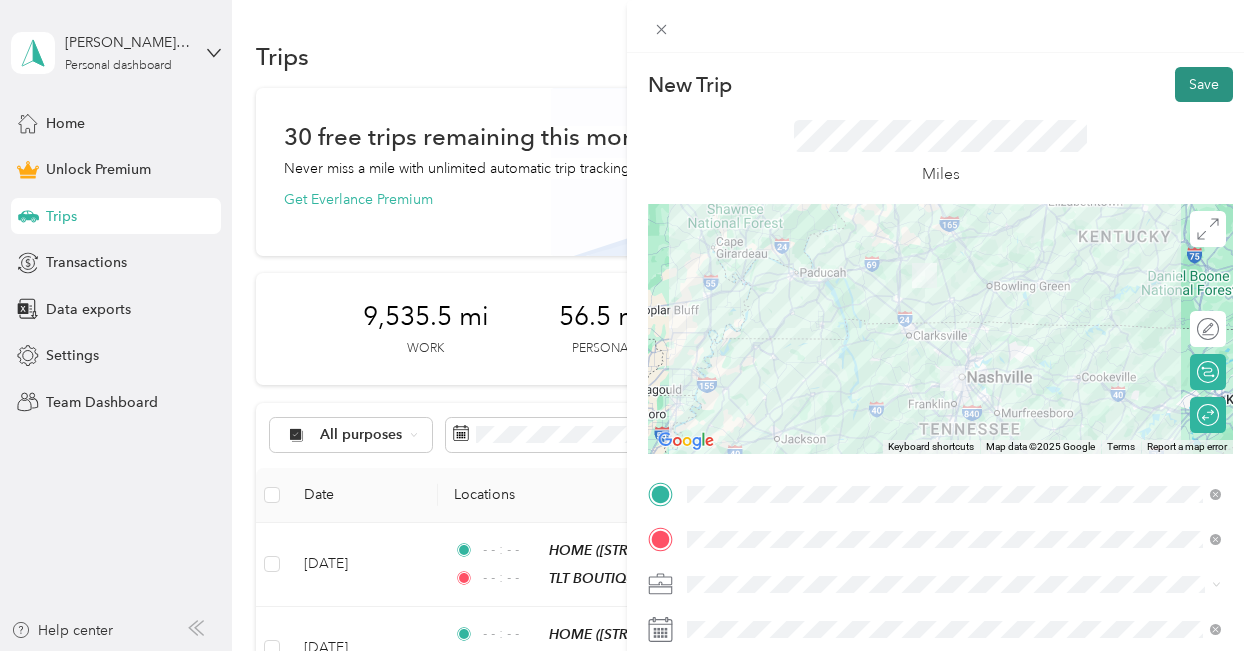 click on "Save" at bounding box center [1204, 84] 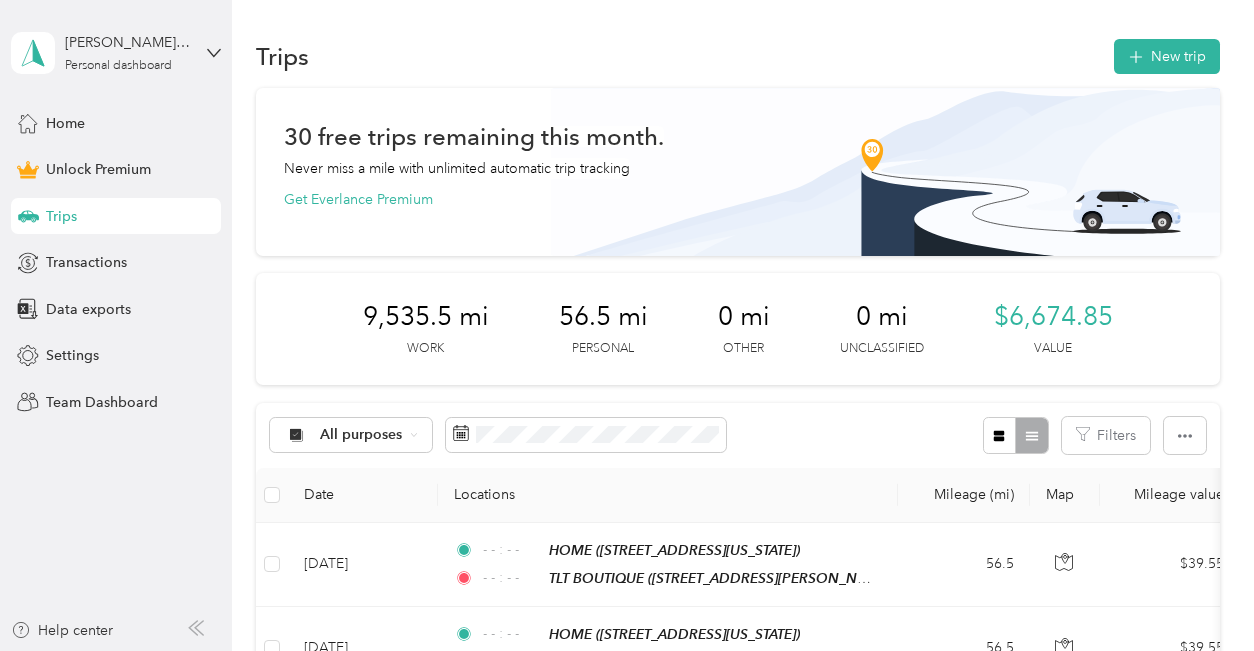 drag, startPoint x: 1248, startPoint y: 127, endPoint x: 1230, endPoint y: 132, distance: 18.681541 